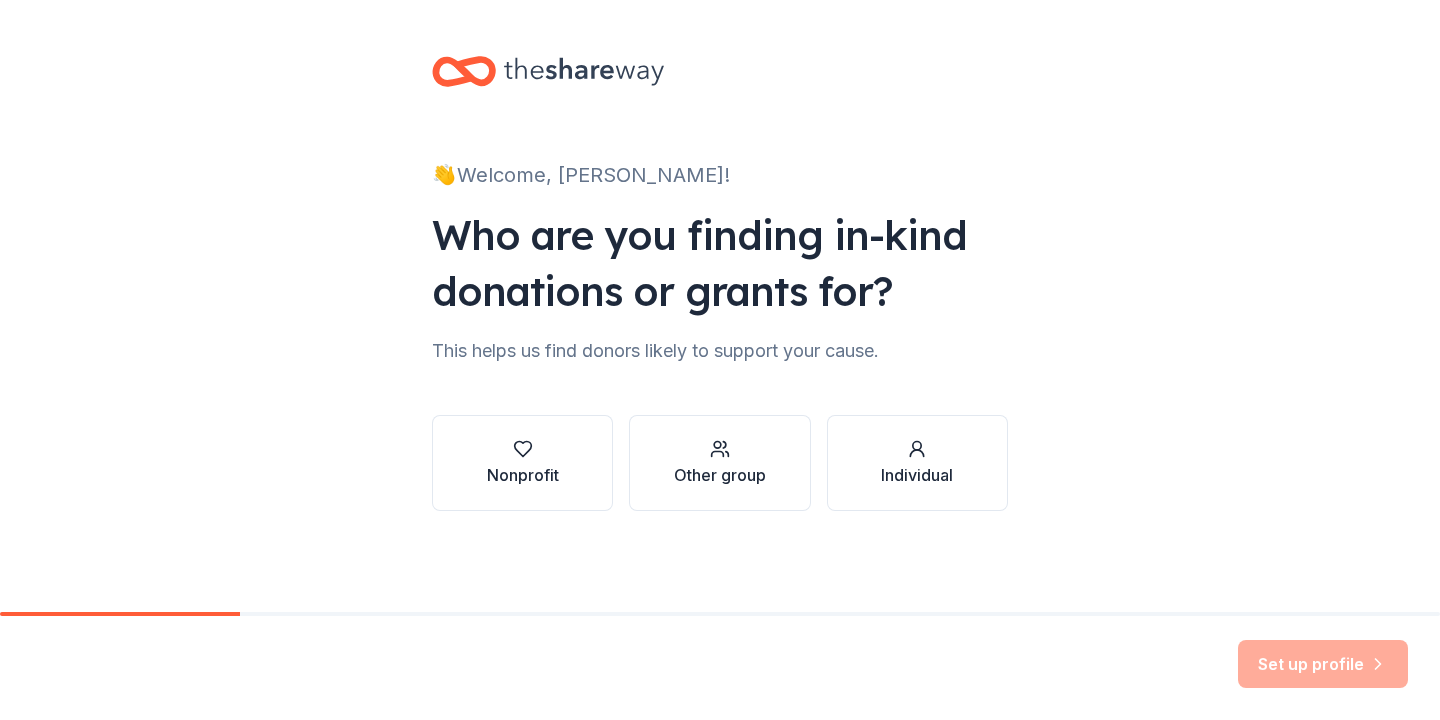 scroll, scrollTop: 0, scrollLeft: 0, axis: both 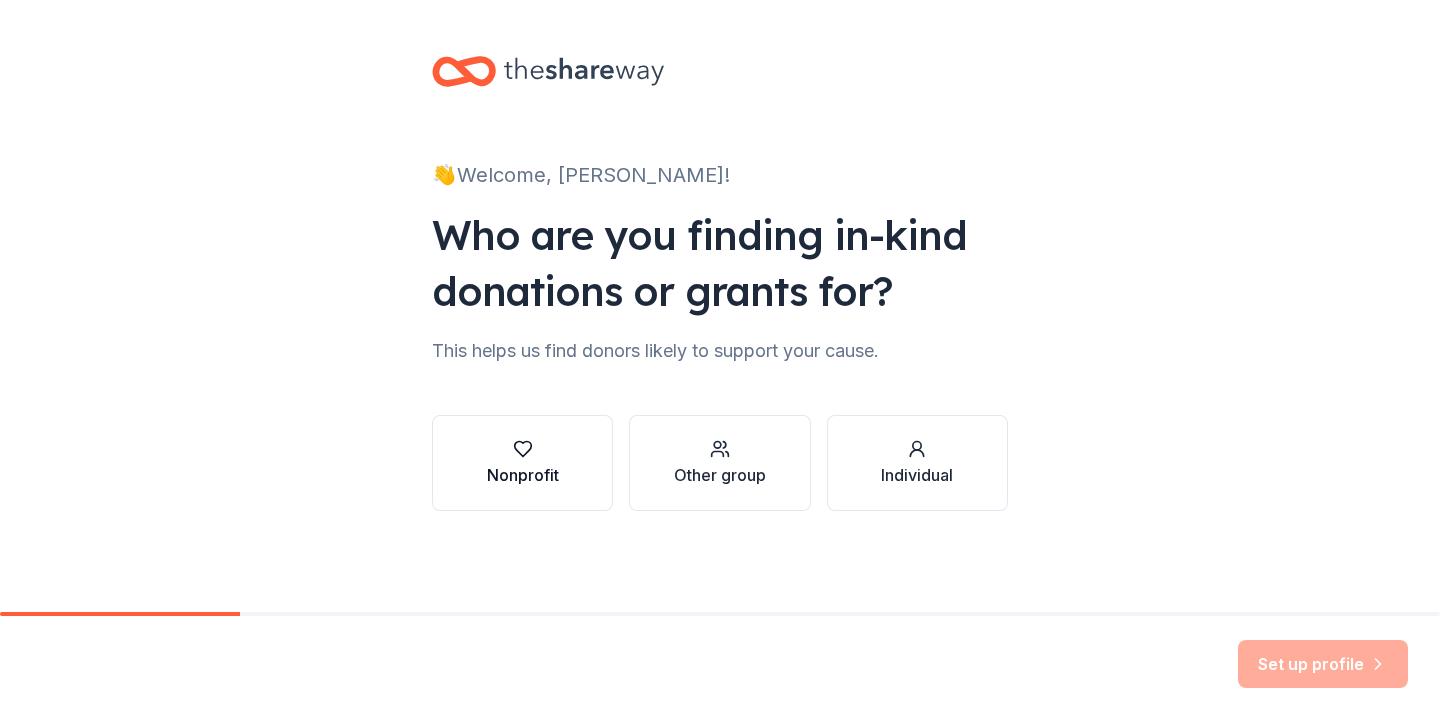 click on "Nonprofit" at bounding box center (523, 475) 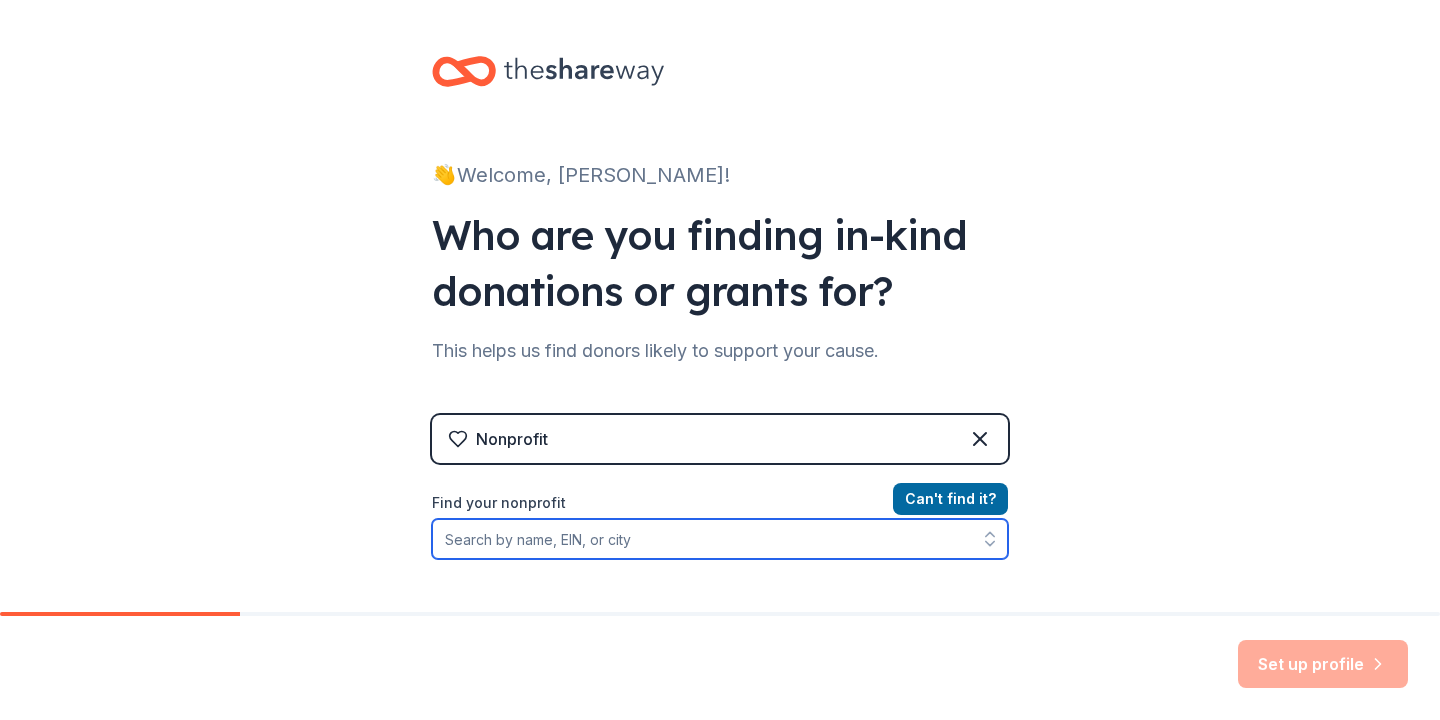 click on "Find your nonprofit" at bounding box center [720, 539] 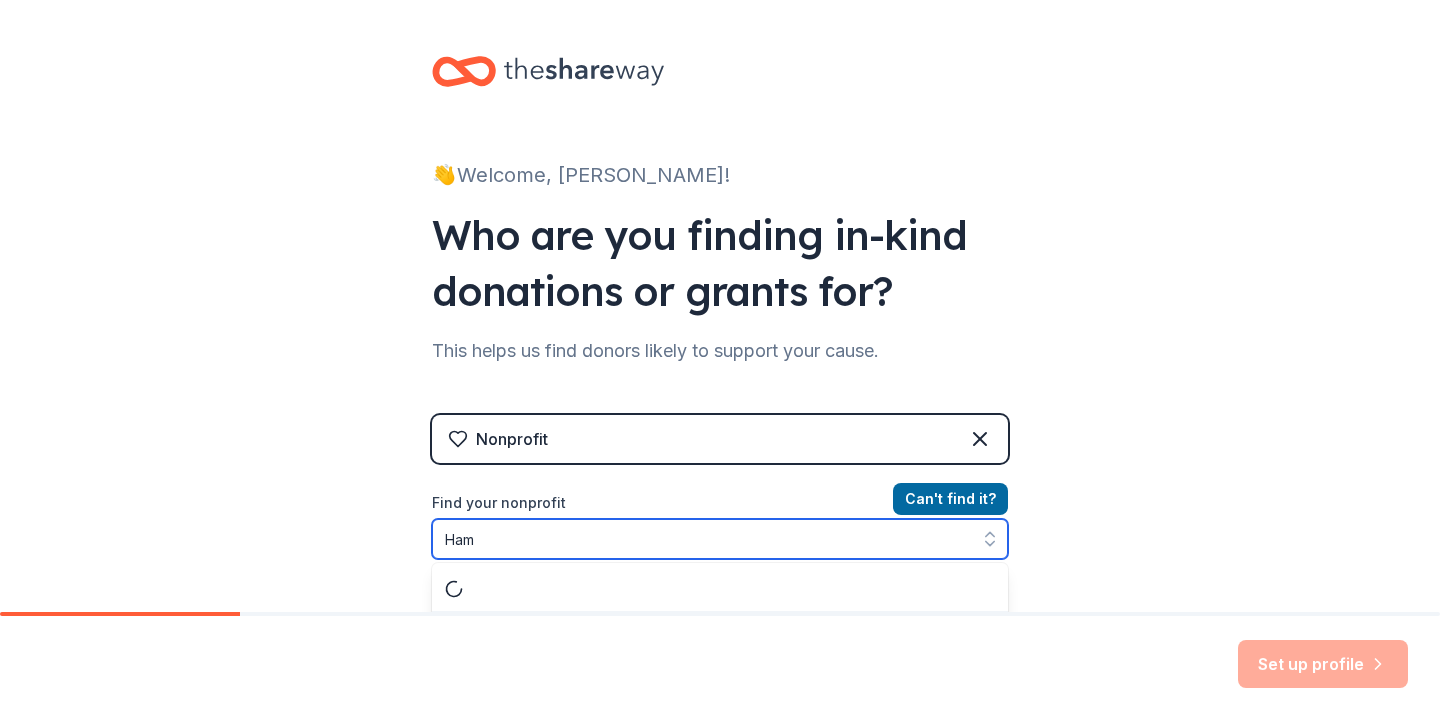 scroll, scrollTop: 47, scrollLeft: 0, axis: vertical 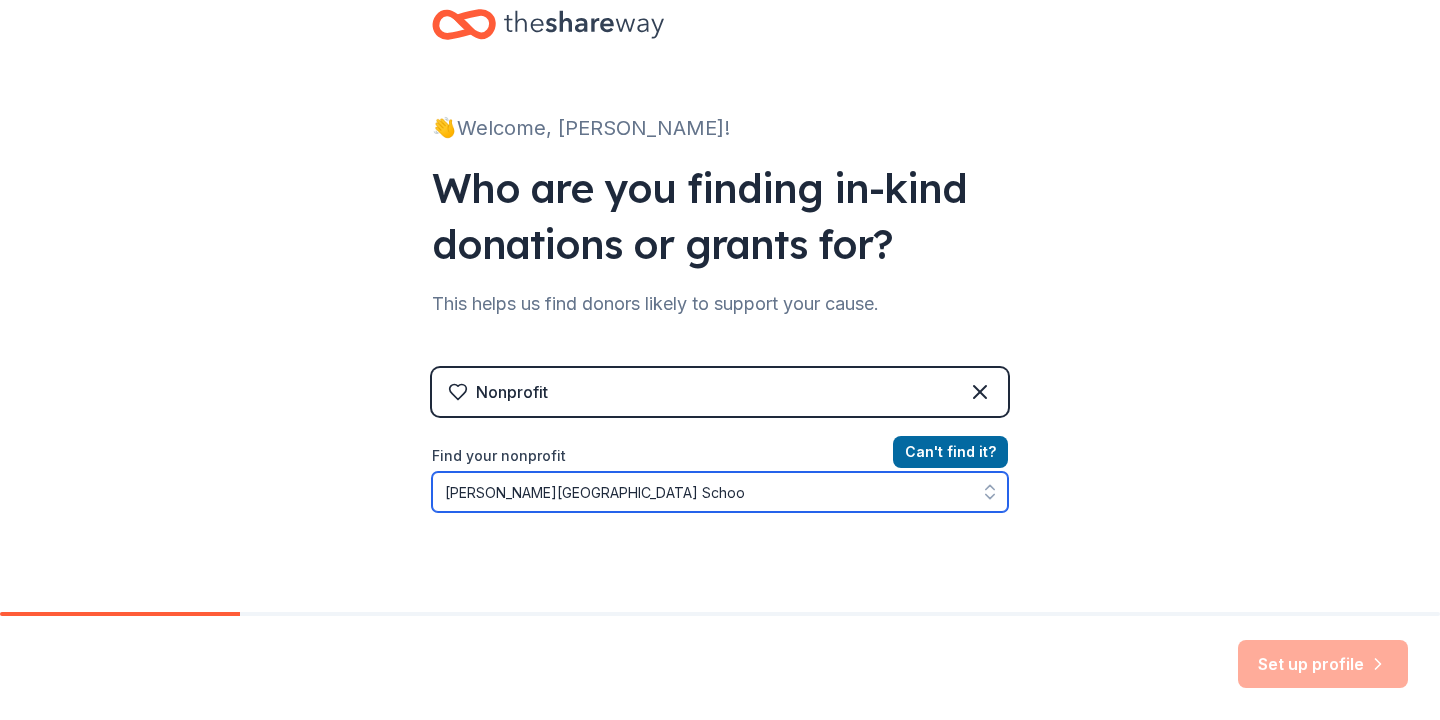 type on "[PERSON_NAME][GEOGRAPHIC_DATA]" 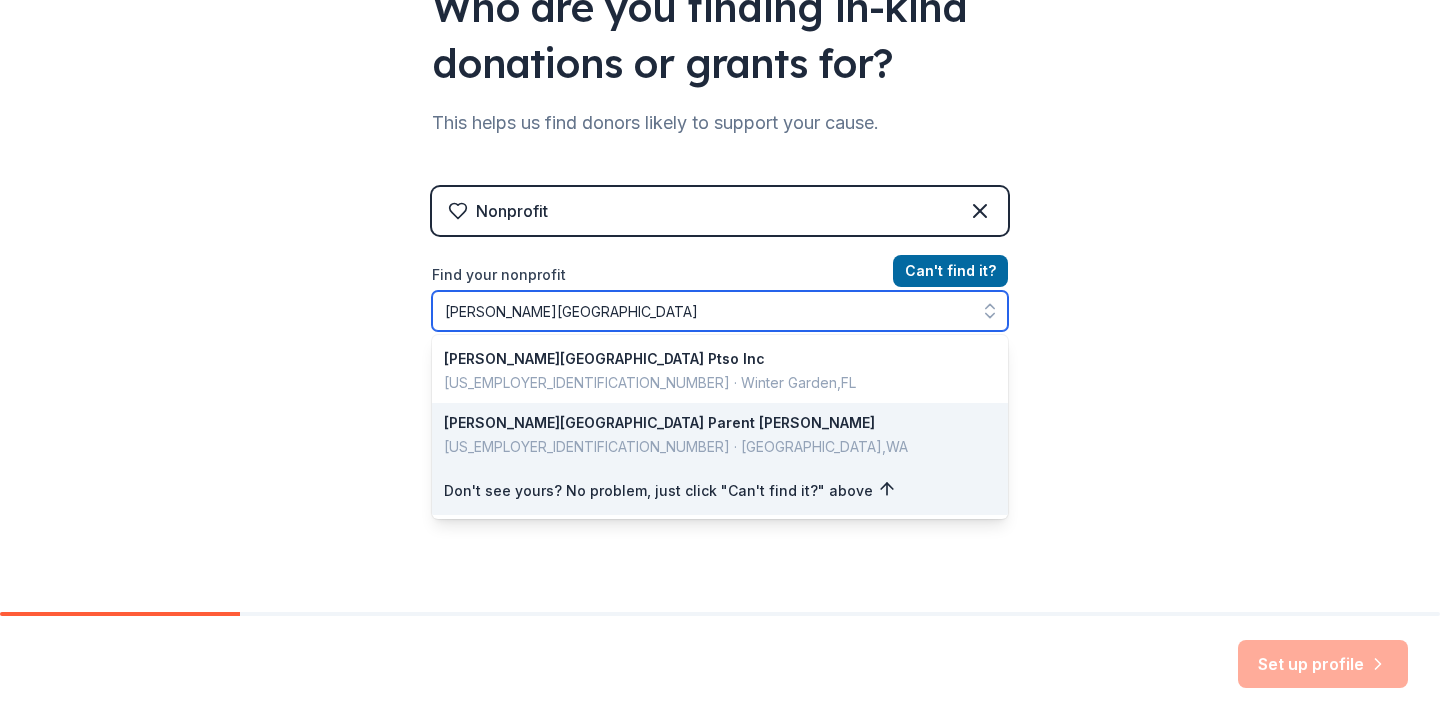 scroll, scrollTop: 240, scrollLeft: 0, axis: vertical 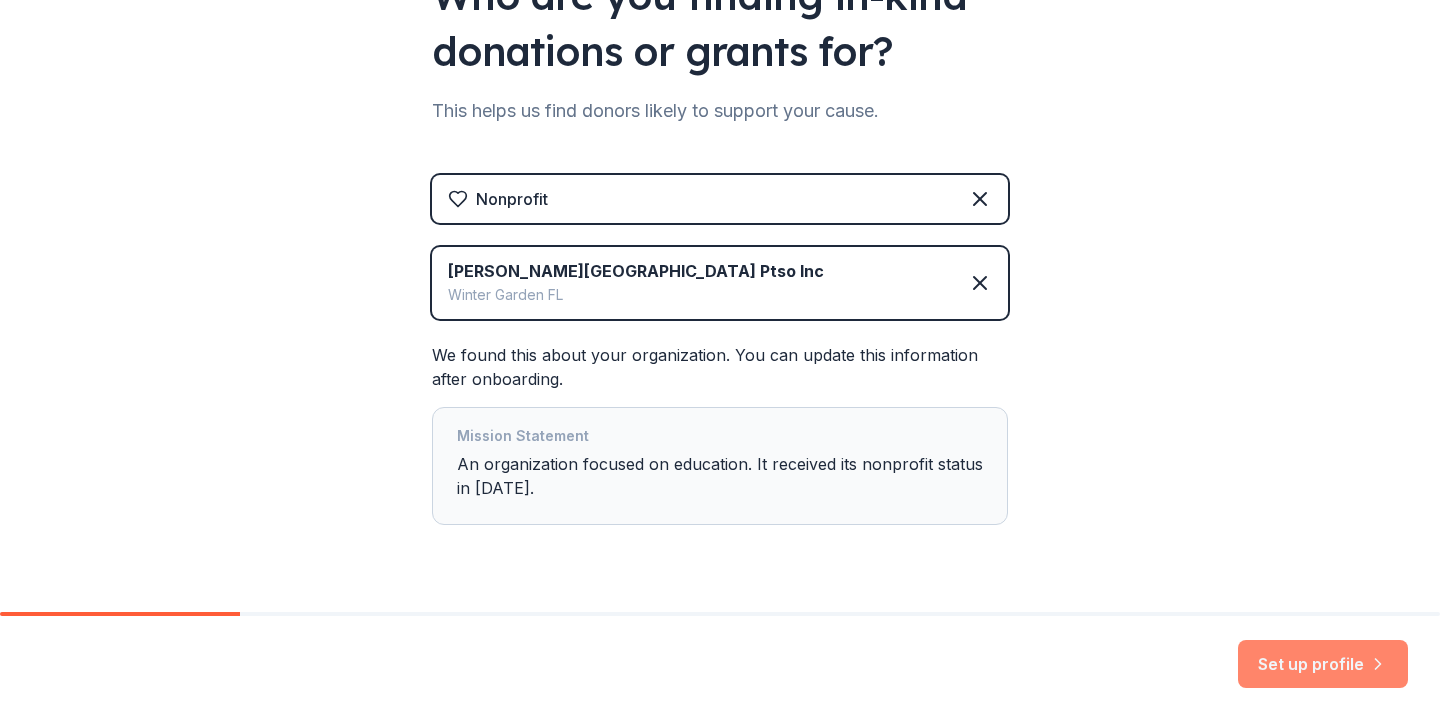 click on "Set up profile" at bounding box center (1323, 664) 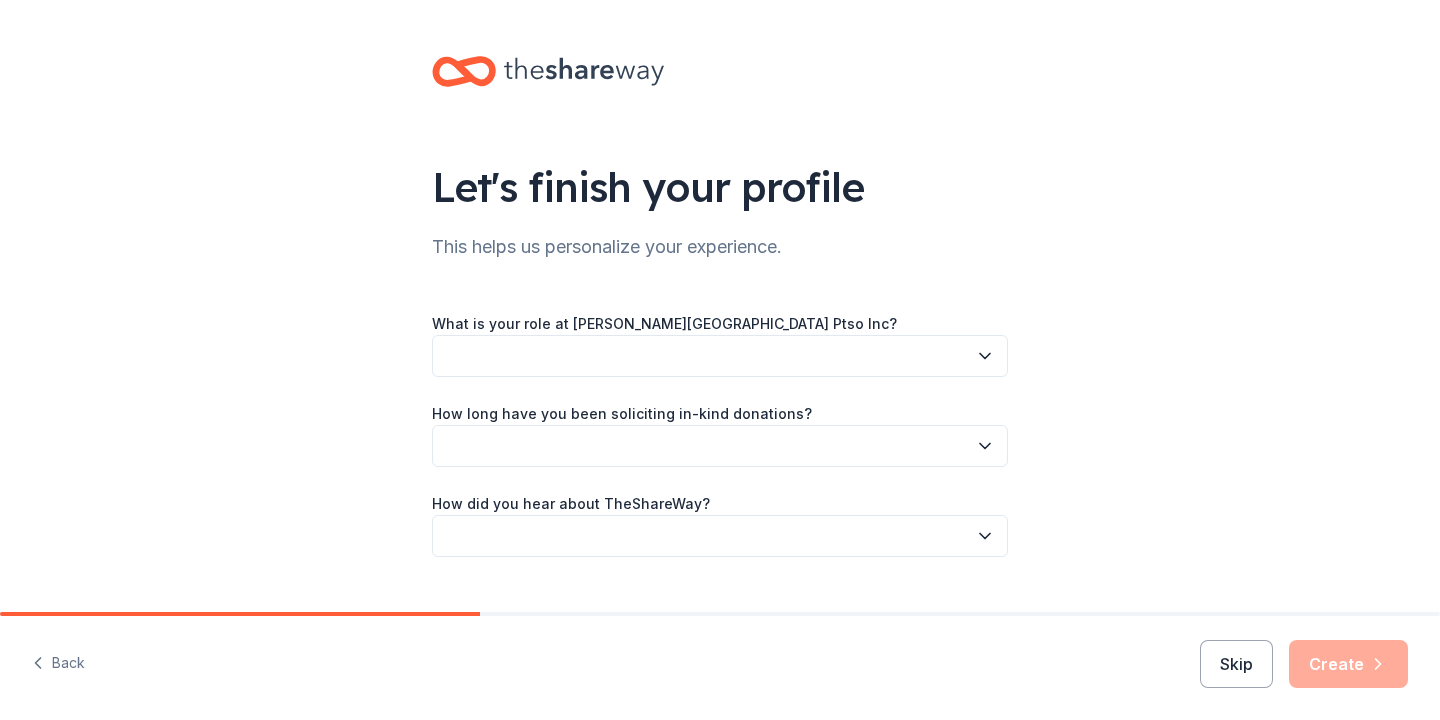 click at bounding box center [720, 356] 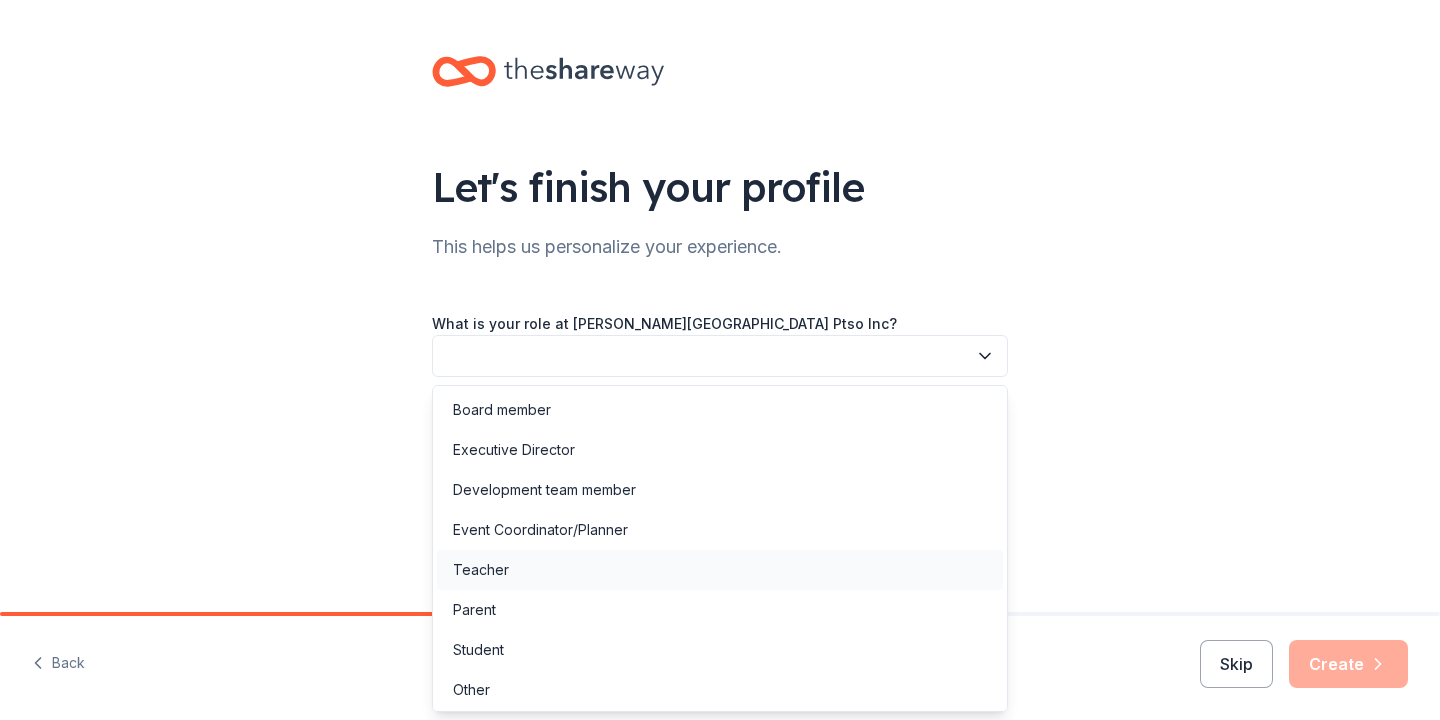 scroll, scrollTop: 3, scrollLeft: 0, axis: vertical 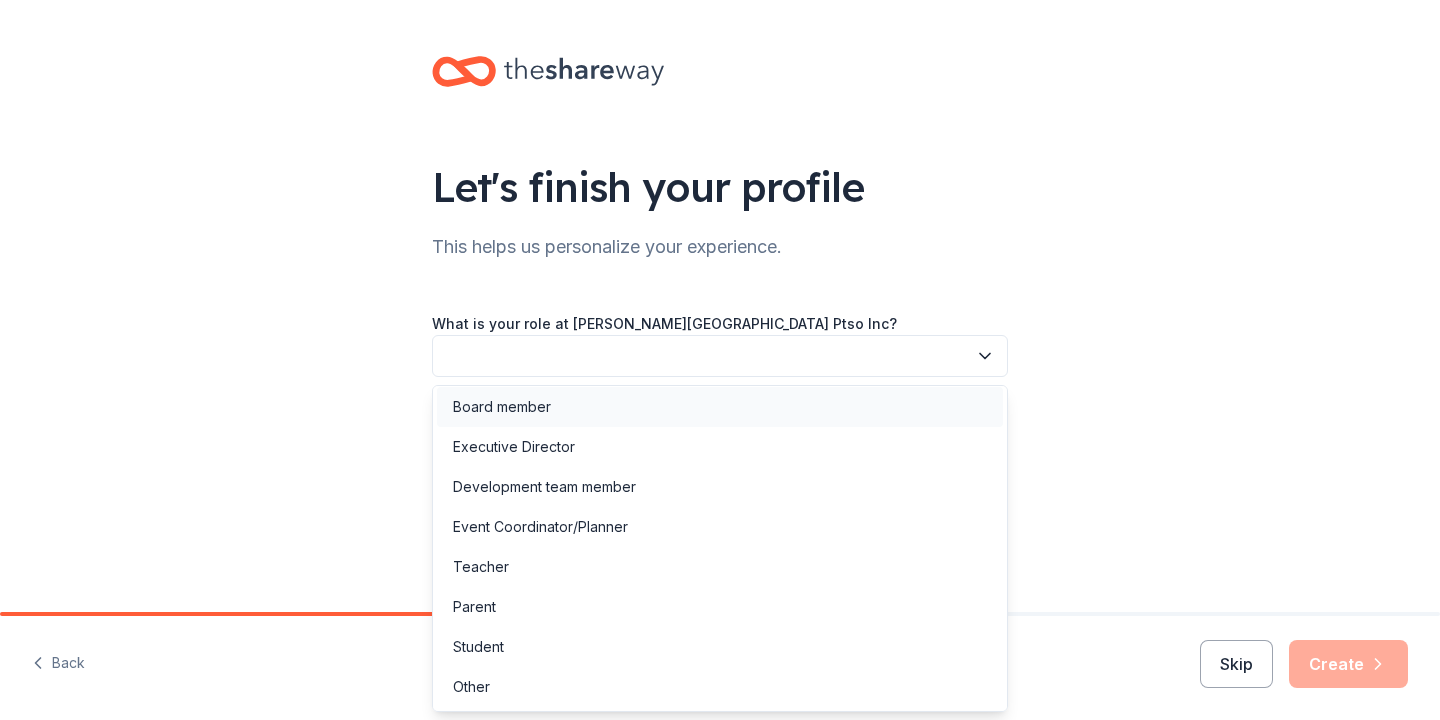 click on "Board member" at bounding box center [720, 407] 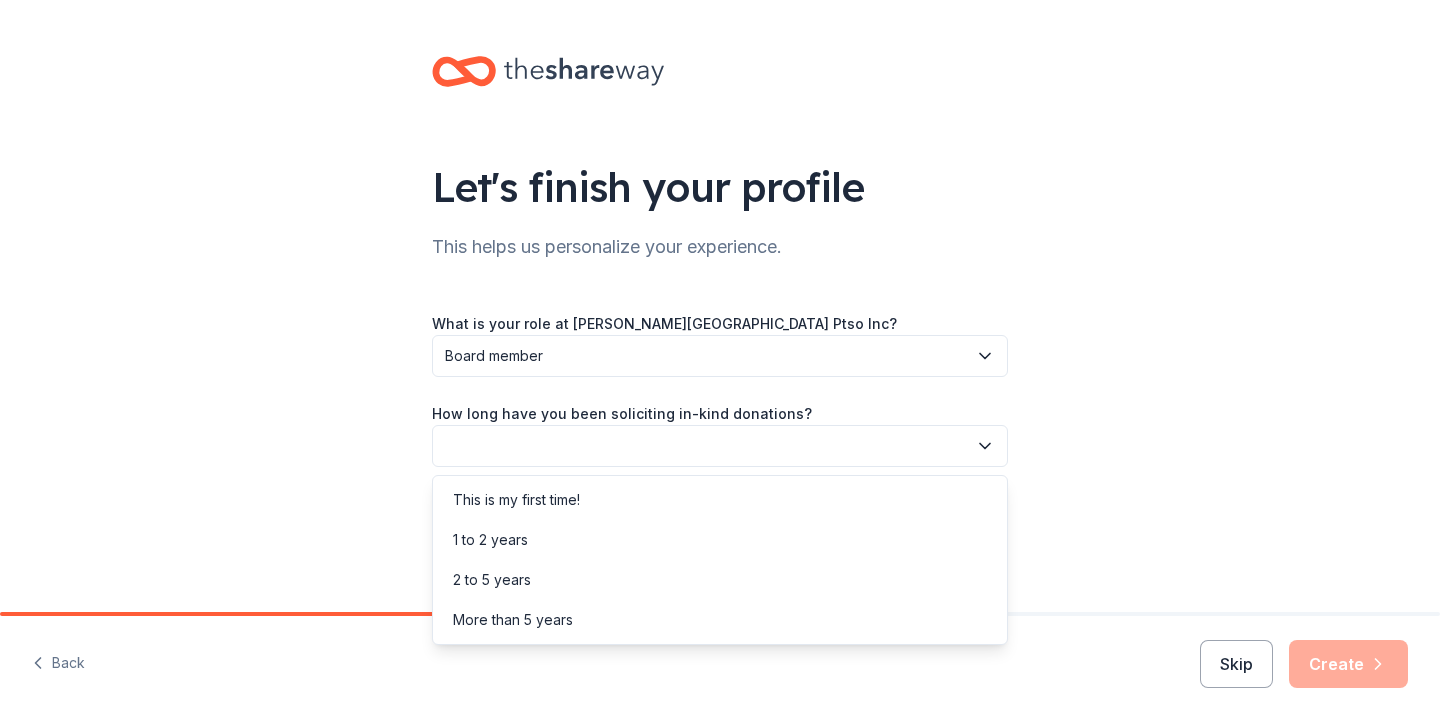 click at bounding box center (720, 446) 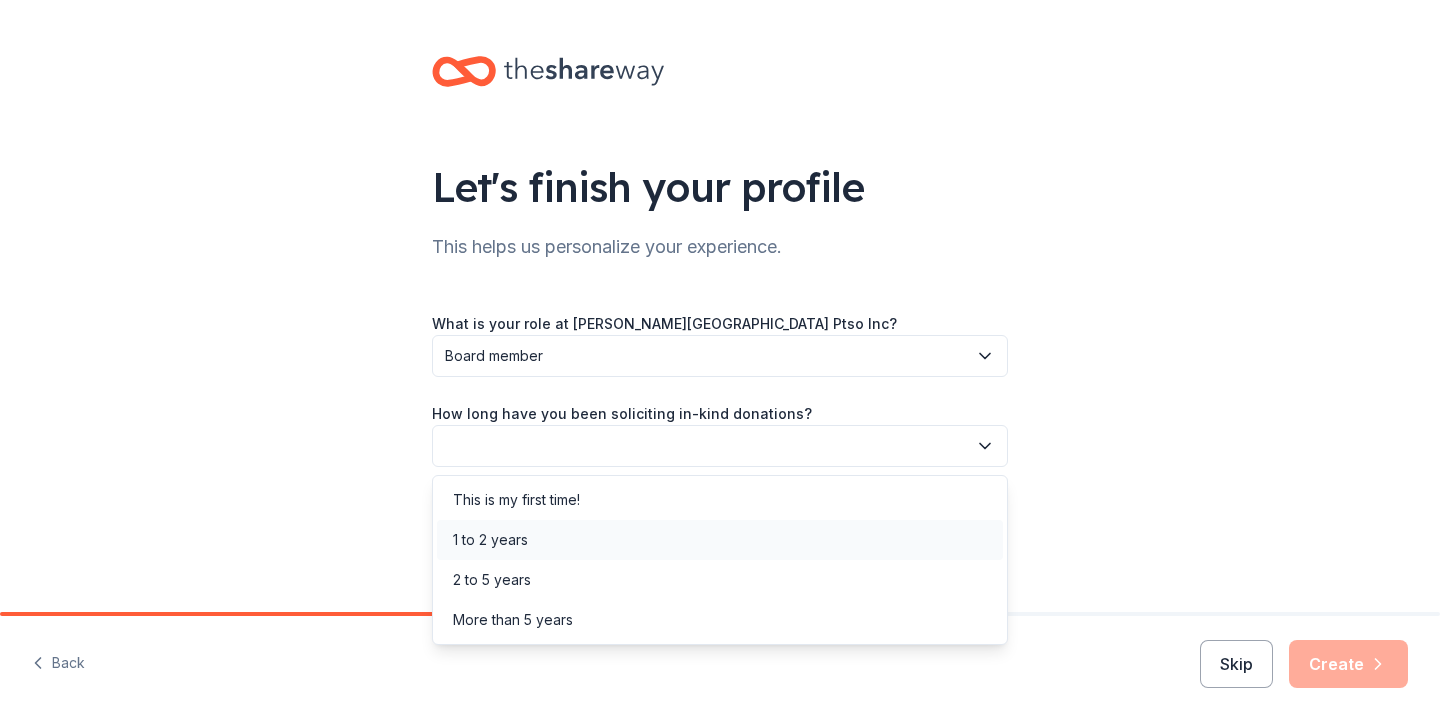 click on "1 to 2 years" at bounding box center (720, 540) 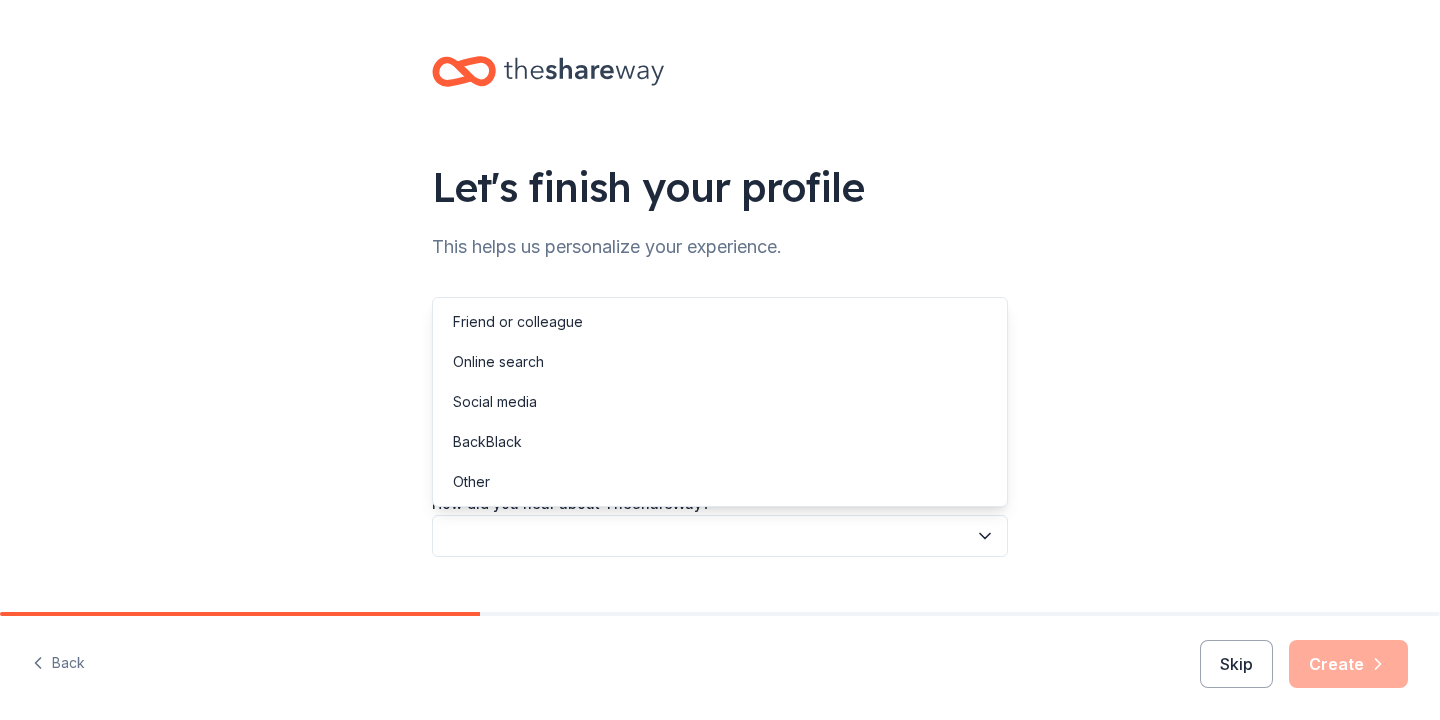 click at bounding box center [720, 536] 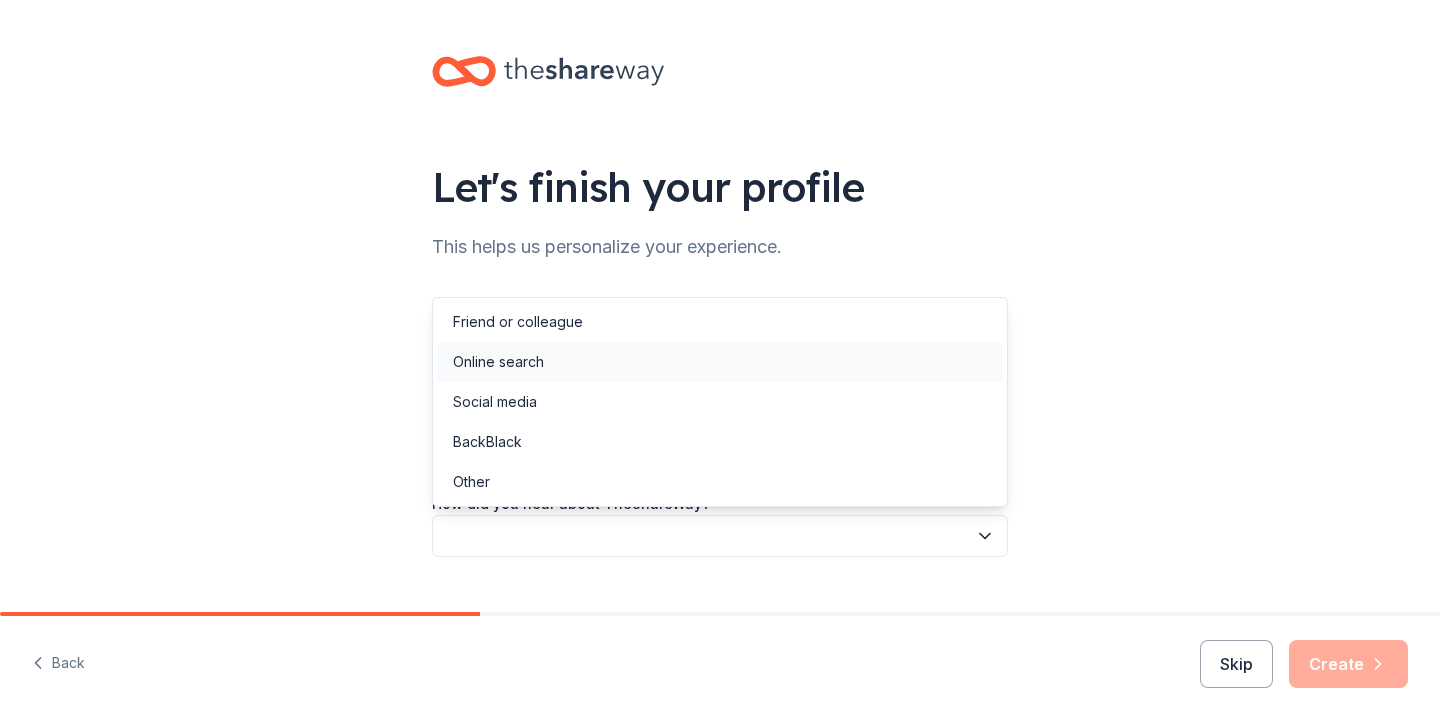 click on "Online search" at bounding box center [720, 362] 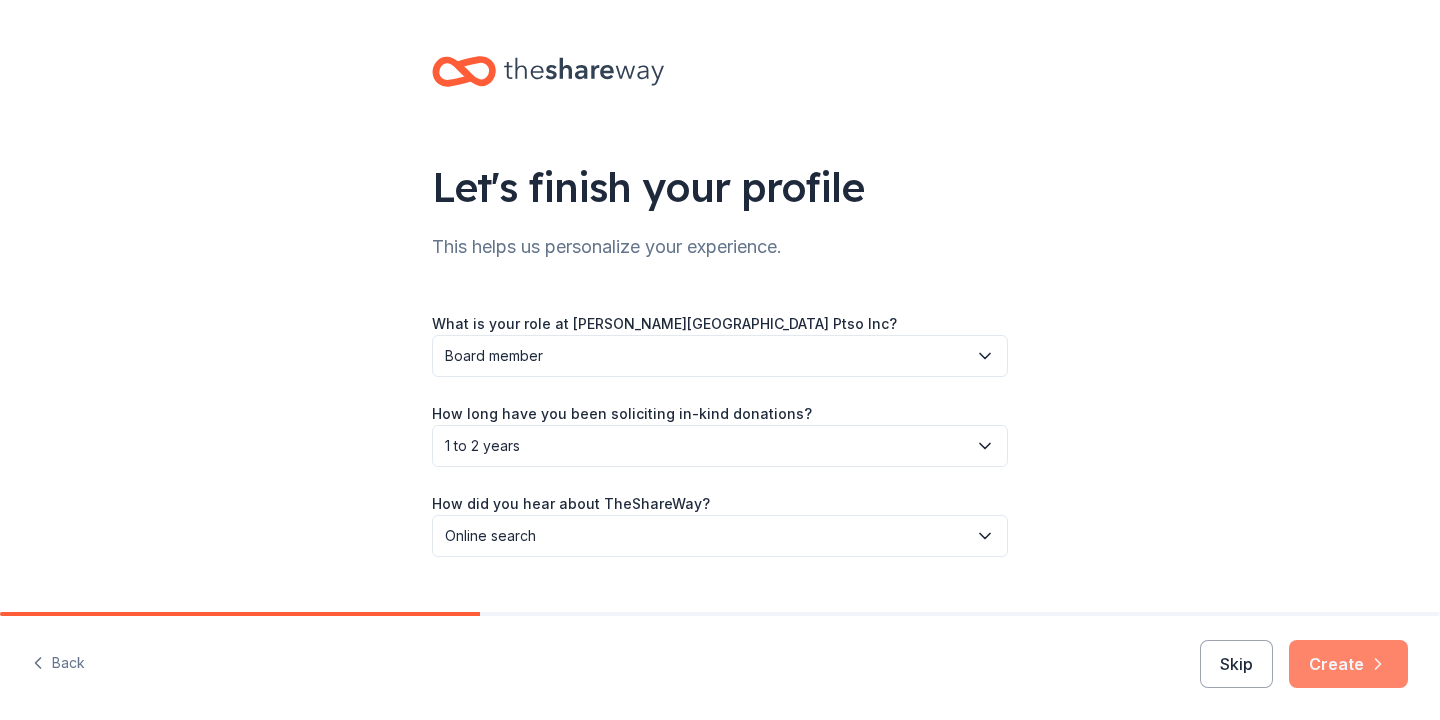 click on "Create" at bounding box center (1348, 664) 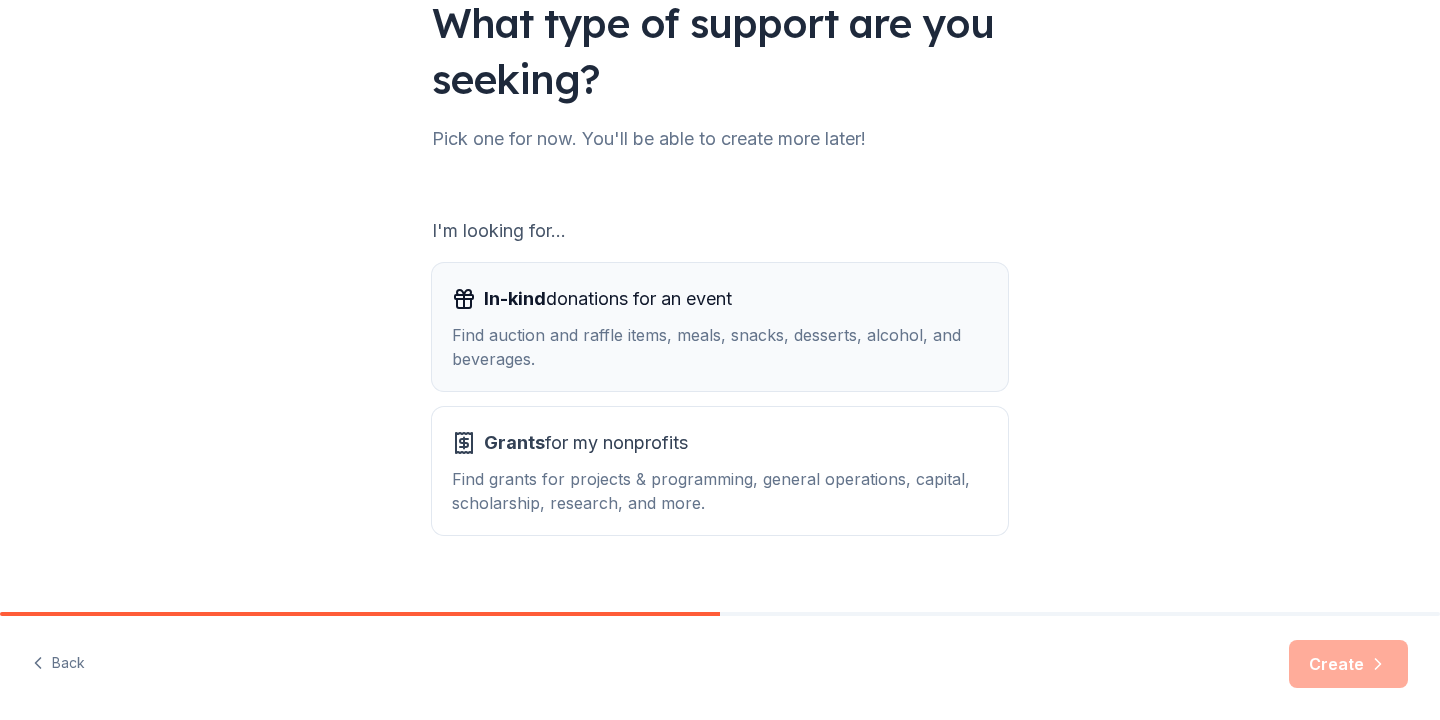scroll, scrollTop: 195, scrollLeft: 0, axis: vertical 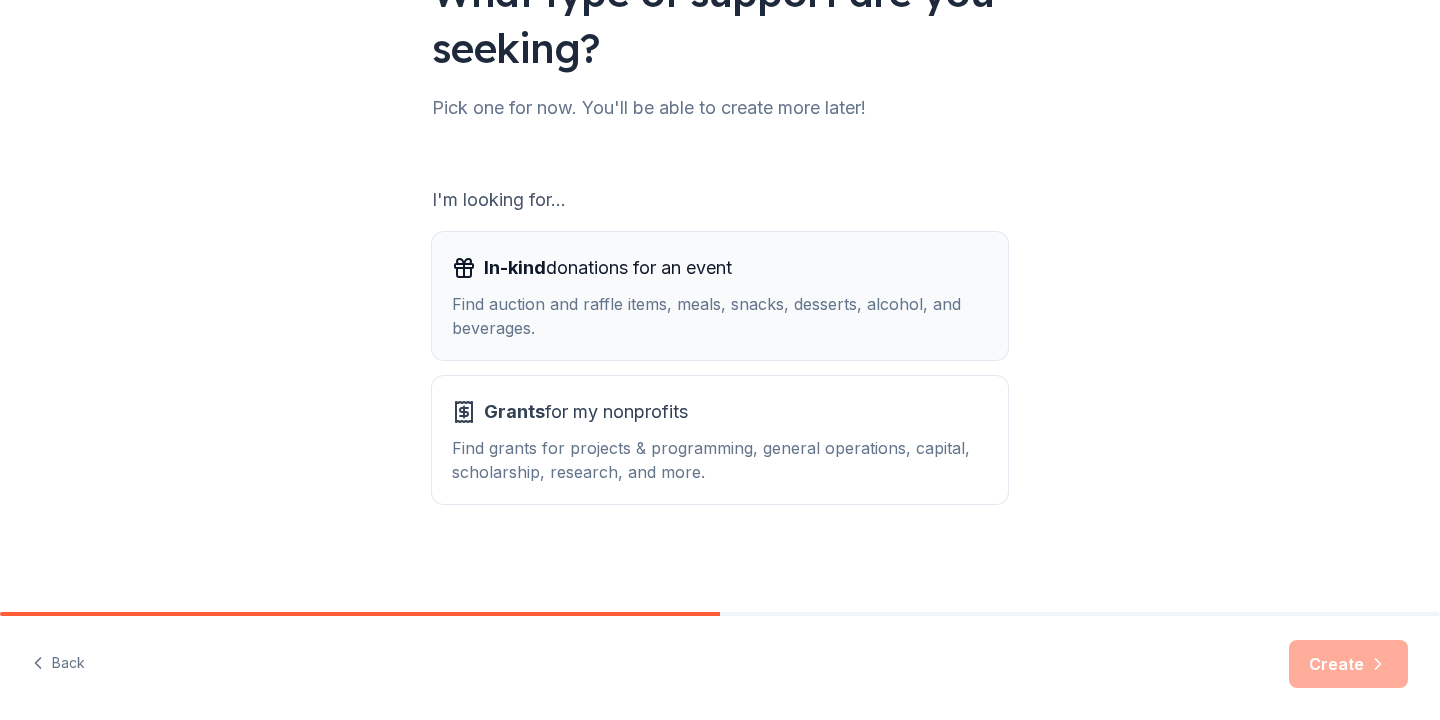 click on "Find auction and raffle items, meals, snacks, desserts, alcohol, and beverages." at bounding box center (720, 316) 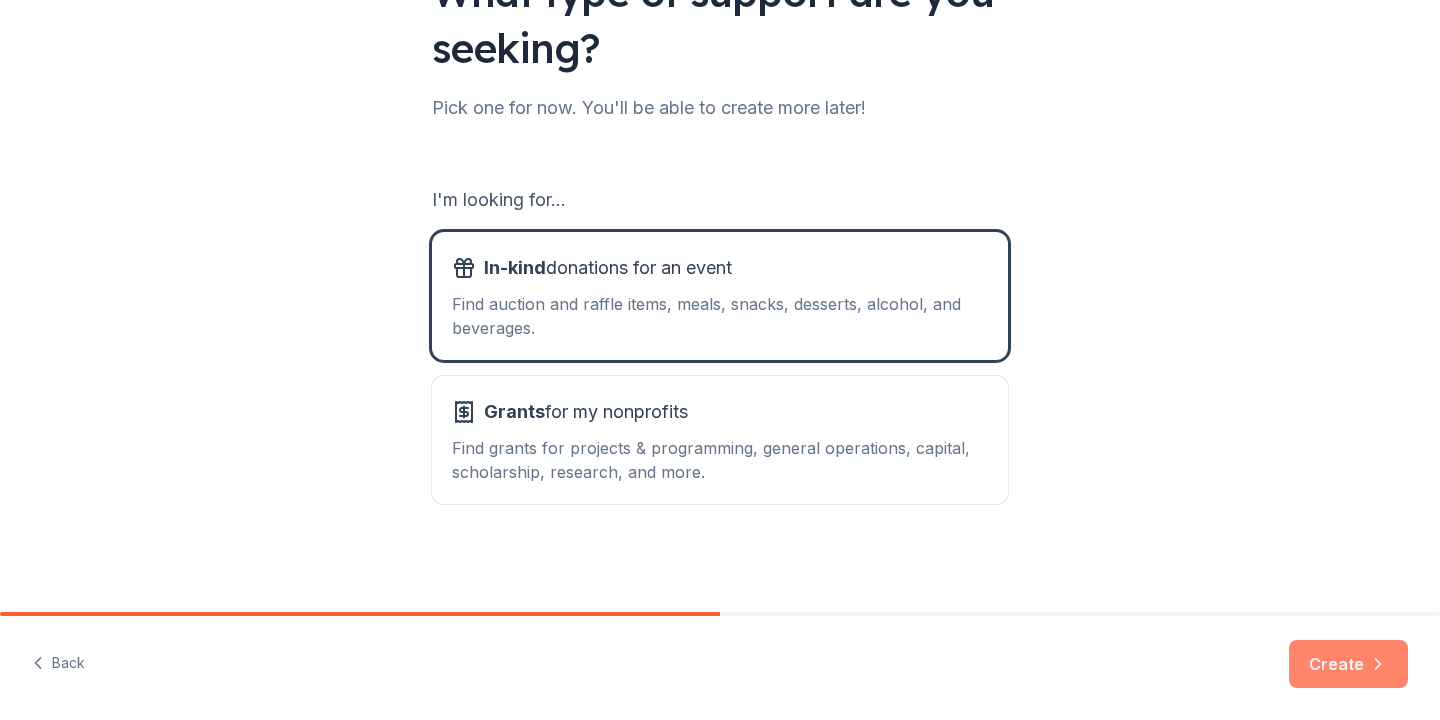 click on "Create" at bounding box center [1348, 664] 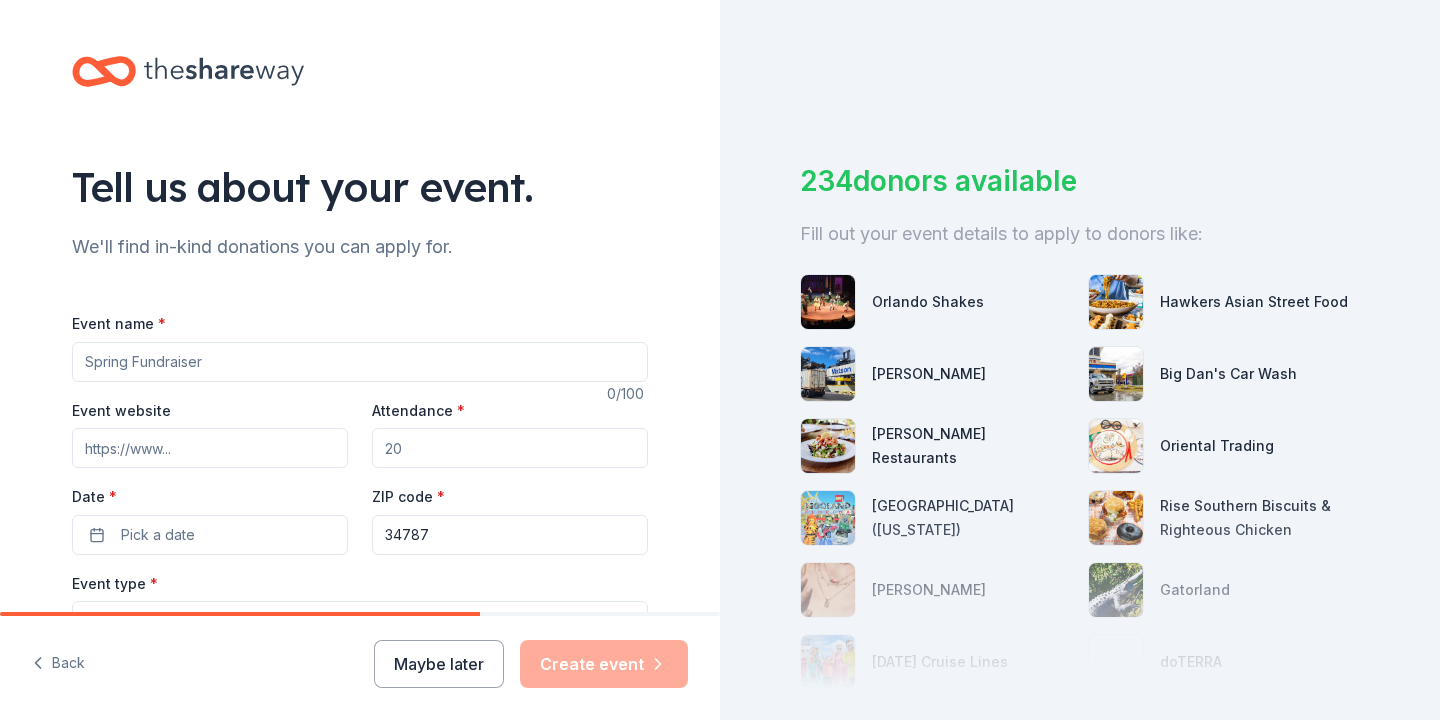 click on "Event name *" at bounding box center [360, 362] 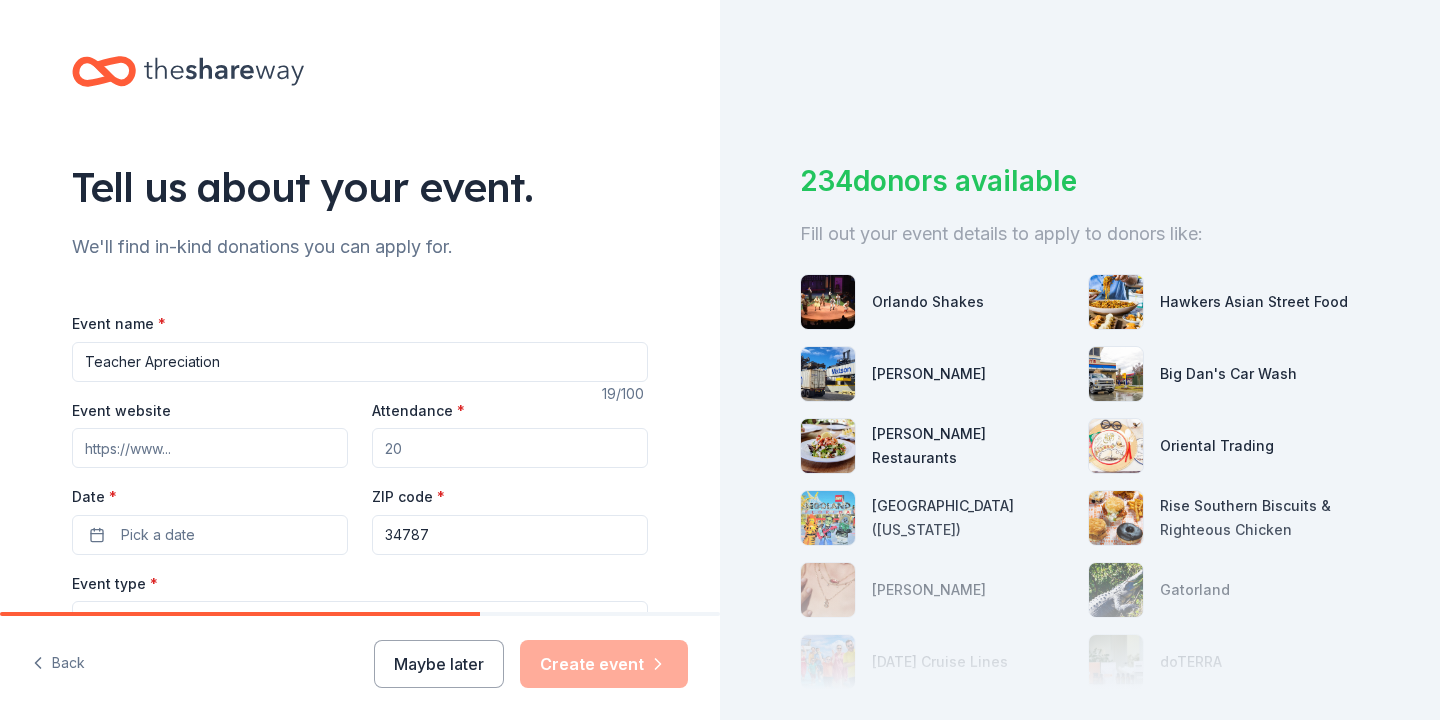 type on "Teacher Apreciation" 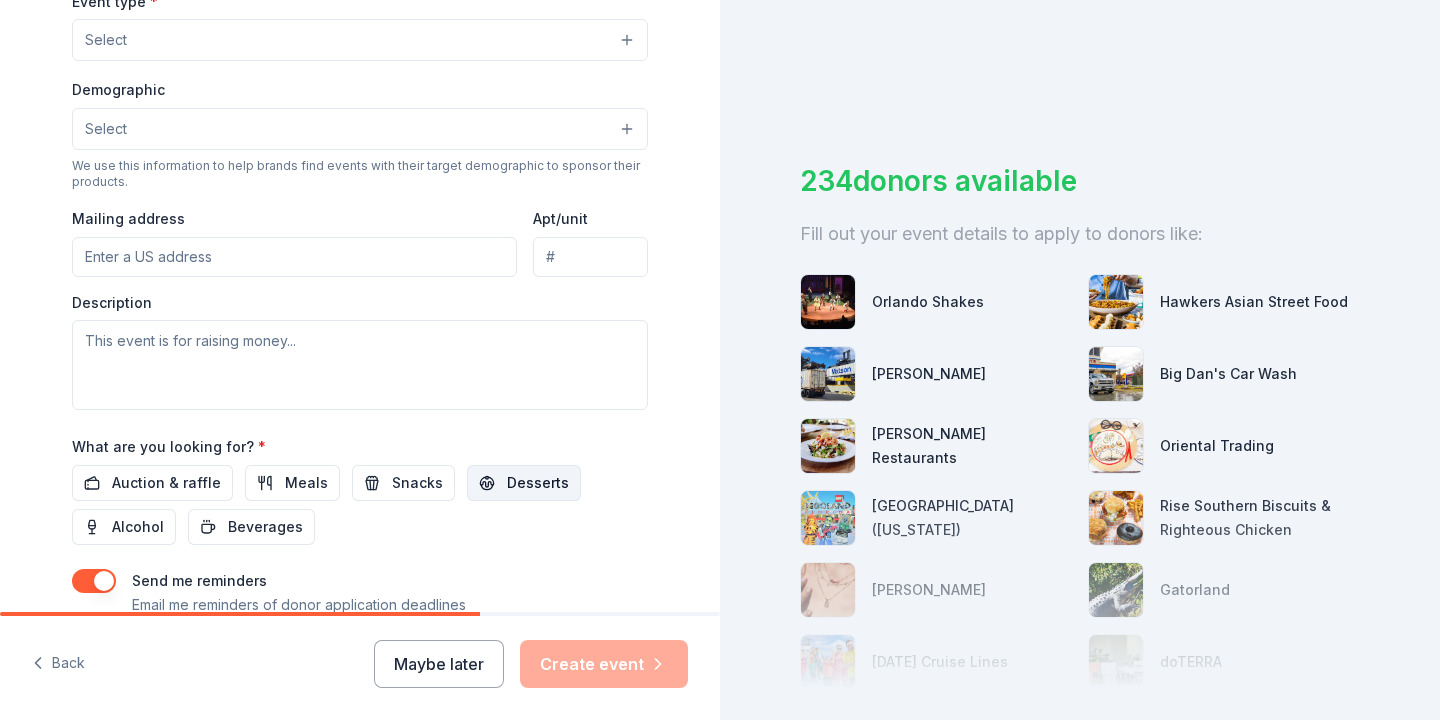 scroll, scrollTop: 577, scrollLeft: 0, axis: vertical 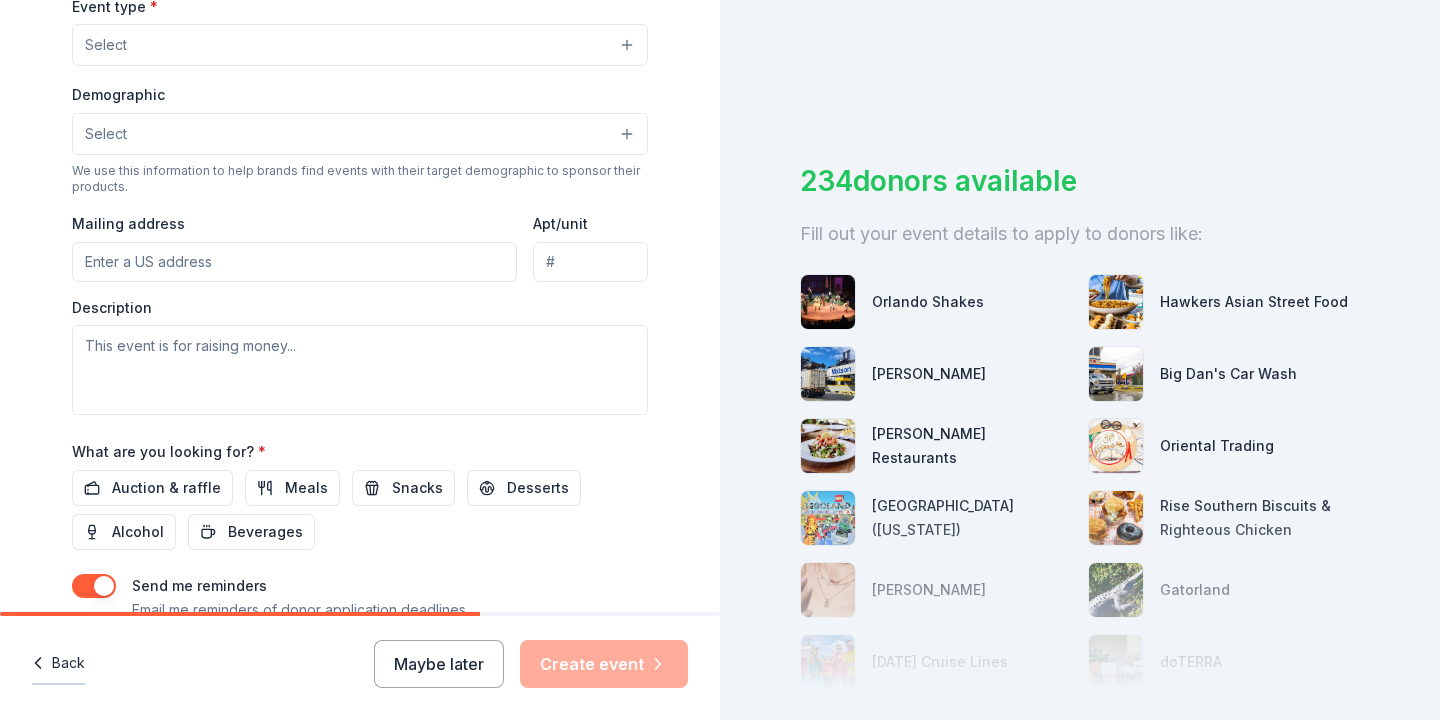 click on "Back" at bounding box center [58, 664] 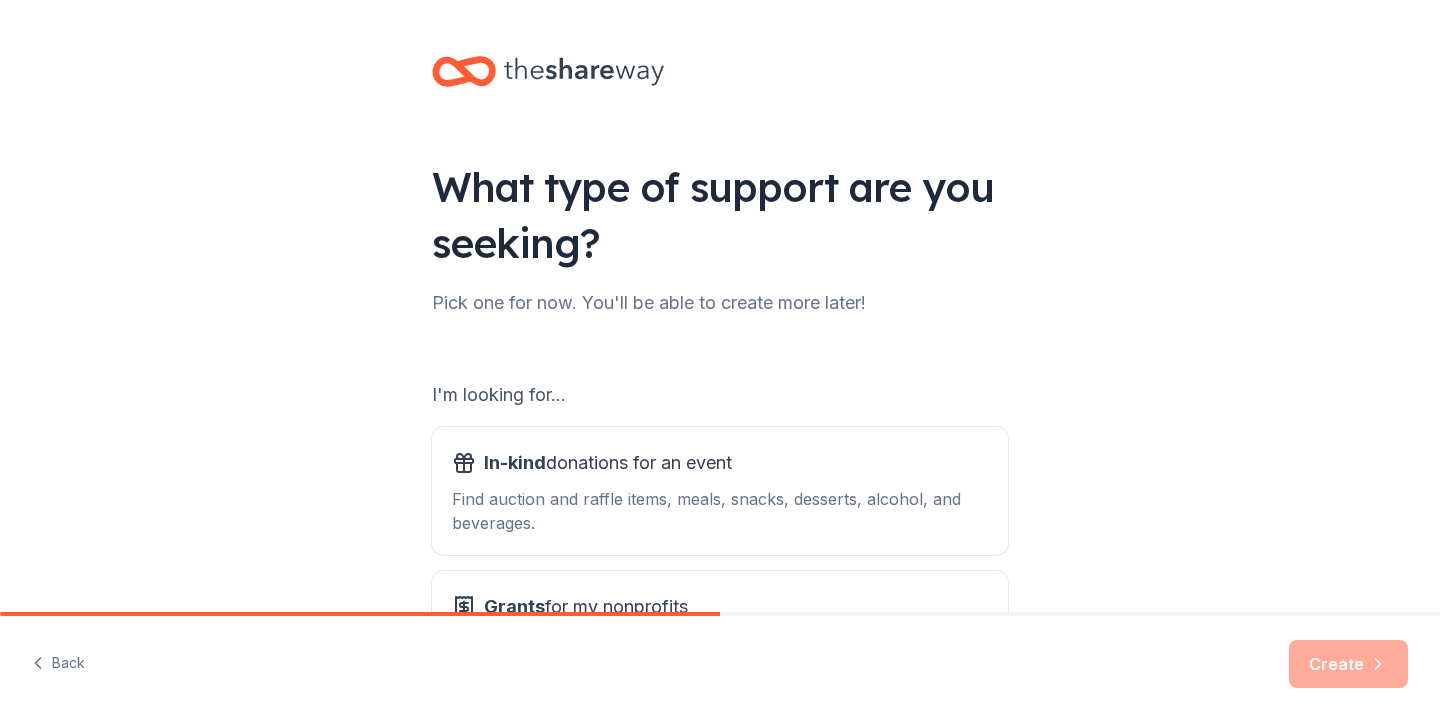 scroll, scrollTop: 195, scrollLeft: 0, axis: vertical 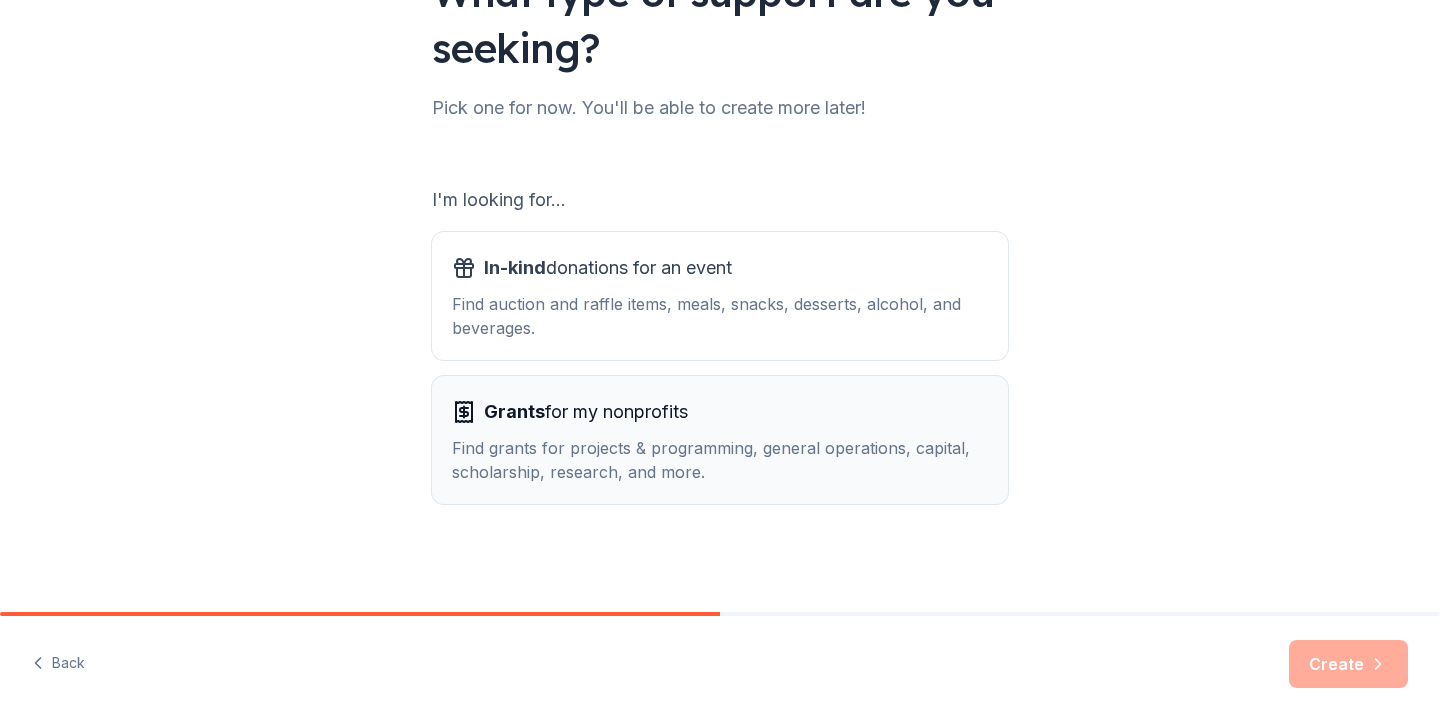 click on "Find grants for projects & programming, general operations, capital, scholarship, research, and more." at bounding box center [720, 460] 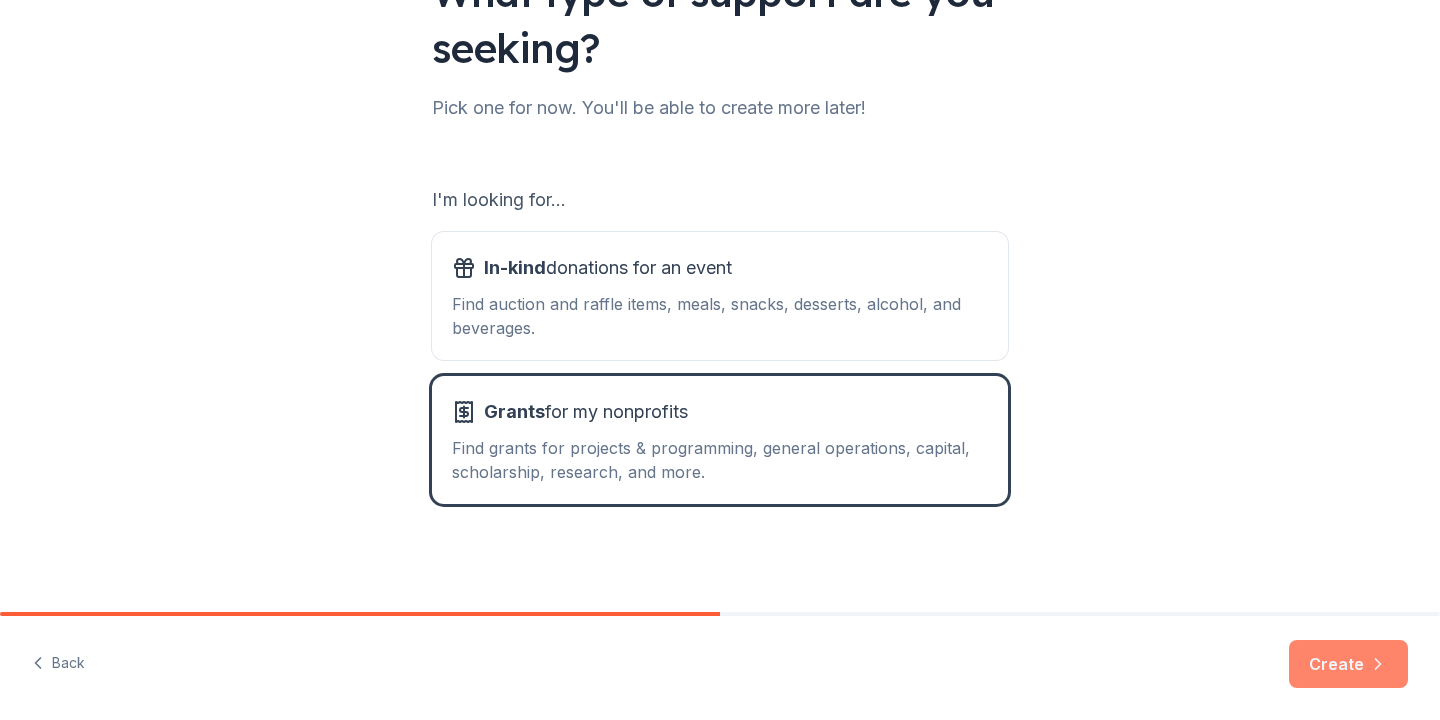 click on "Create" at bounding box center [1348, 664] 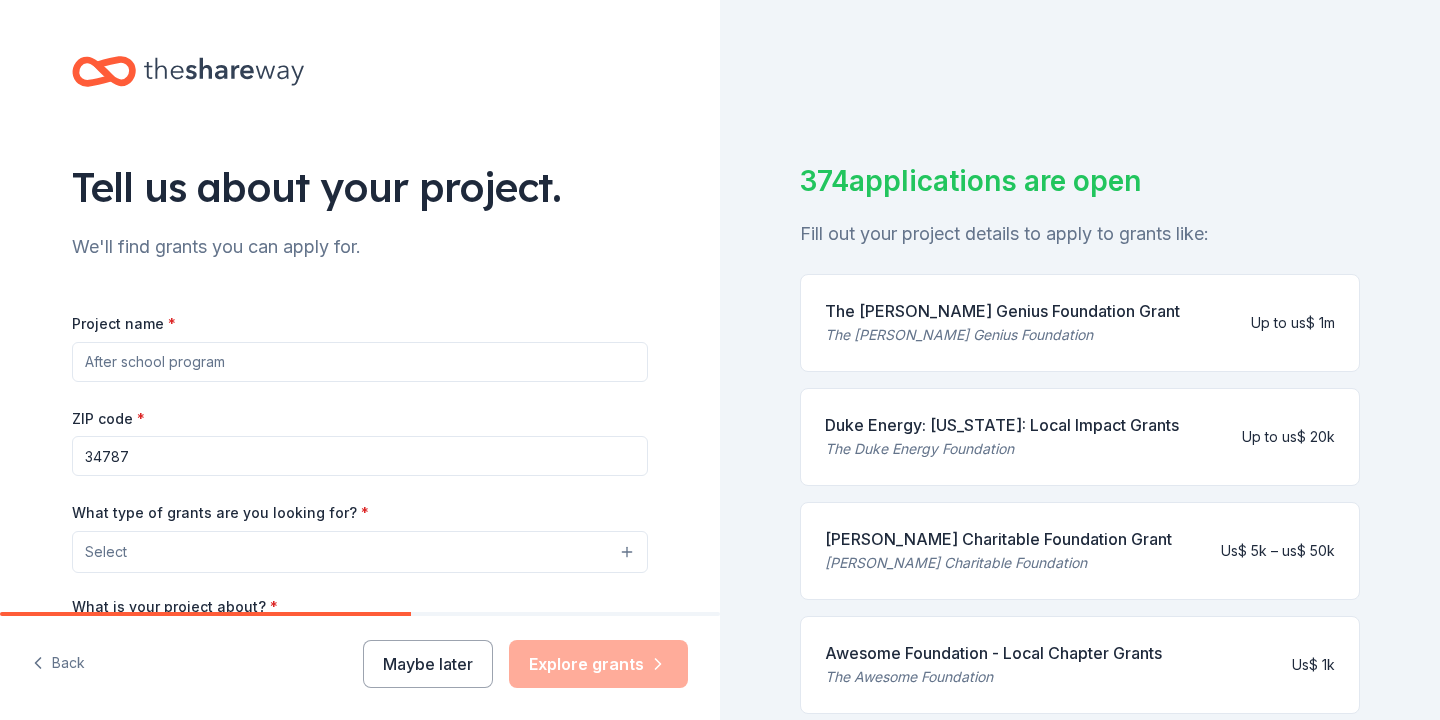 click on "Project name *" at bounding box center (360, 362) 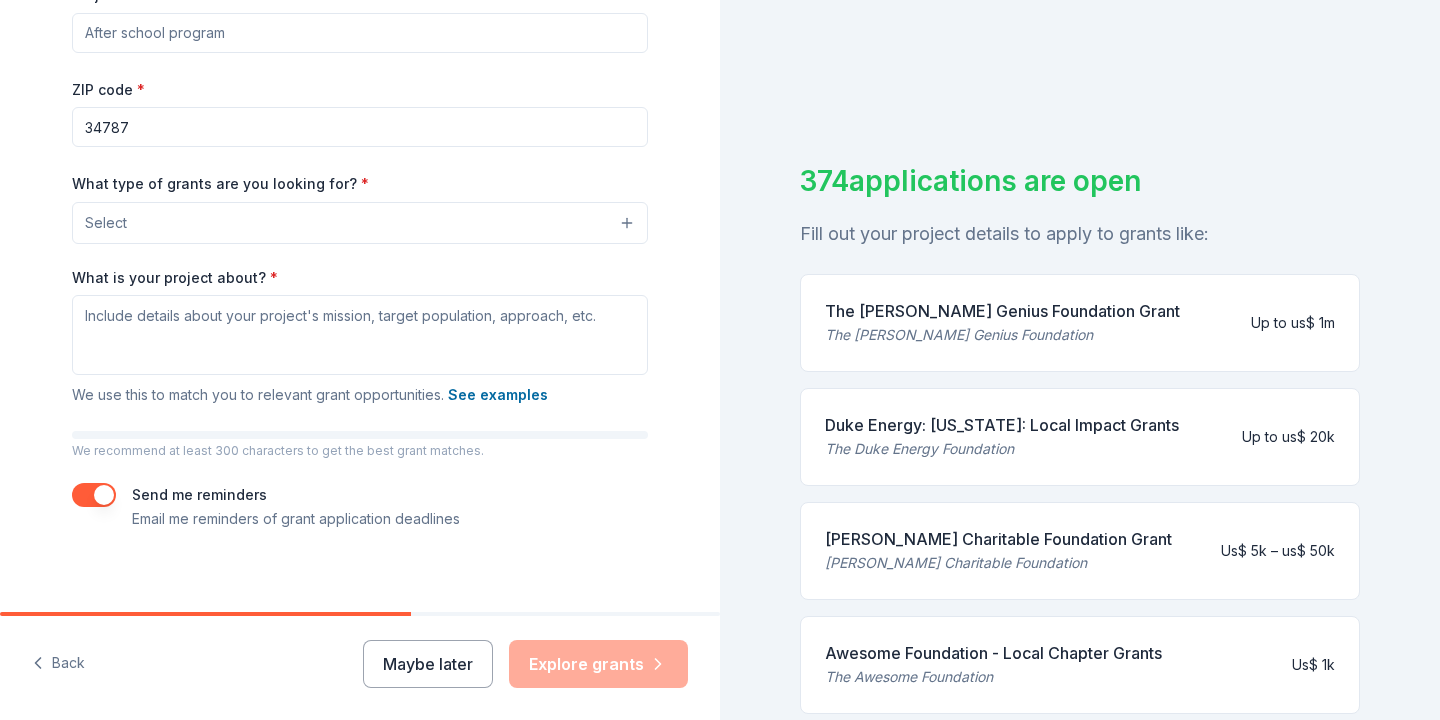 scroll, scrollTop: 344, scrollLeft: 0, axis: vertical 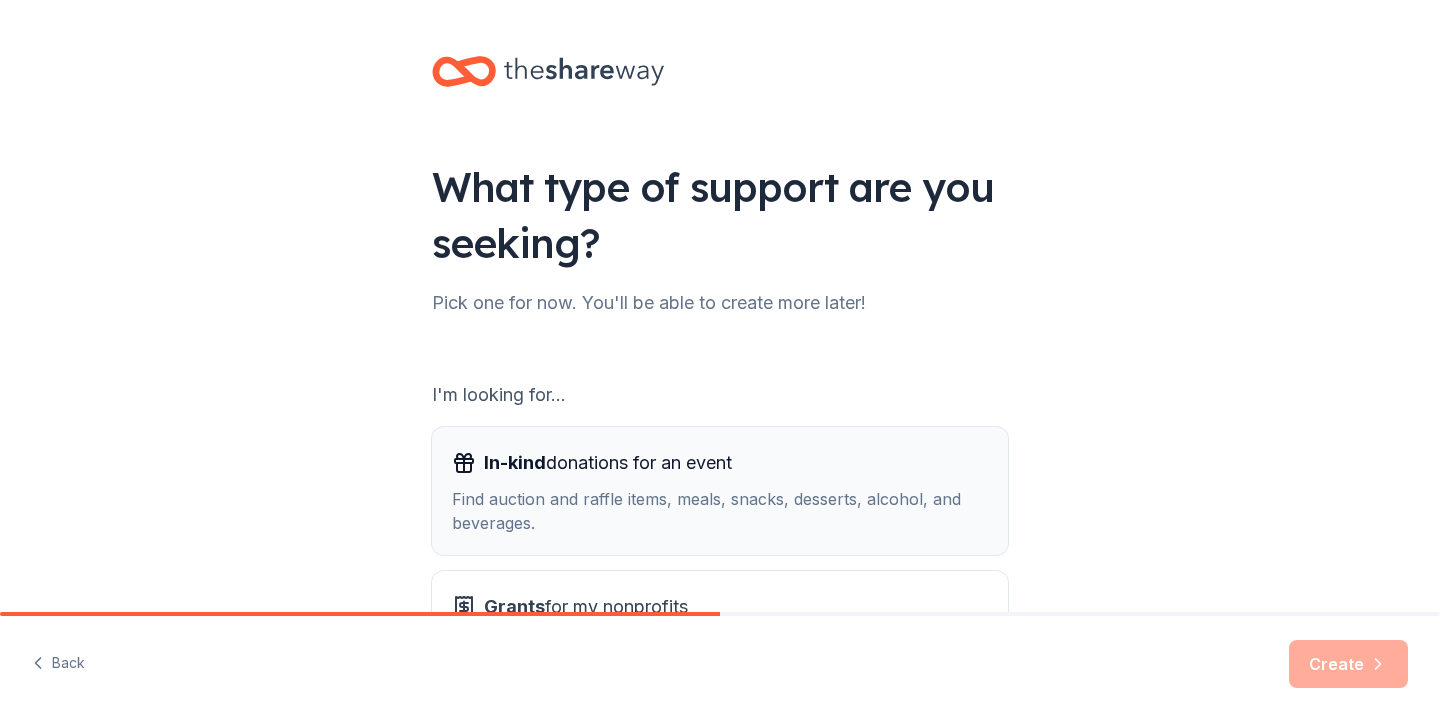 click on "Find auction and raffle items, meals, snacks, desserts, alcohol, and beverages." at bounding box center [720, 511] 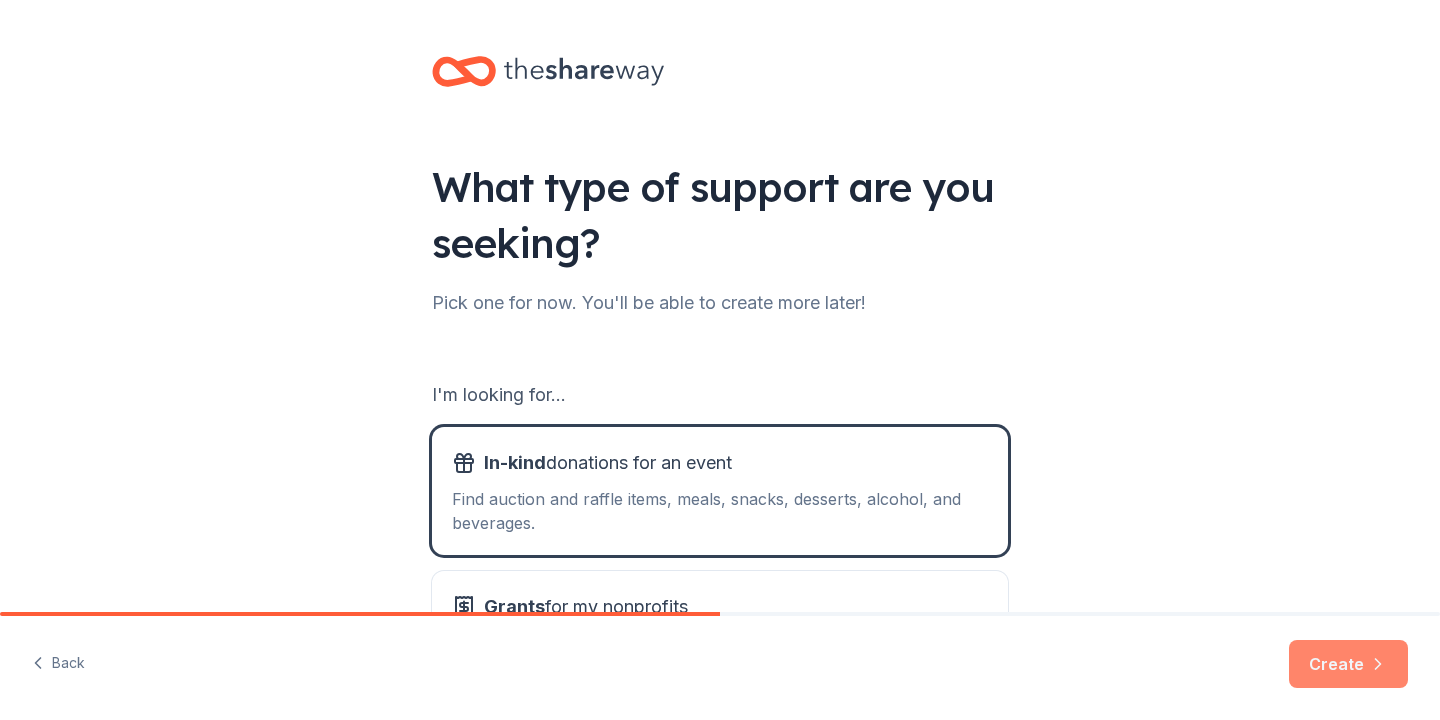 click on "Create" at bounding box center (1348, 664) 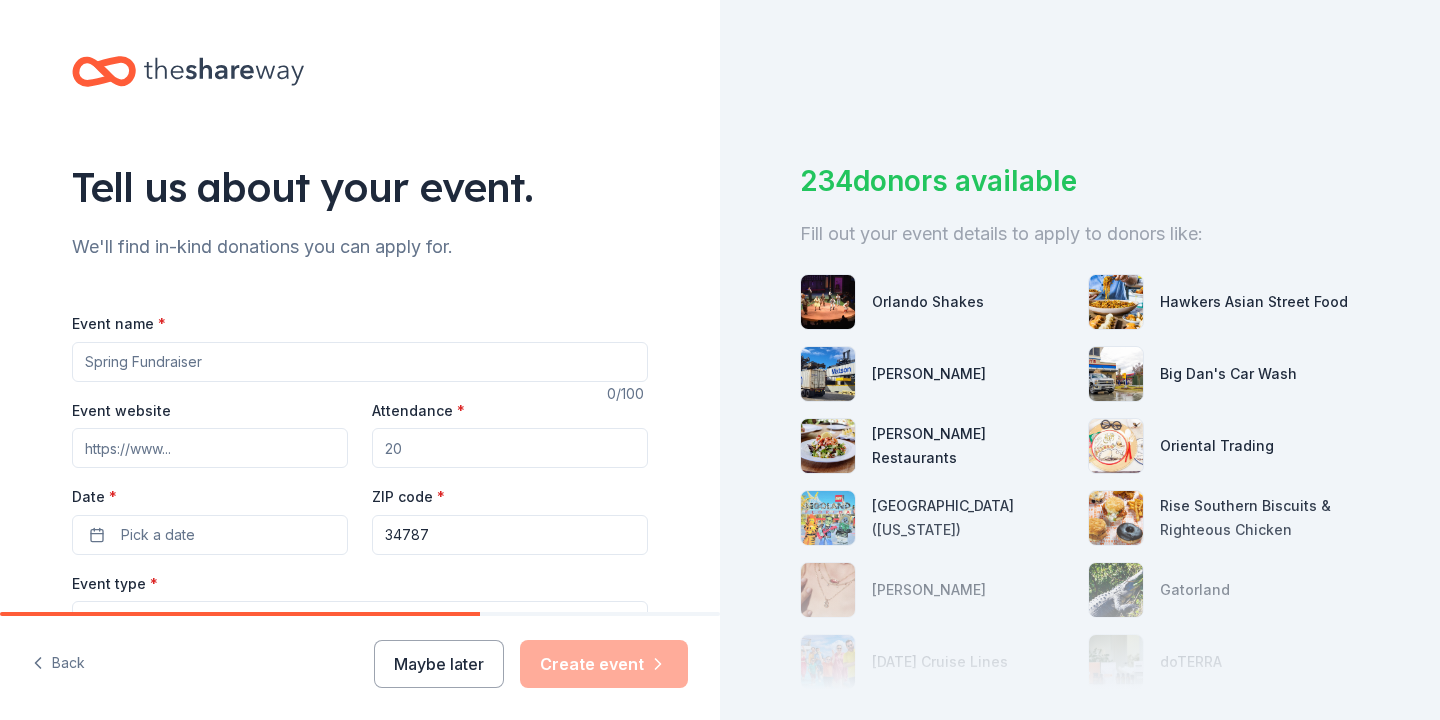 click on "Event name *" at bounding box center [360, 362] 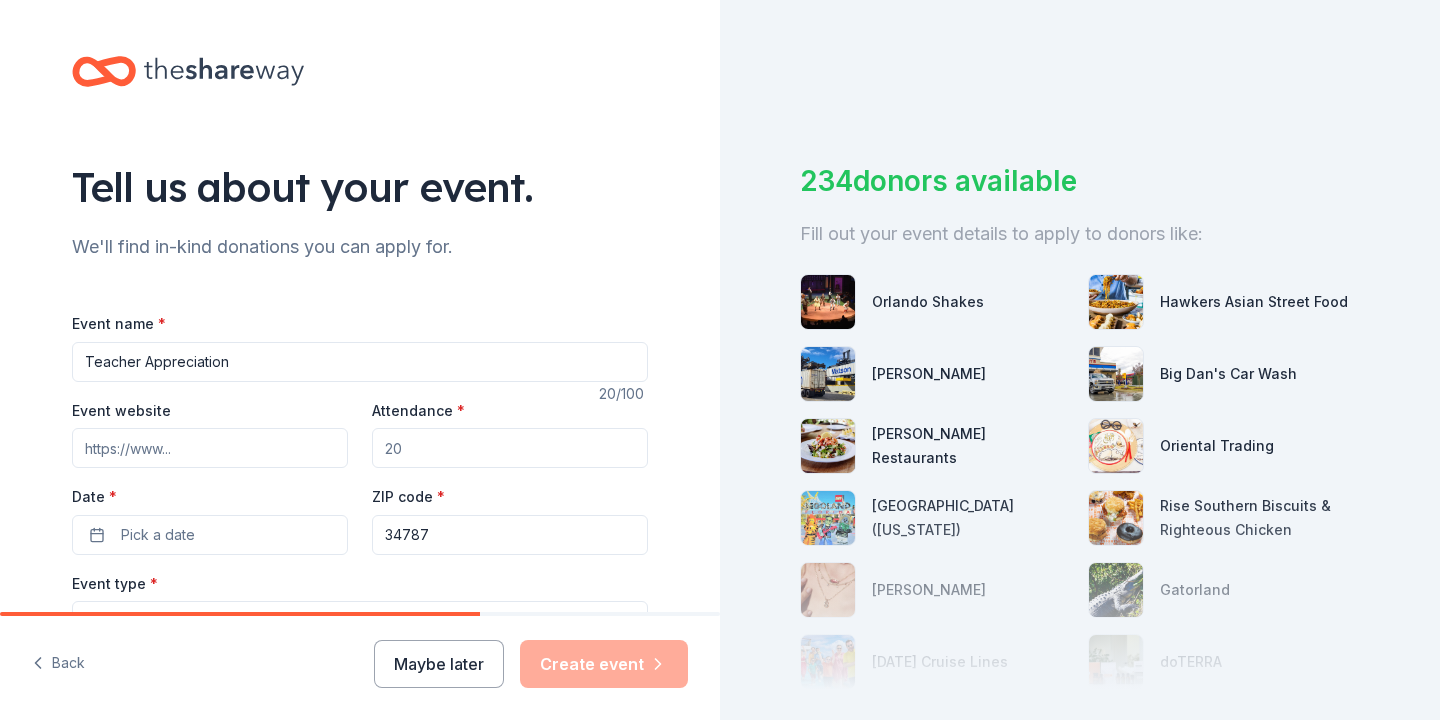 type on "Teacher Appreciation" 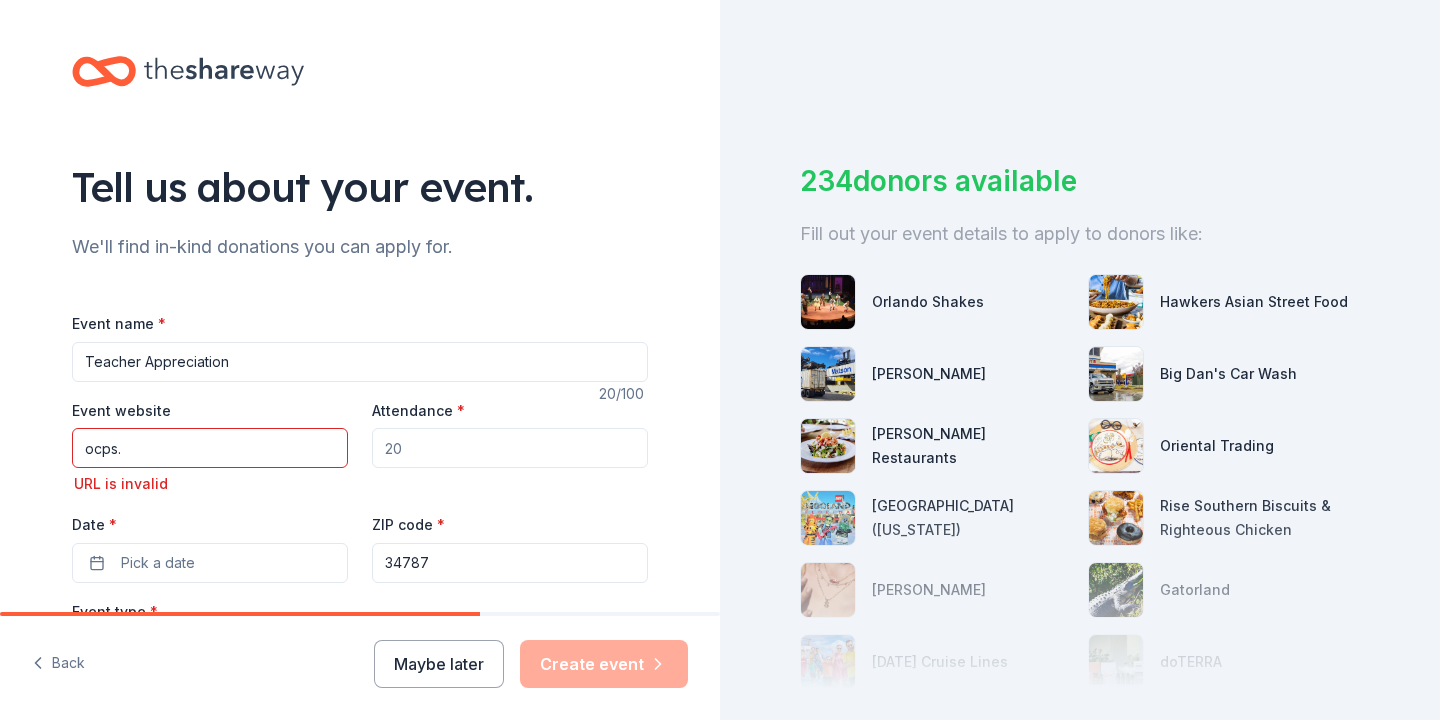 drag, startPoint x: 195, startPoint y: 443, endPoint x: 32, endPoint y: 430, distance: 163.51758 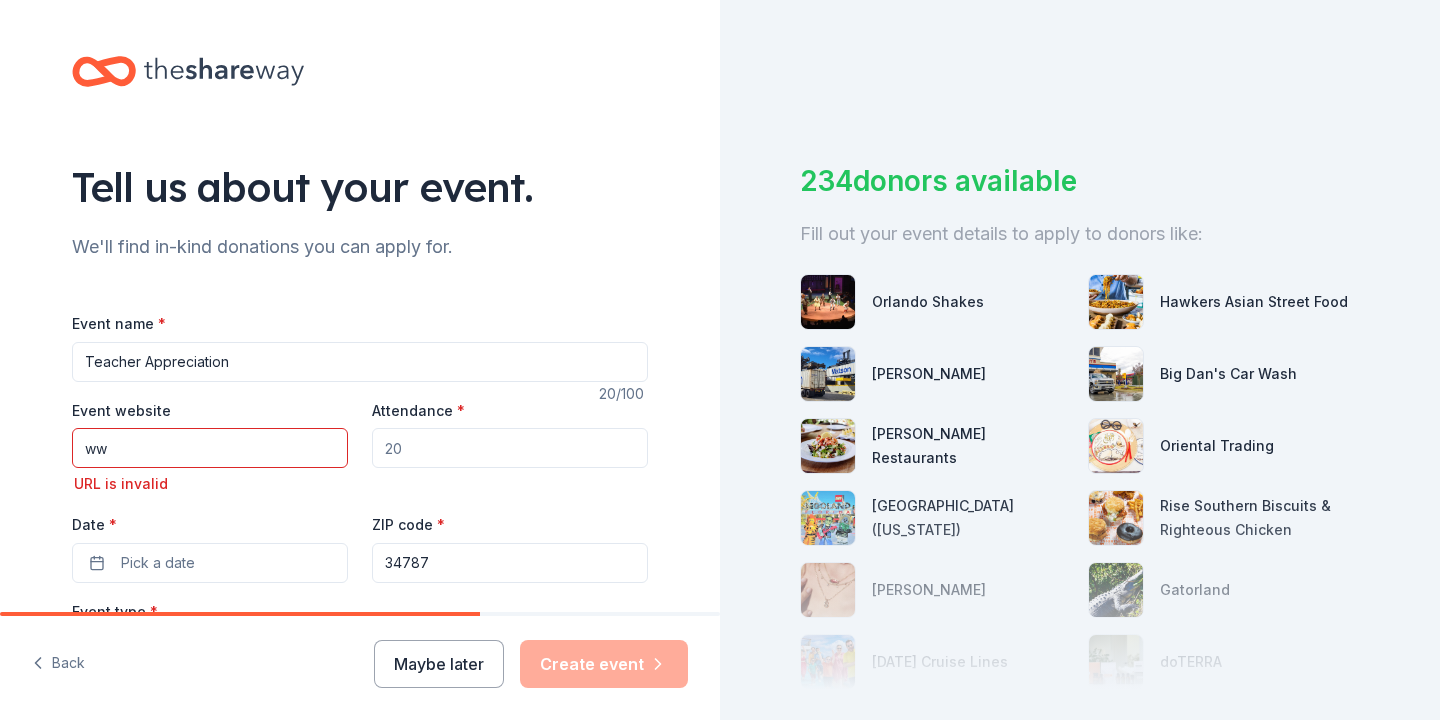 type on "w" 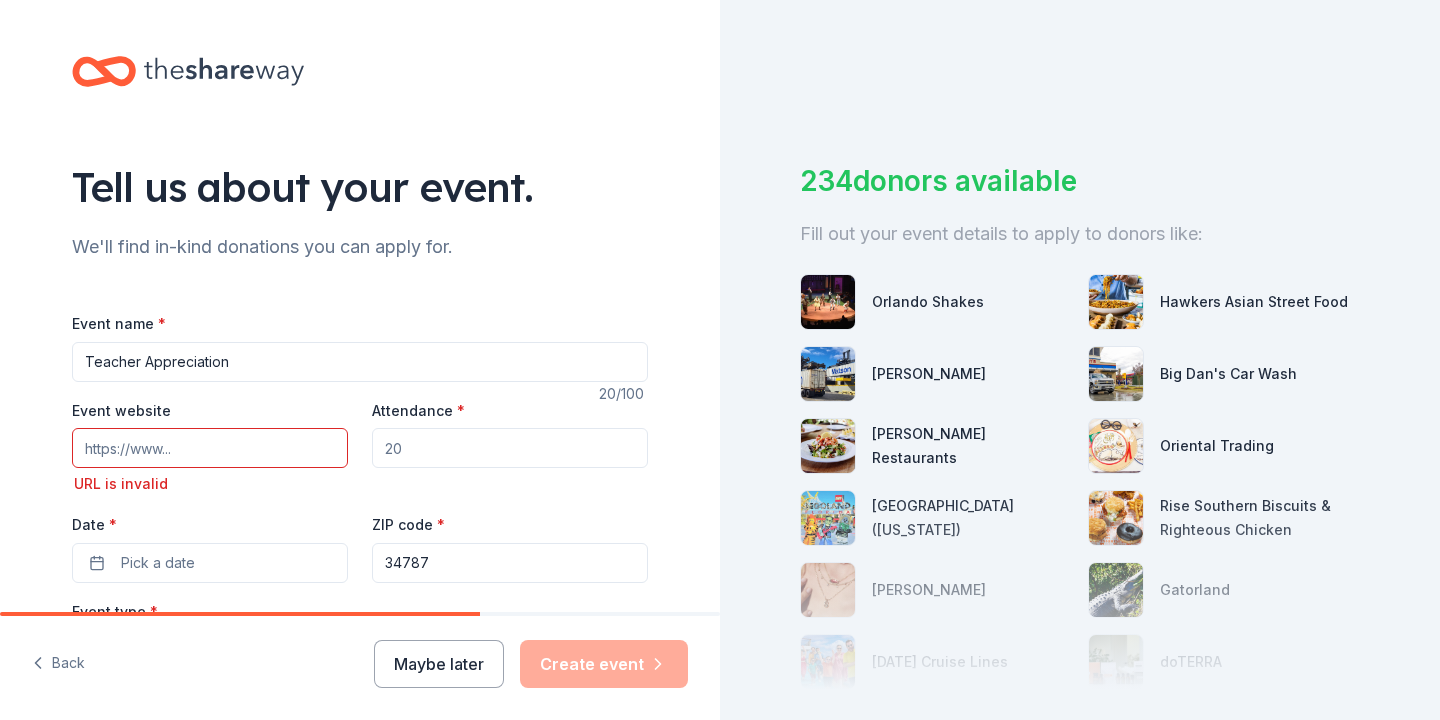 type 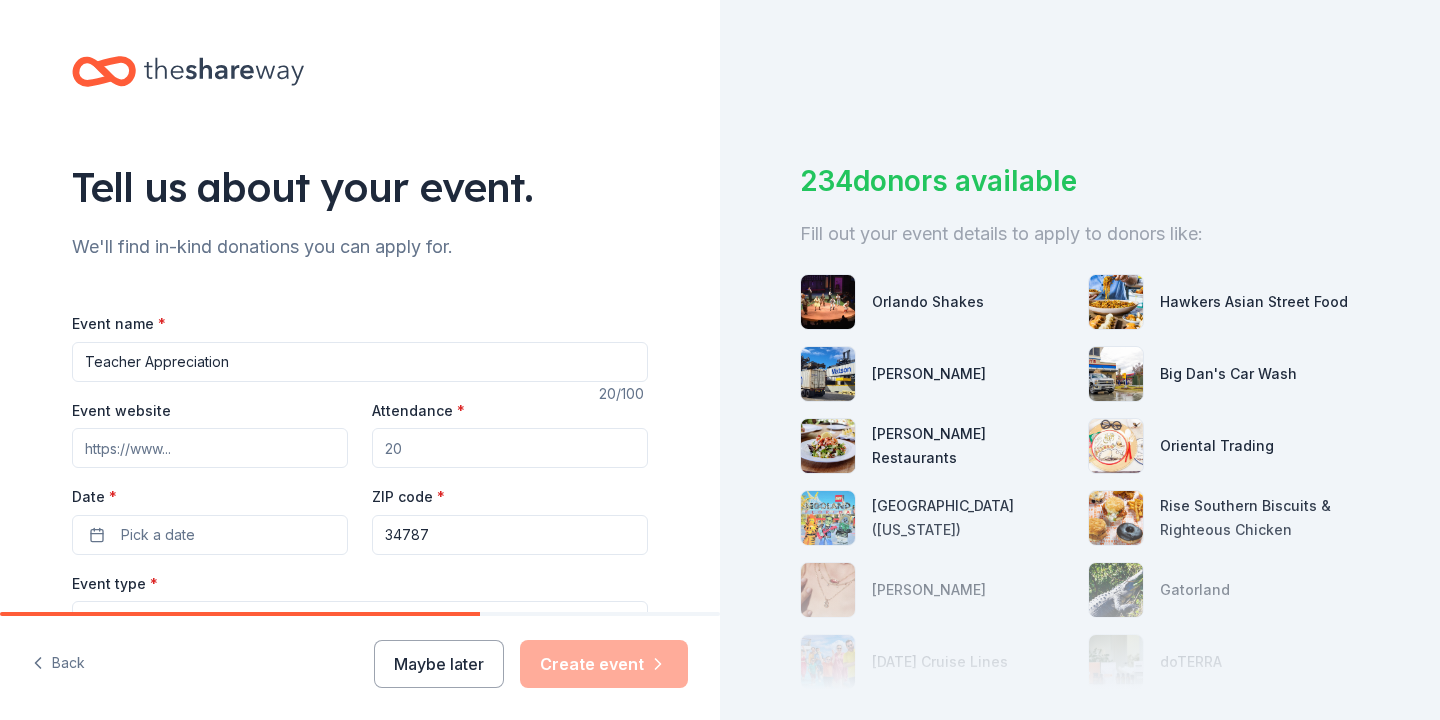 drag, startPoint x: 423, startPoint y: 451, endPoint x: 352, endPoint y: 442, distance: 71.568146 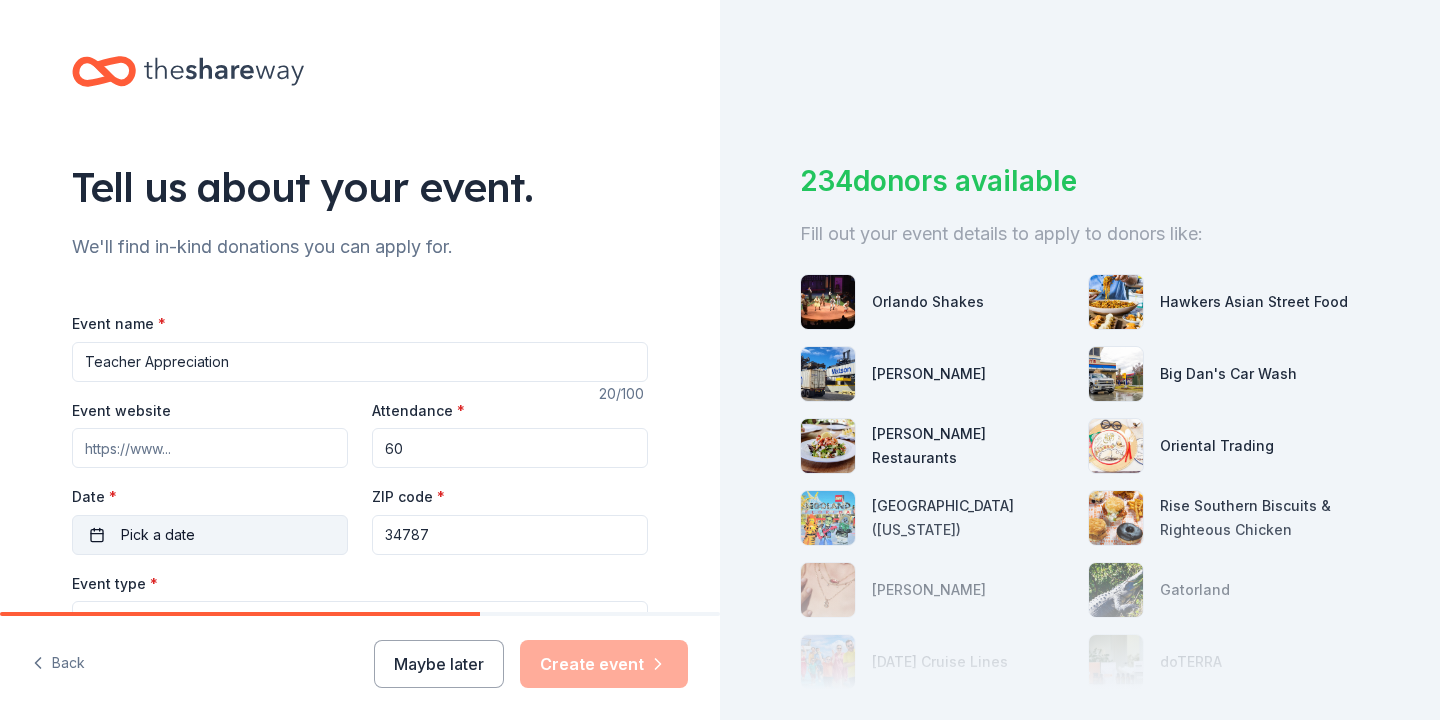 type on "60" 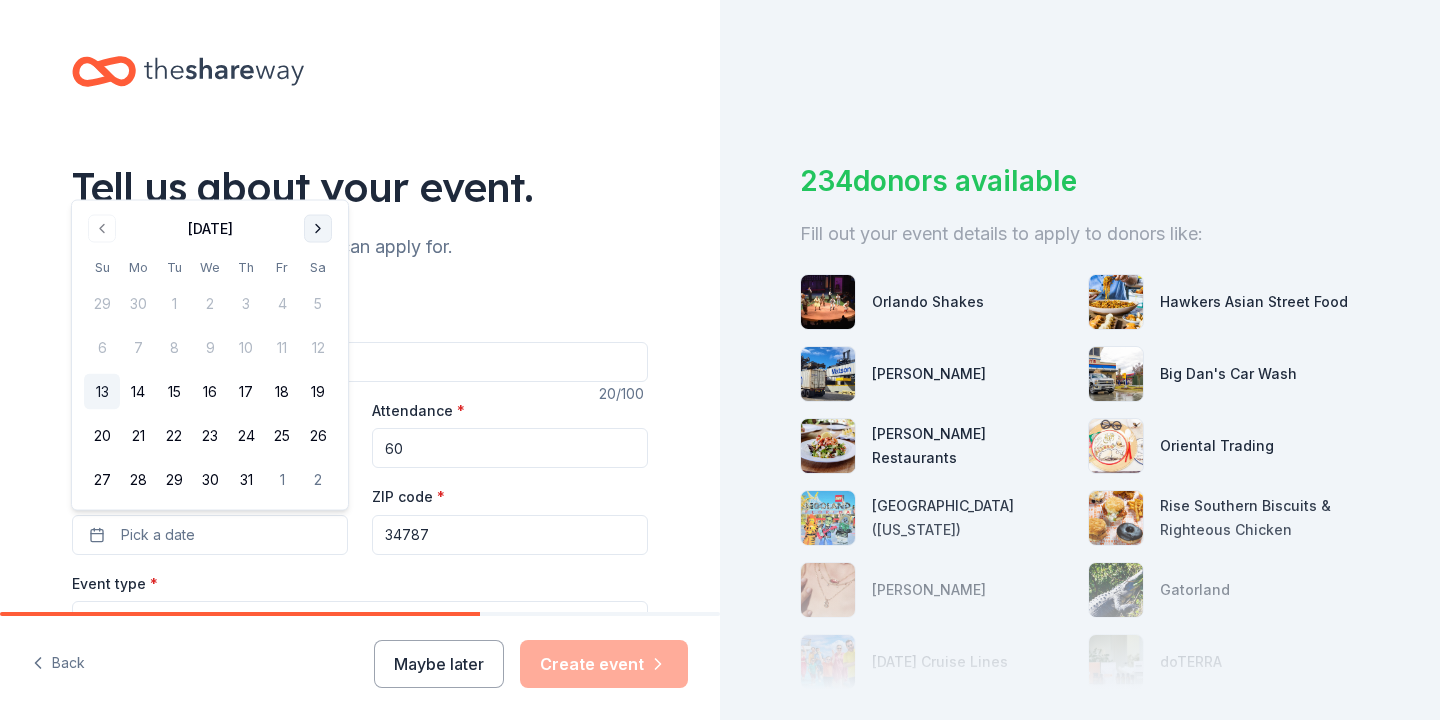 click at bounding box center [318, 229] 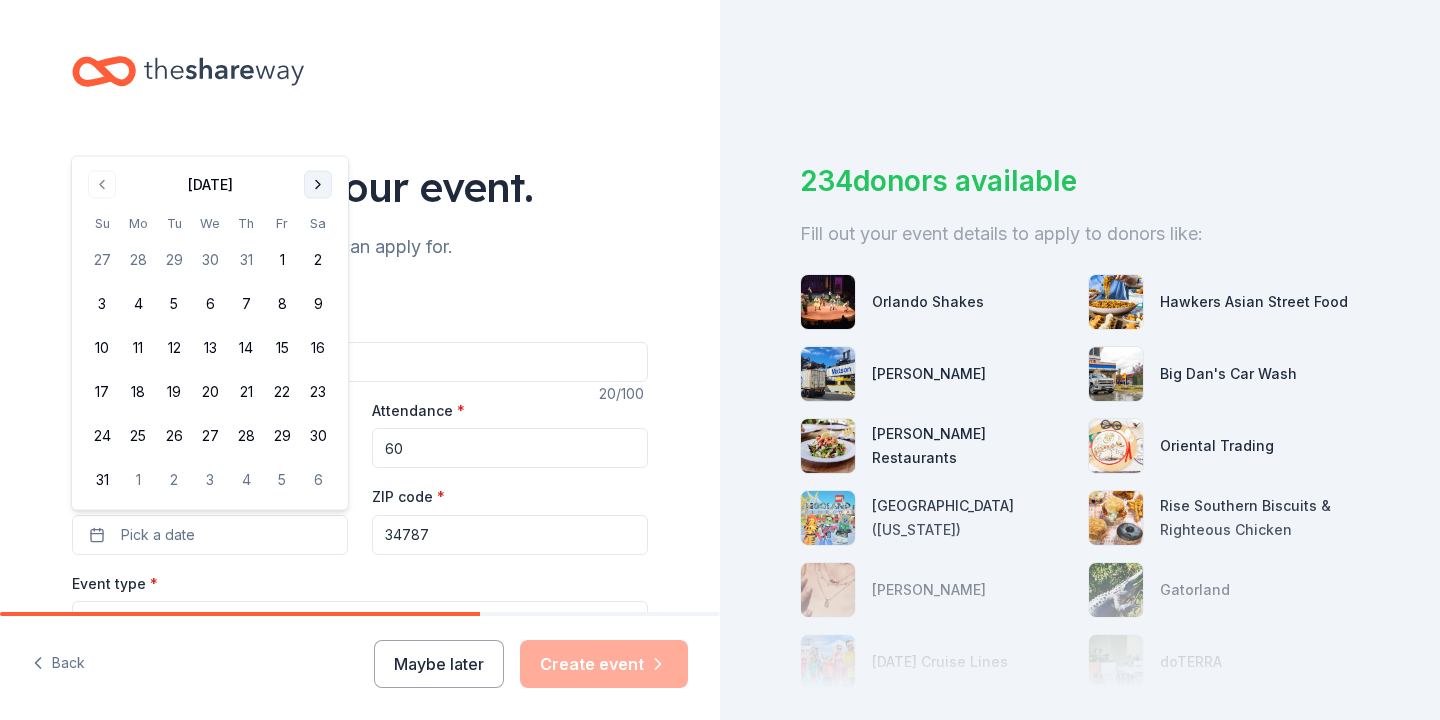 click at bounding box center [318, 185] 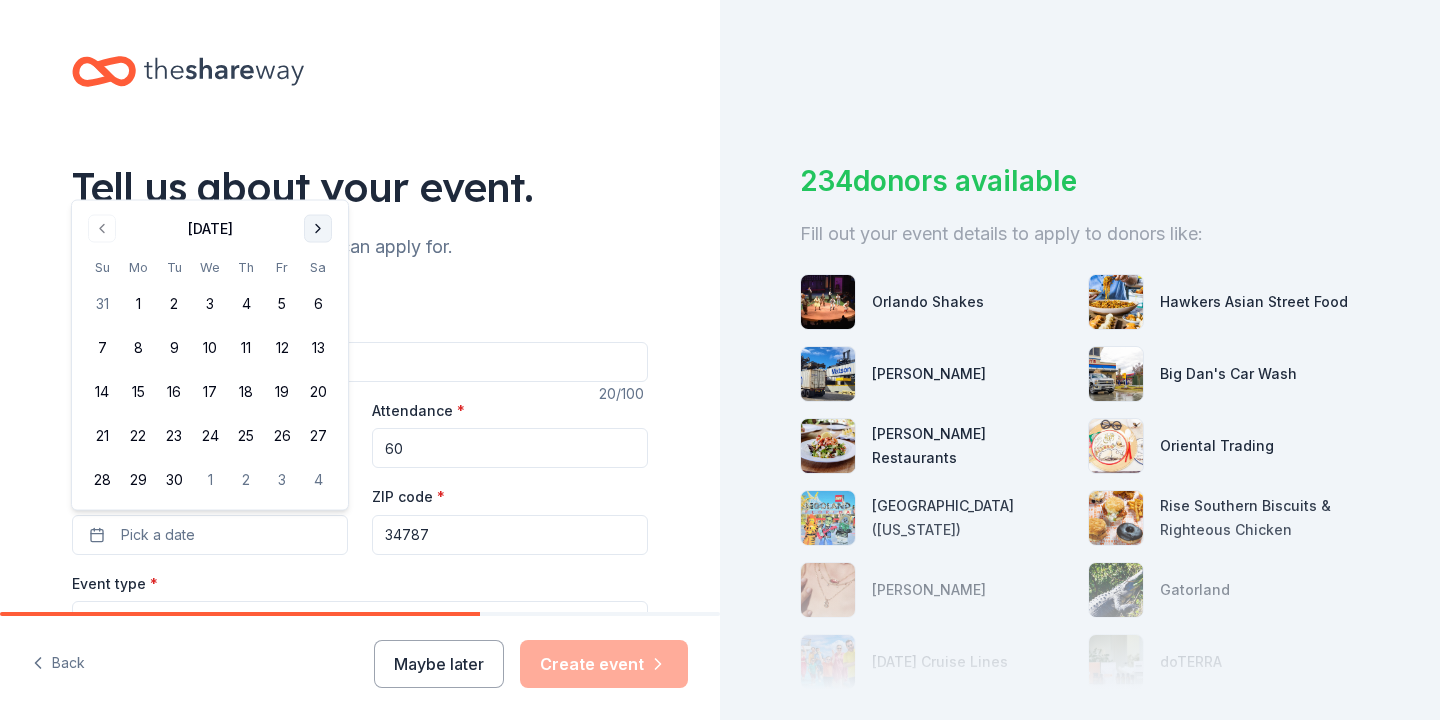 click at bounding box center [318, 229] 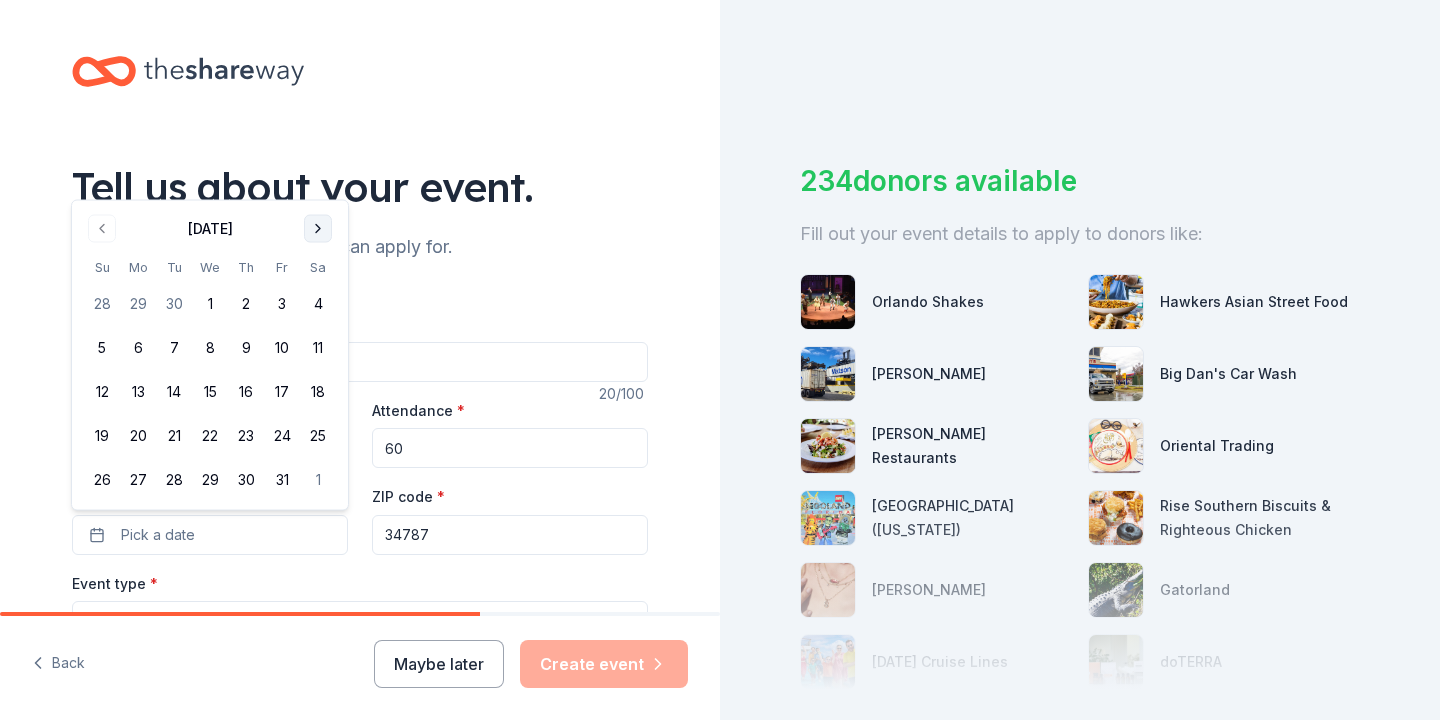 click at bounding box center (318, 229) 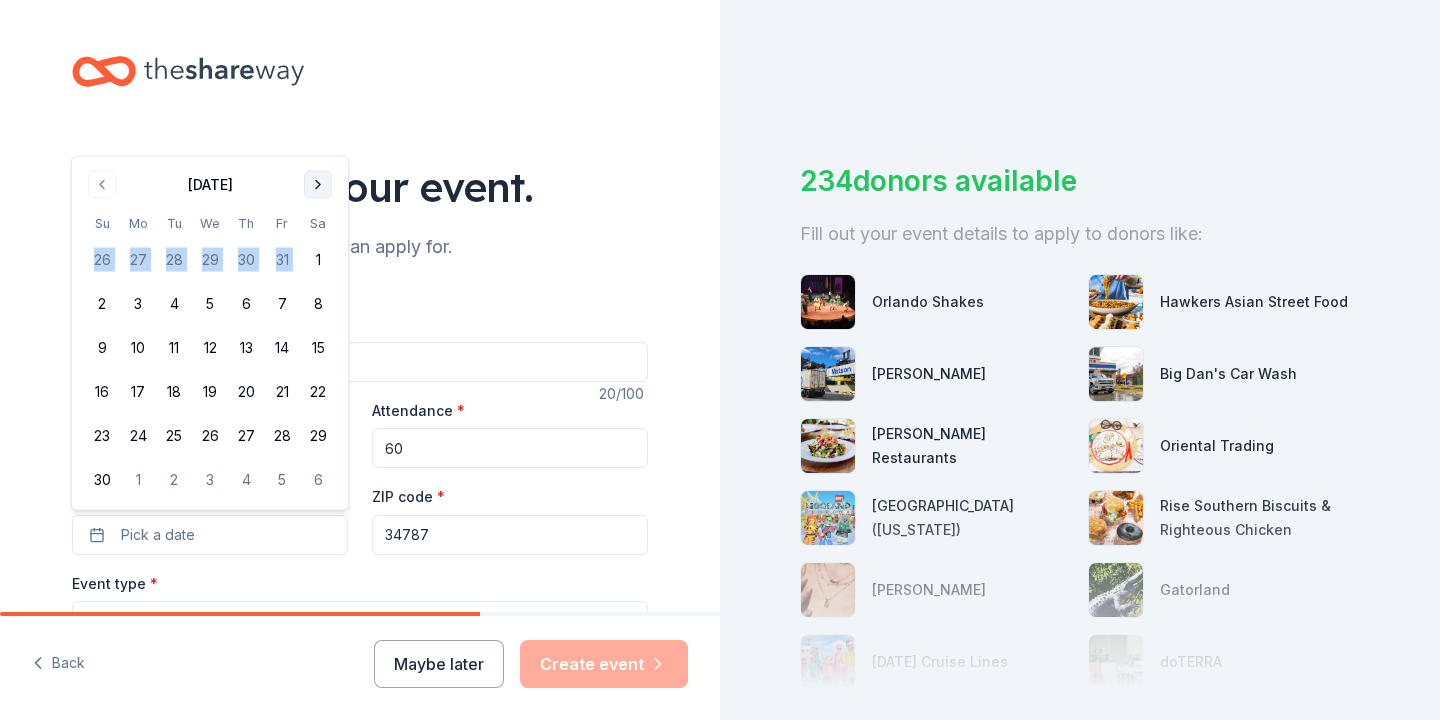 click on "26 27 28 29 30 31 1 2 3 4 5 6 7 8 9 10 11 12 13 14 15 16 17 18 19 20 21 22 23 24 25 26 27 28 29 30 1 2 3 4 5 6" at bounding box center [210, 366] 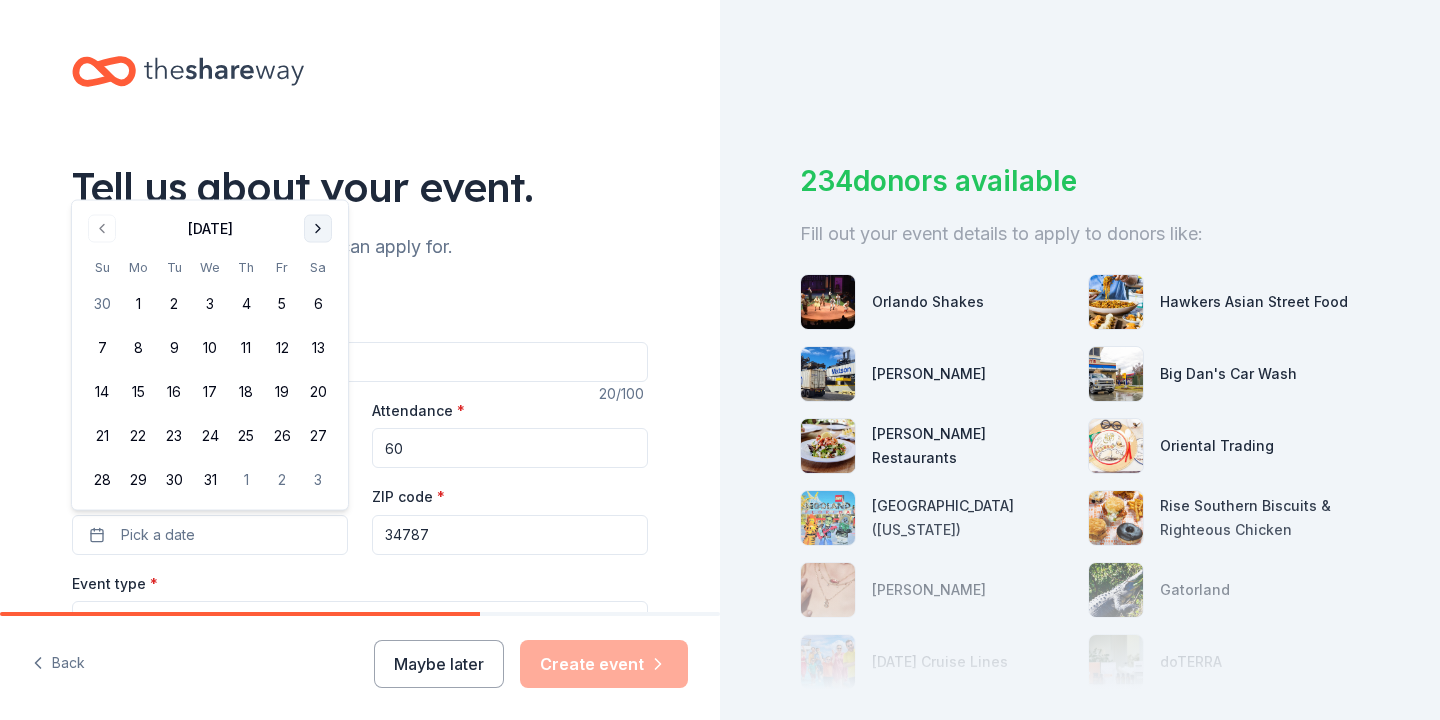 click at bounding box center [318, 229] 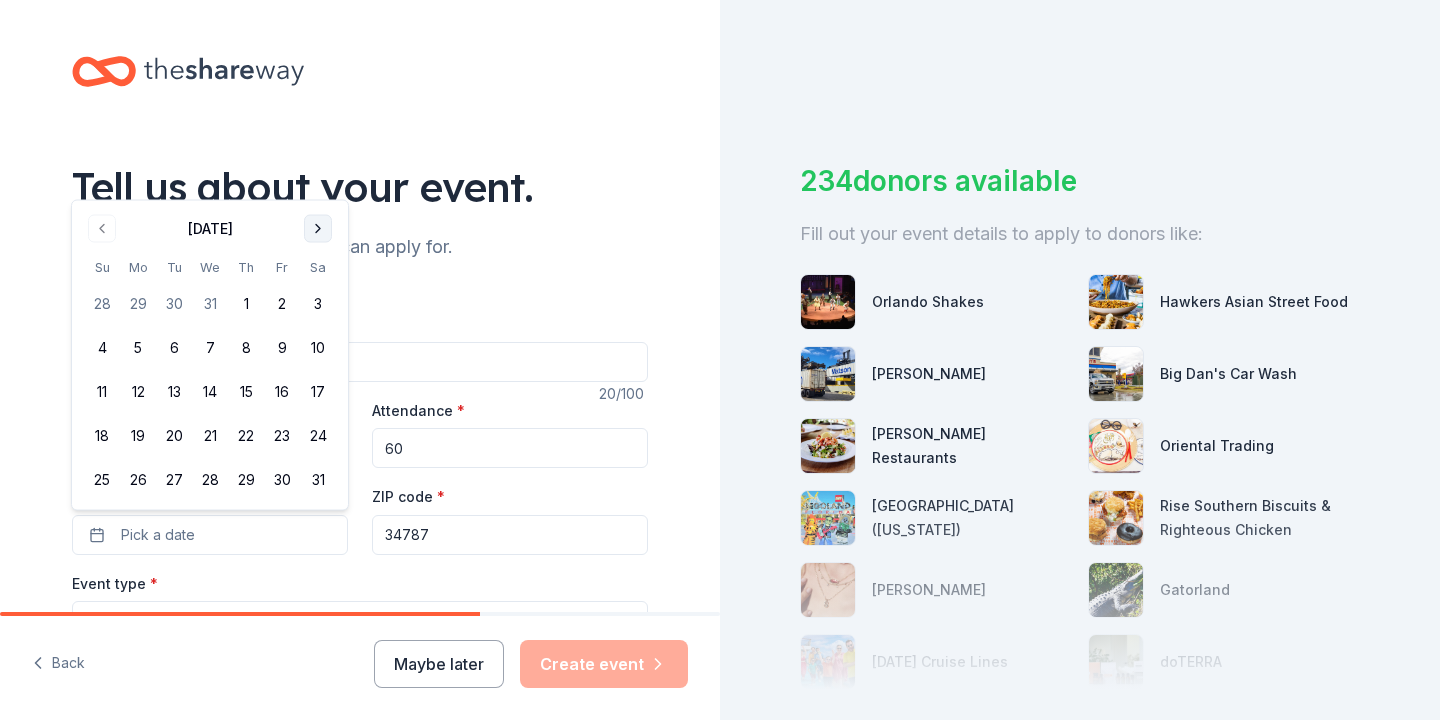 click at bounding box center [318, 229] 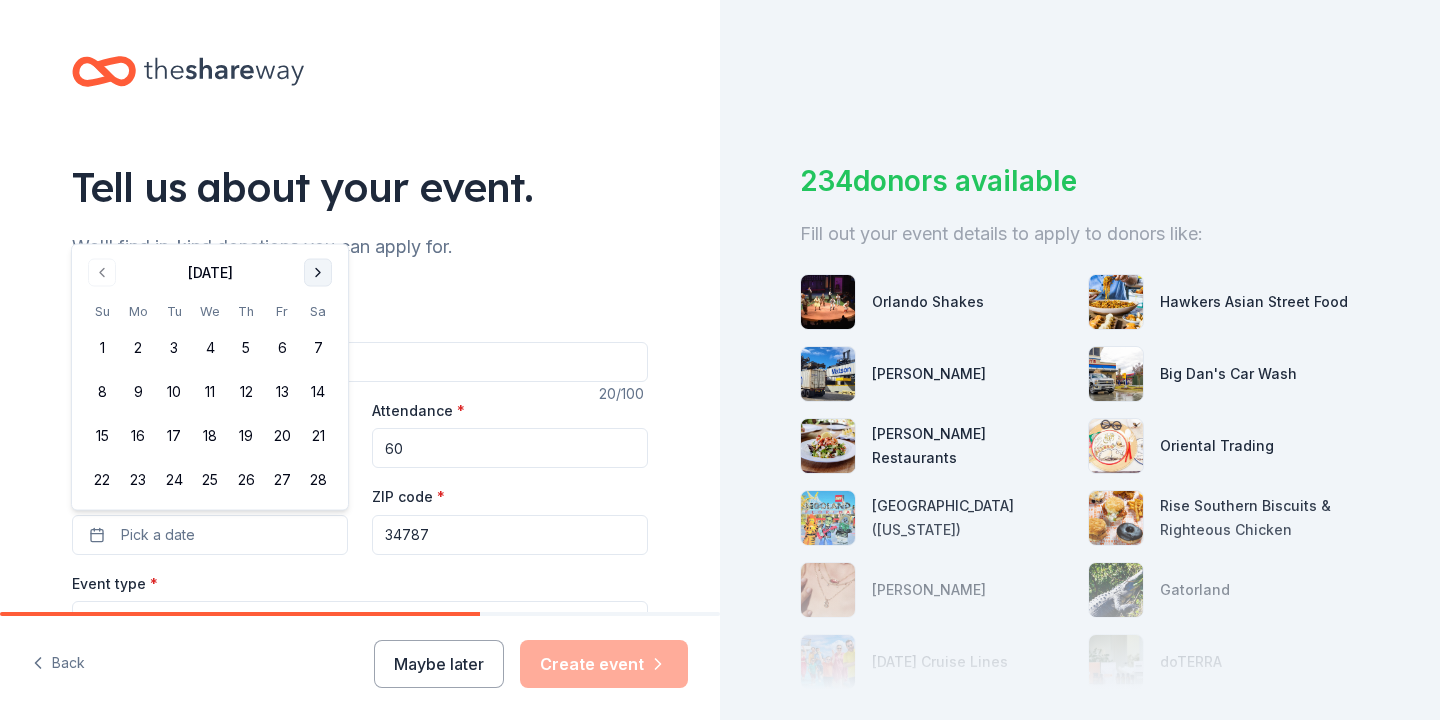 click at bounding box center [318, 273] 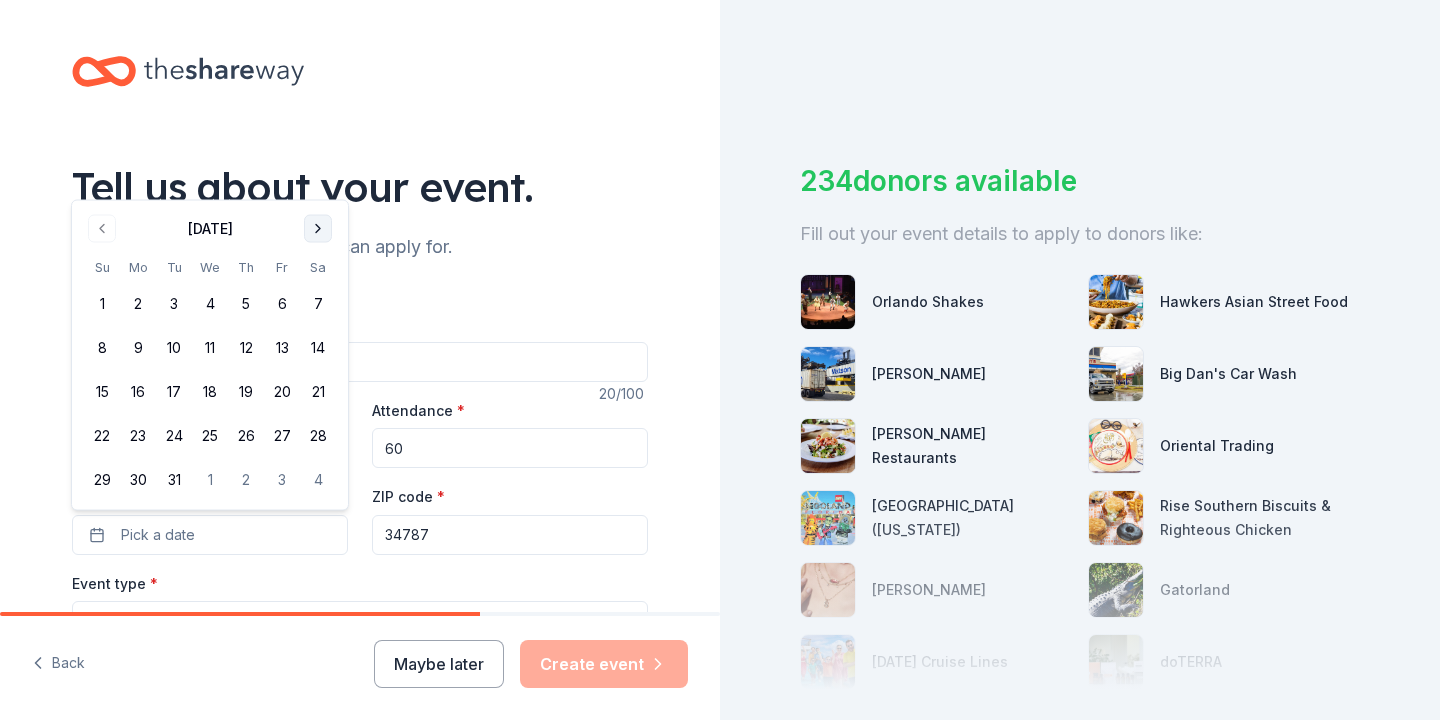 click at bounding box center [318, 229] 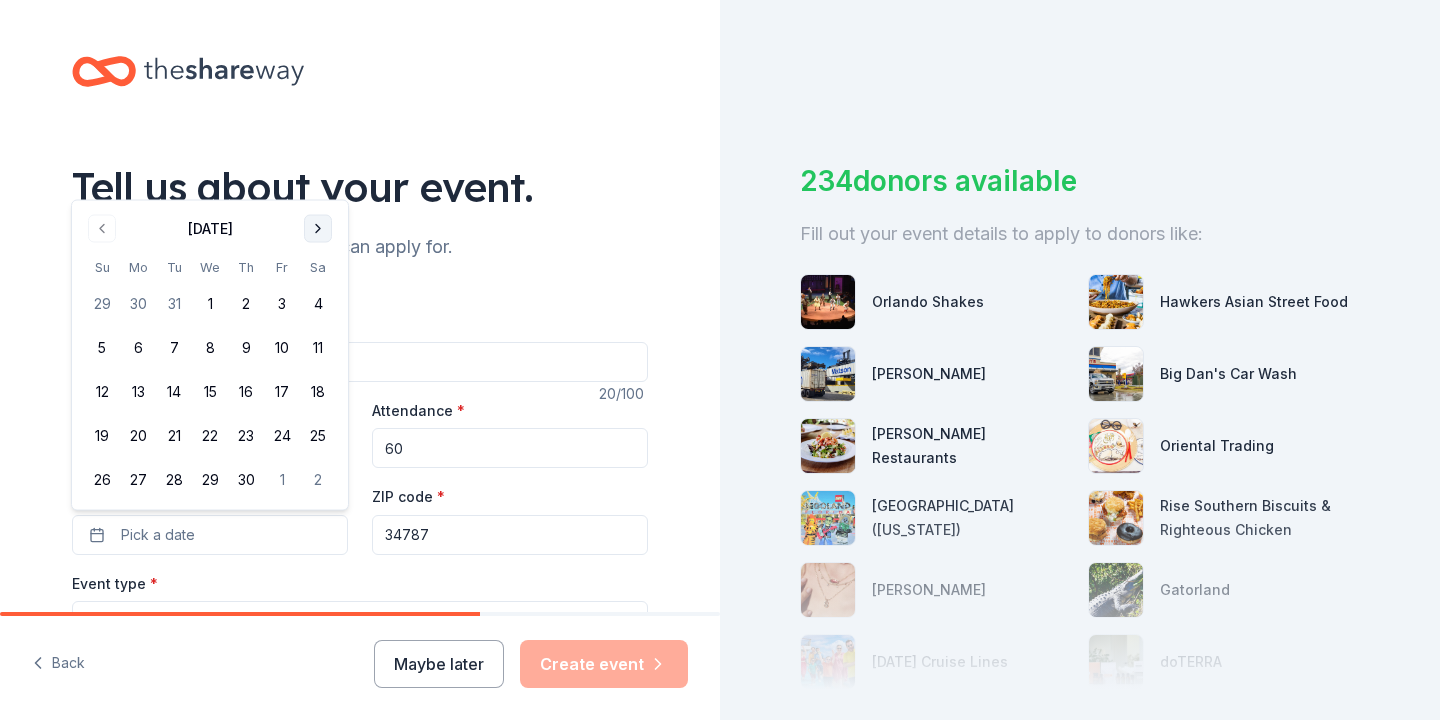 click at bounding box center (318, 229) 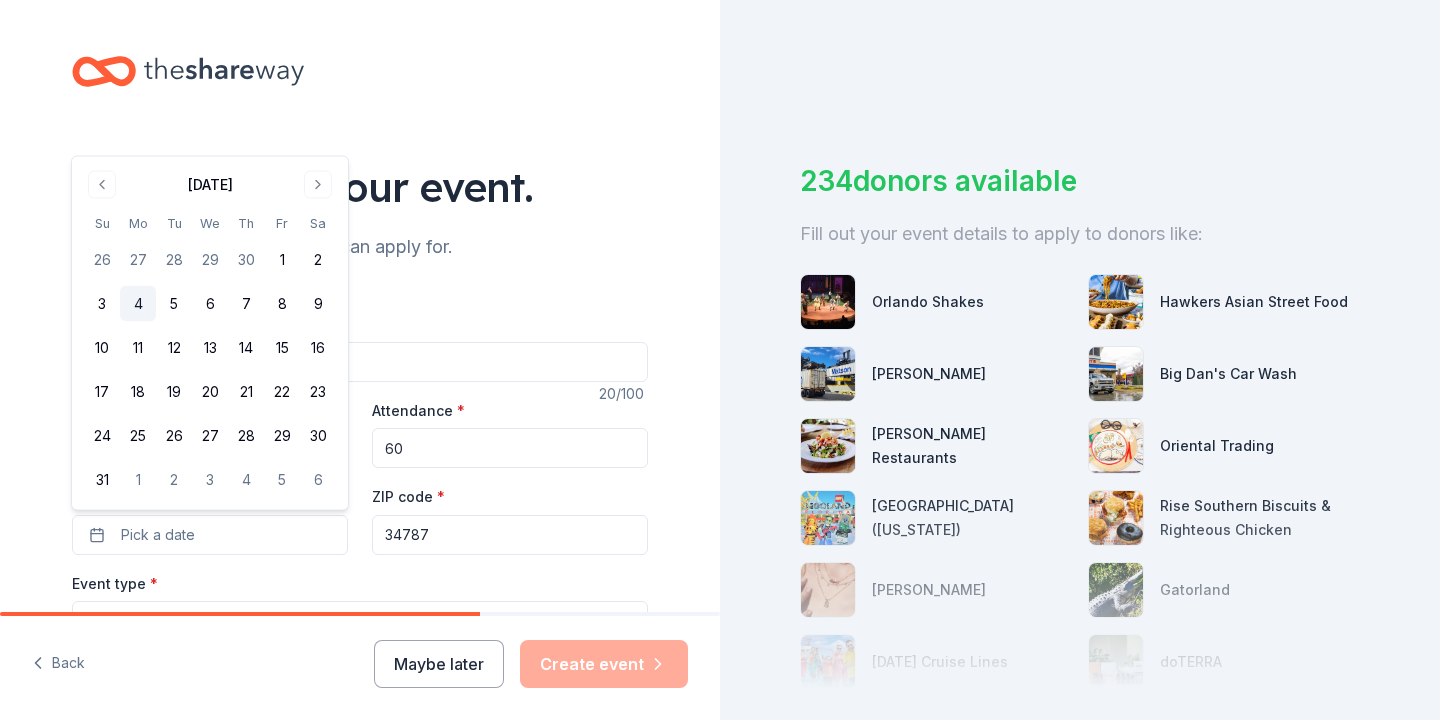 click on "4" at bounding box center (138, 304) 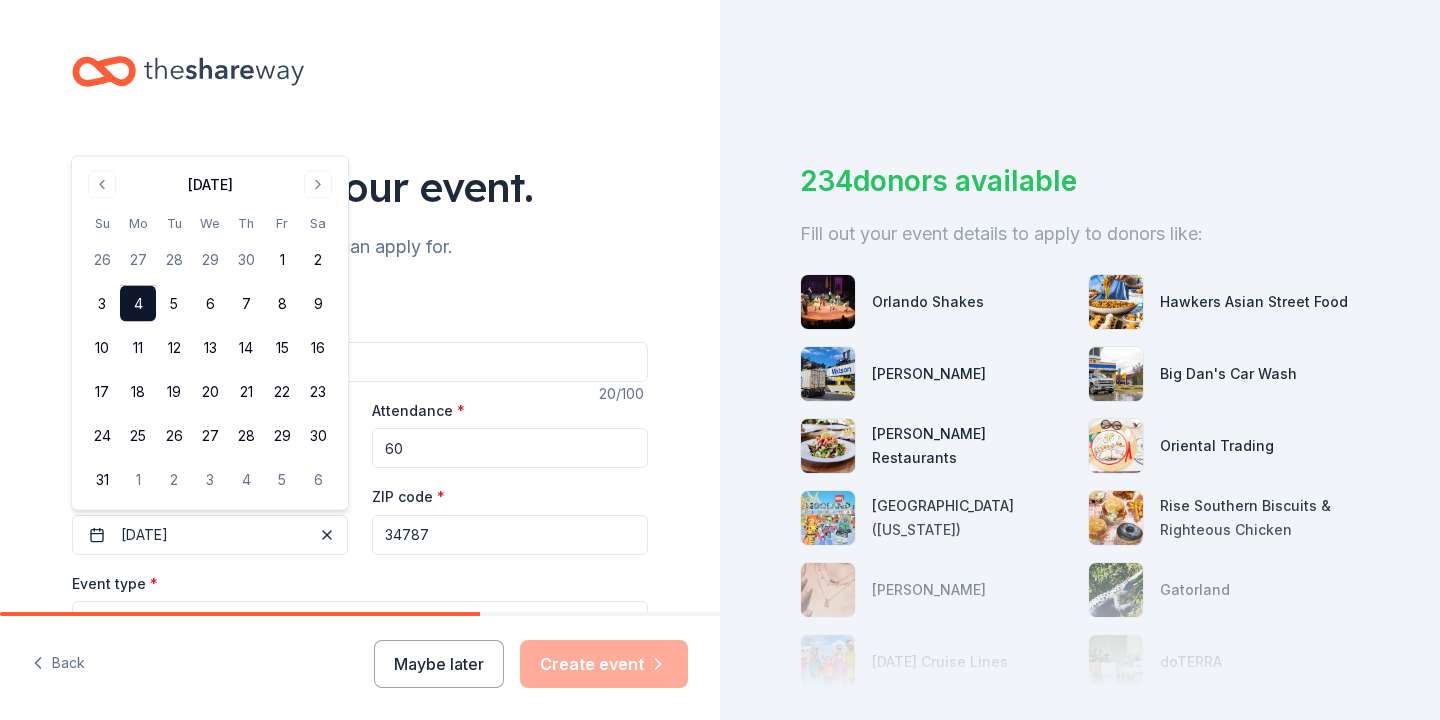 click on "Event name * Teacher Appreciation 20 /100 Event website Attendance * 60 Date * [DATE] ZIP code * 34787 Event type * Select Demographic Select We use this information to help brands find events with their target demographic to sponsor their products. Mailing address Apt/unit Description What are you looking for? * Auction & raffle Meals Snacks Desserts Alcohol Beverages Send me reminders Email me reminders of donor application deadlines Recurring event" at bounding box center (360, 773) 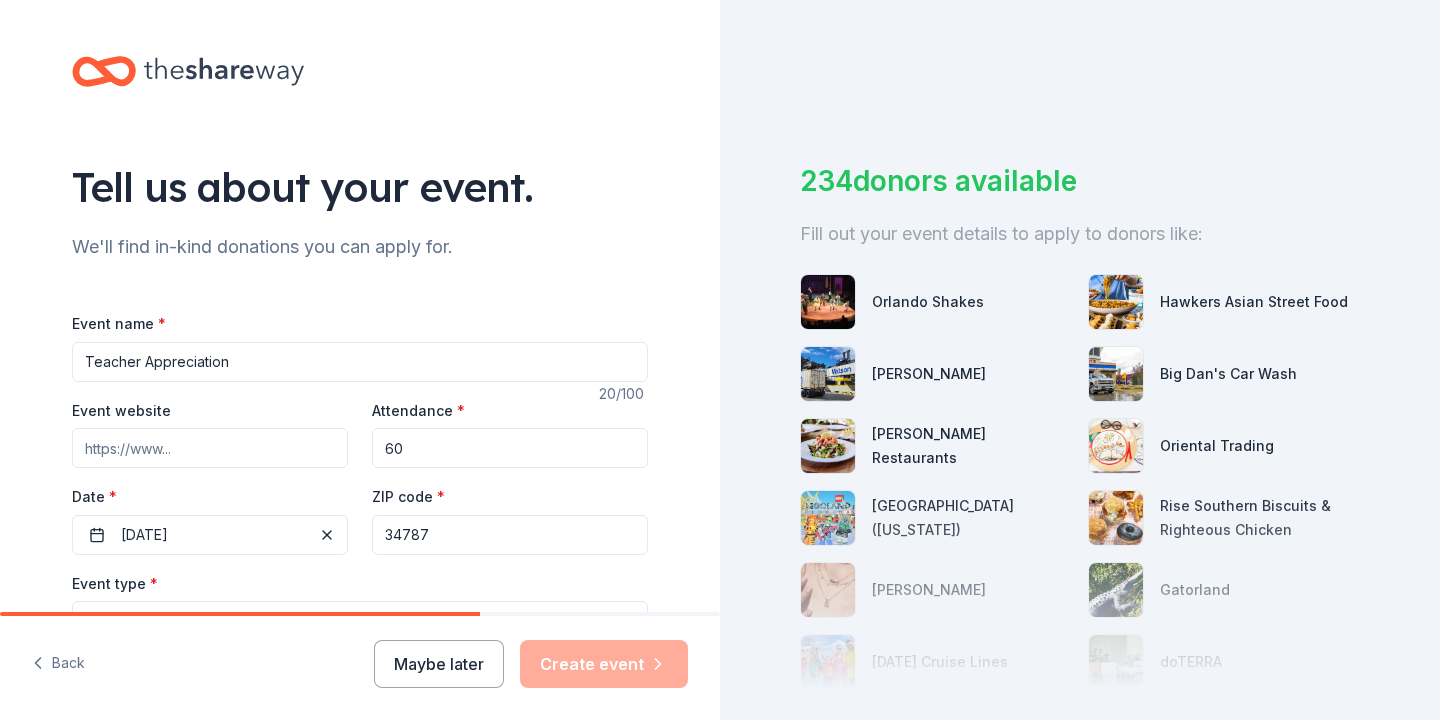 click on "Event website" at bounding box center [210, 448] 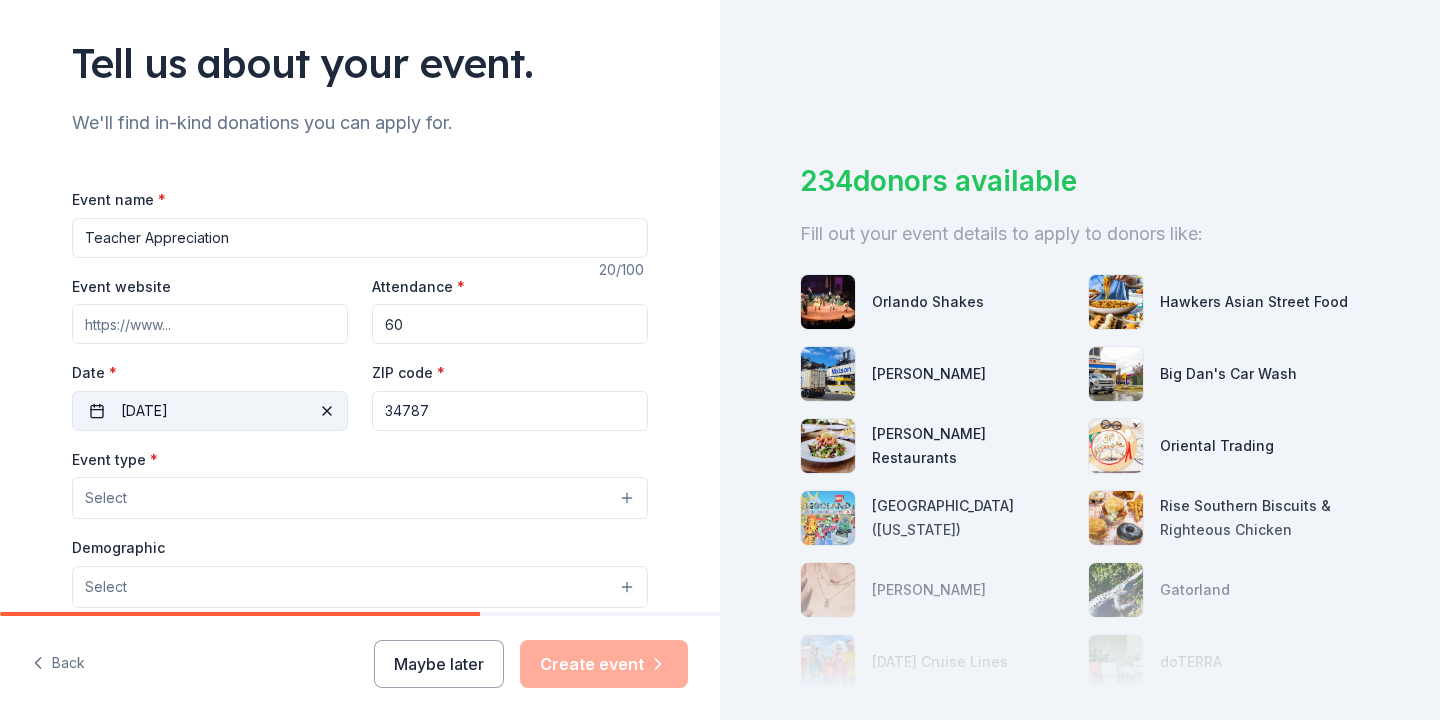 scroll, scrollTop: 146, scrollLeft: 0, axis: vertical 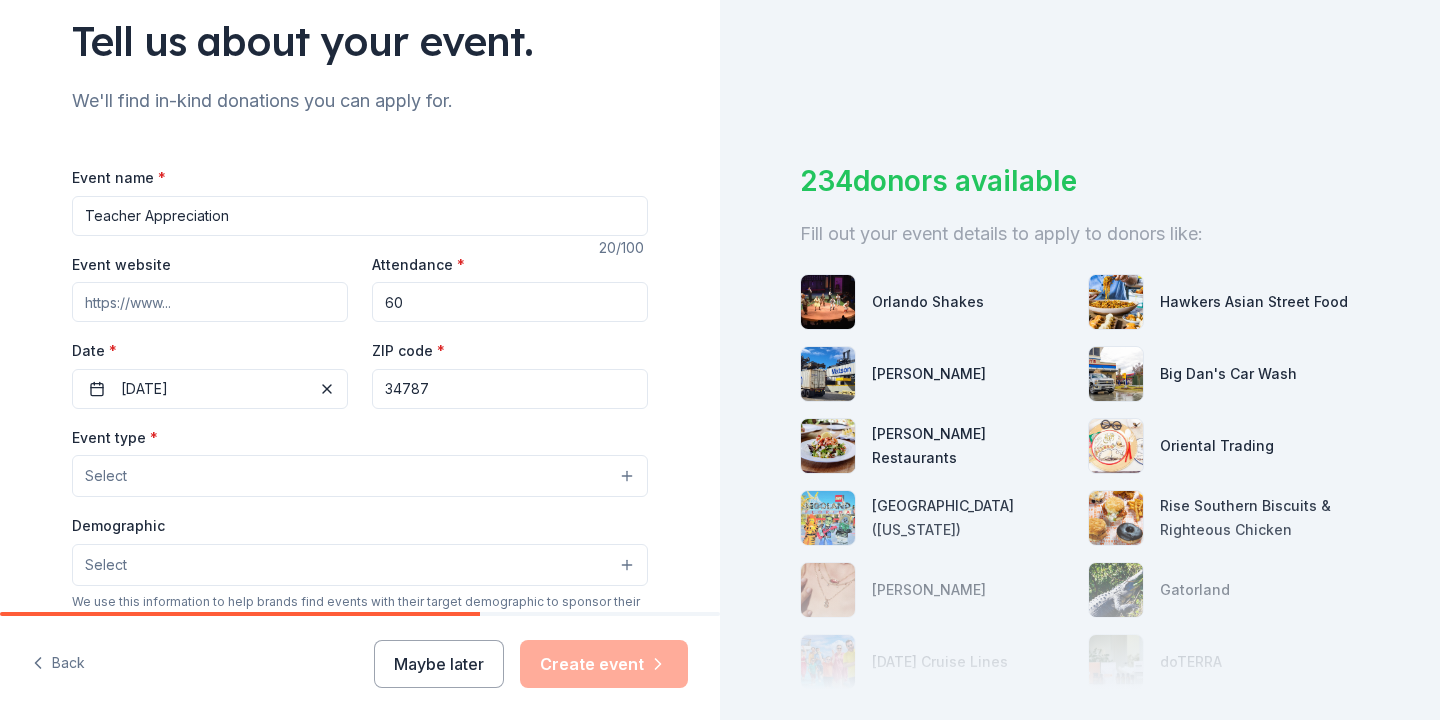 click on "Select" at bounding box center [360, 476] 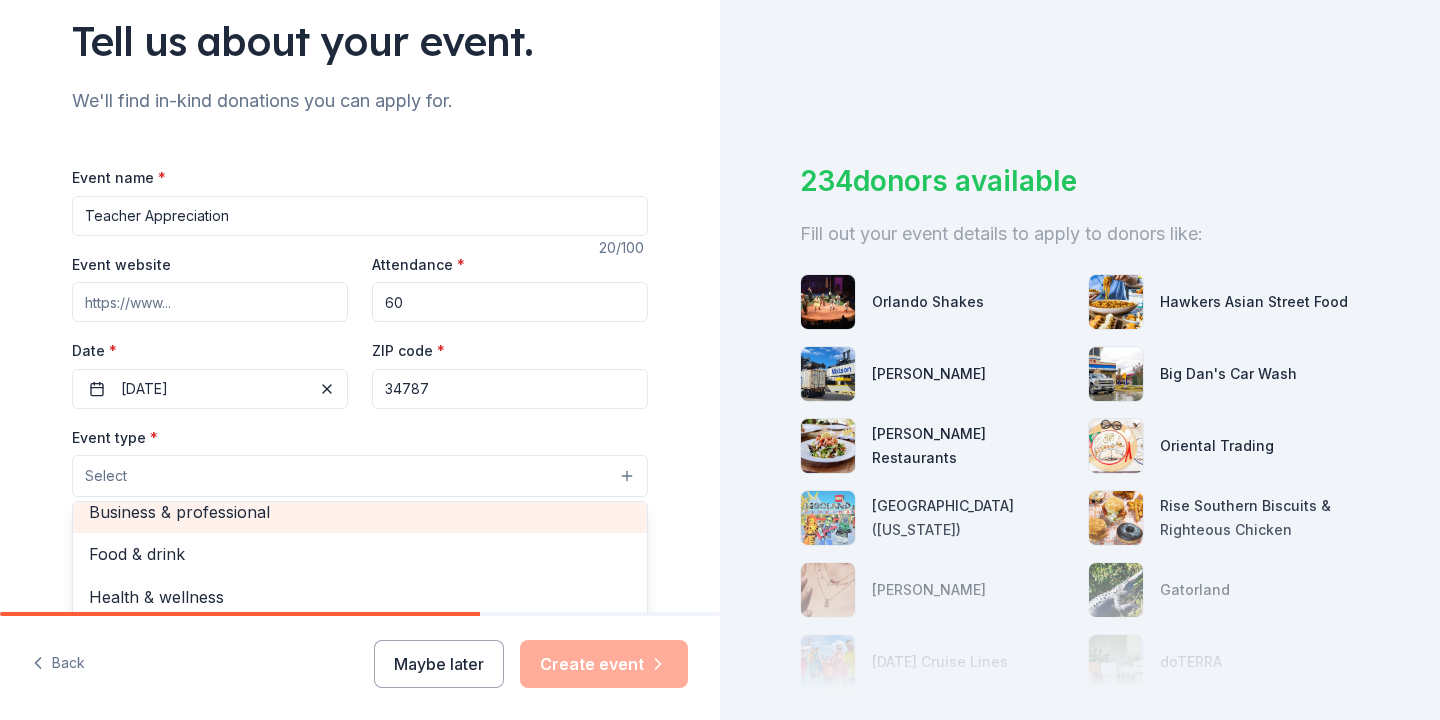 scroll, scrollTop: 66, scrollLeft: 0, axis: vertical 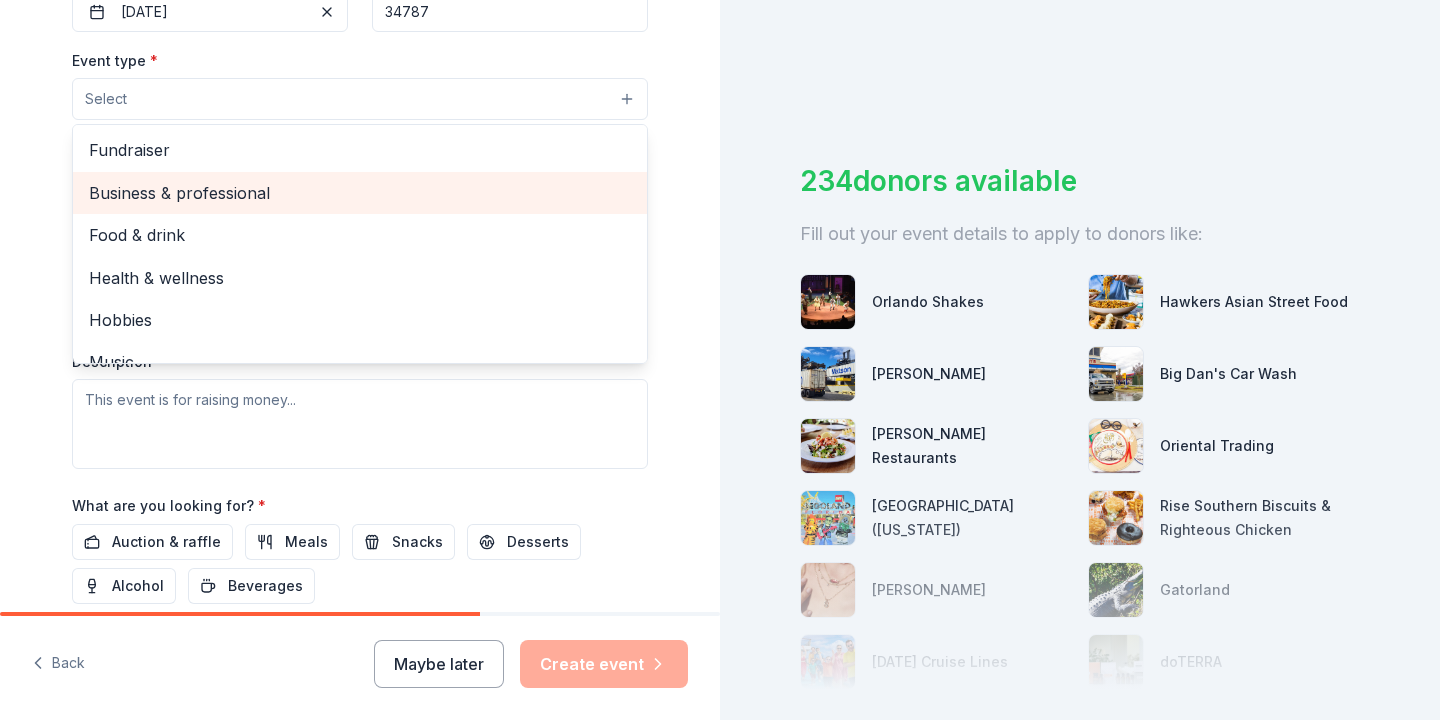 click on "Business & professional" at bounding box center (360, 193) 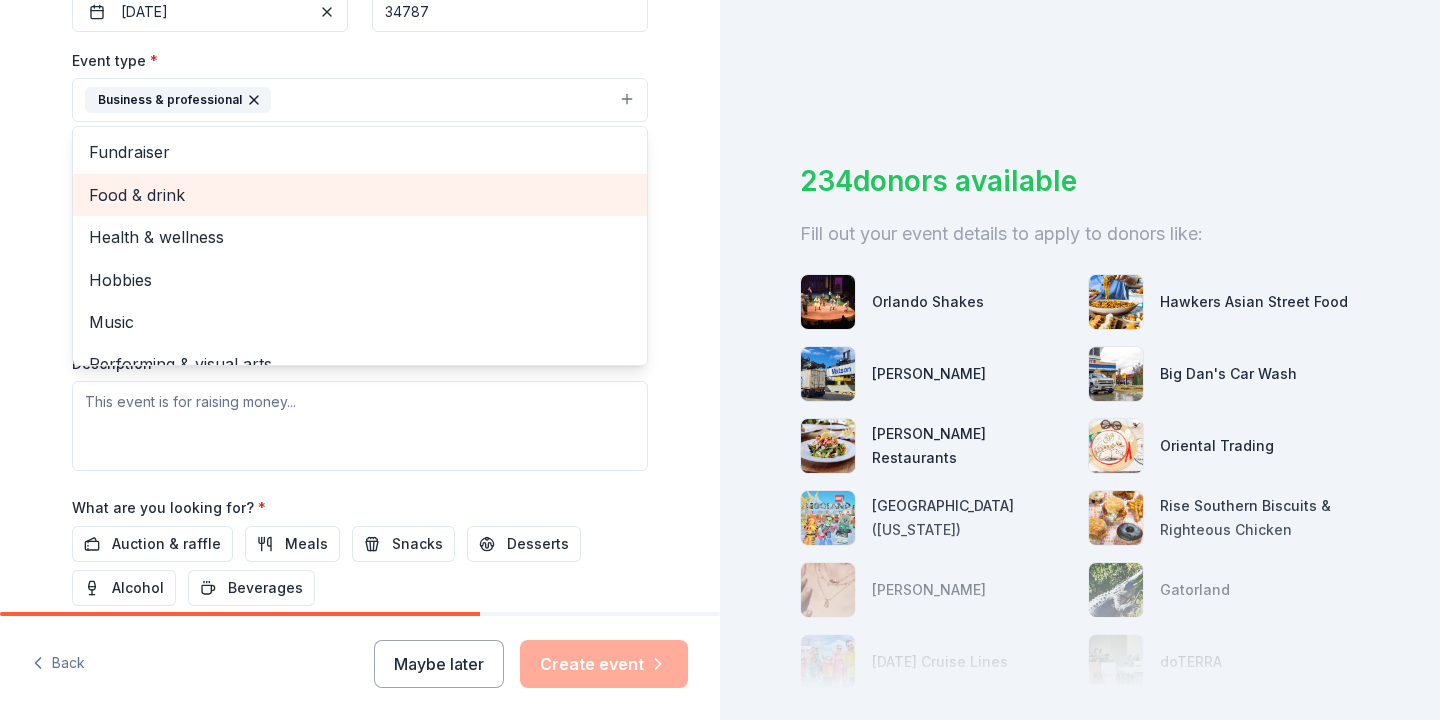 scroll, scrollTop: 24, scrollLeft: 0, axis: vertical 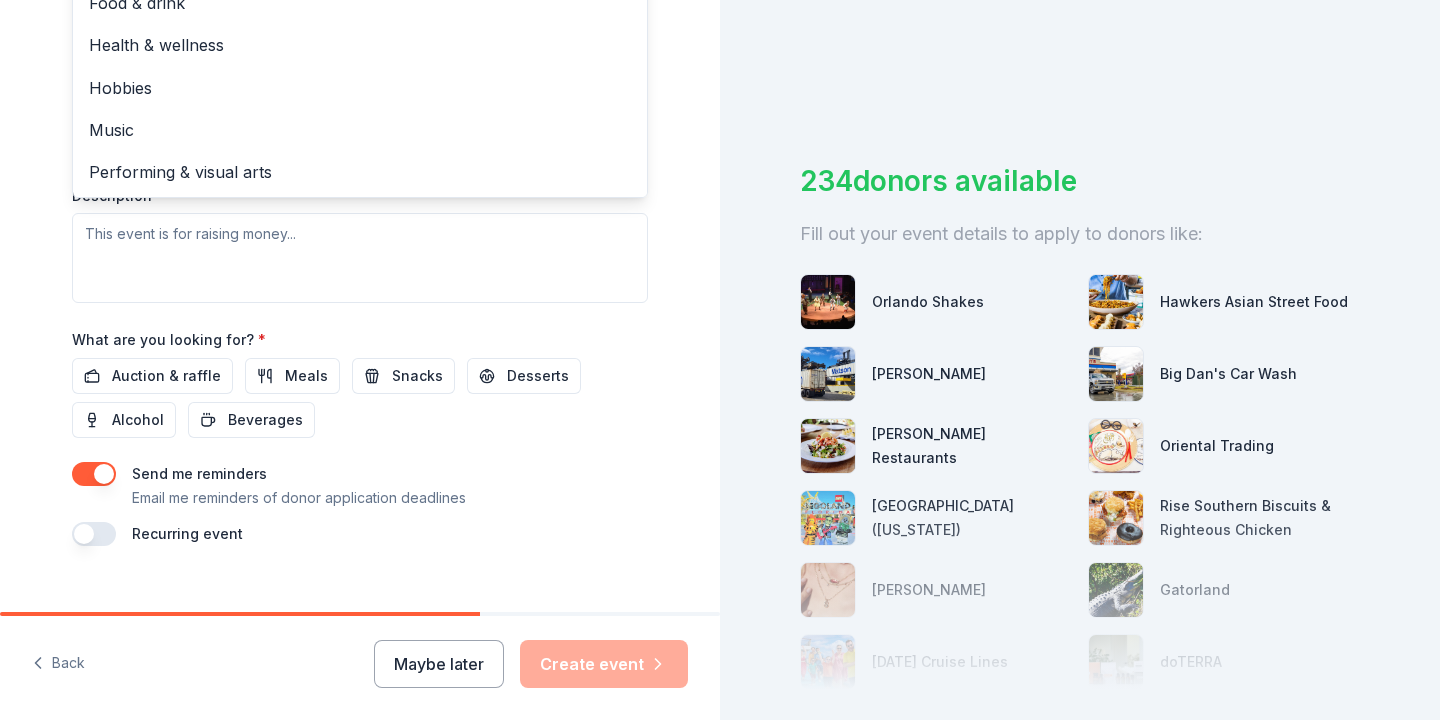 click on "Event type * Business & professional Fundraiser Food & drink Health & wellness Hobbies Music Performing & visual arts Demographic Select We use this information to help brands find events with their target demographic to sponsor their products. Mailing address Apt/unit Description" at bounding box center (360, 91) 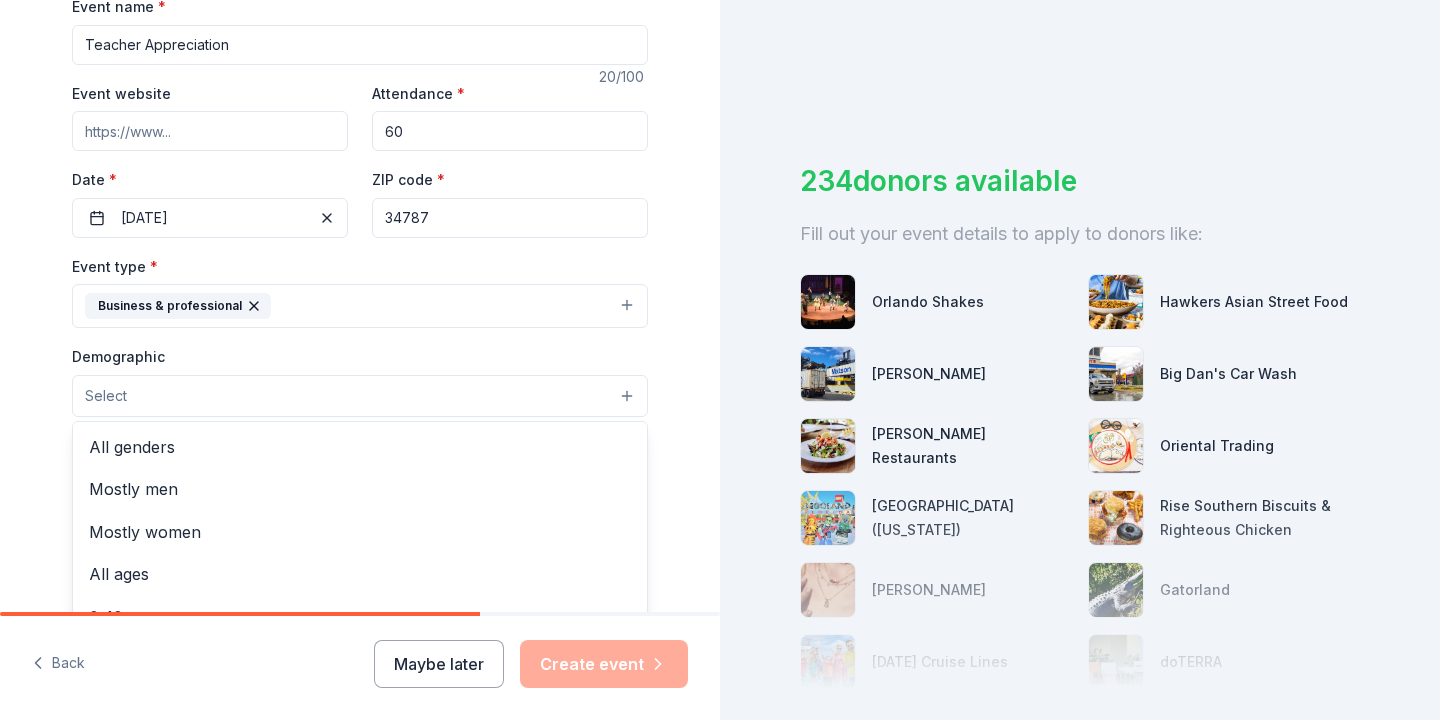 click on "Select" at bounding box center (360, 396) 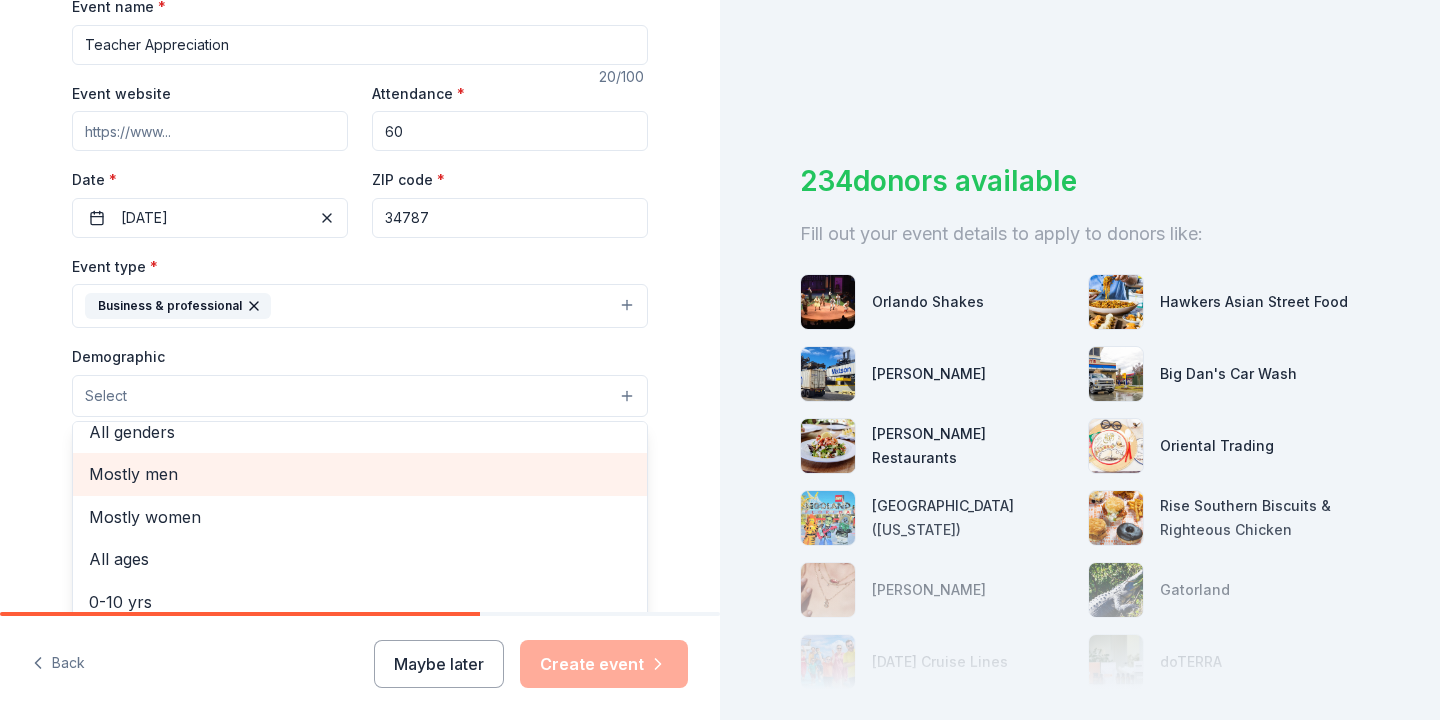 scroll, scrollTop: 0, scrollLeft: 0, axis: both 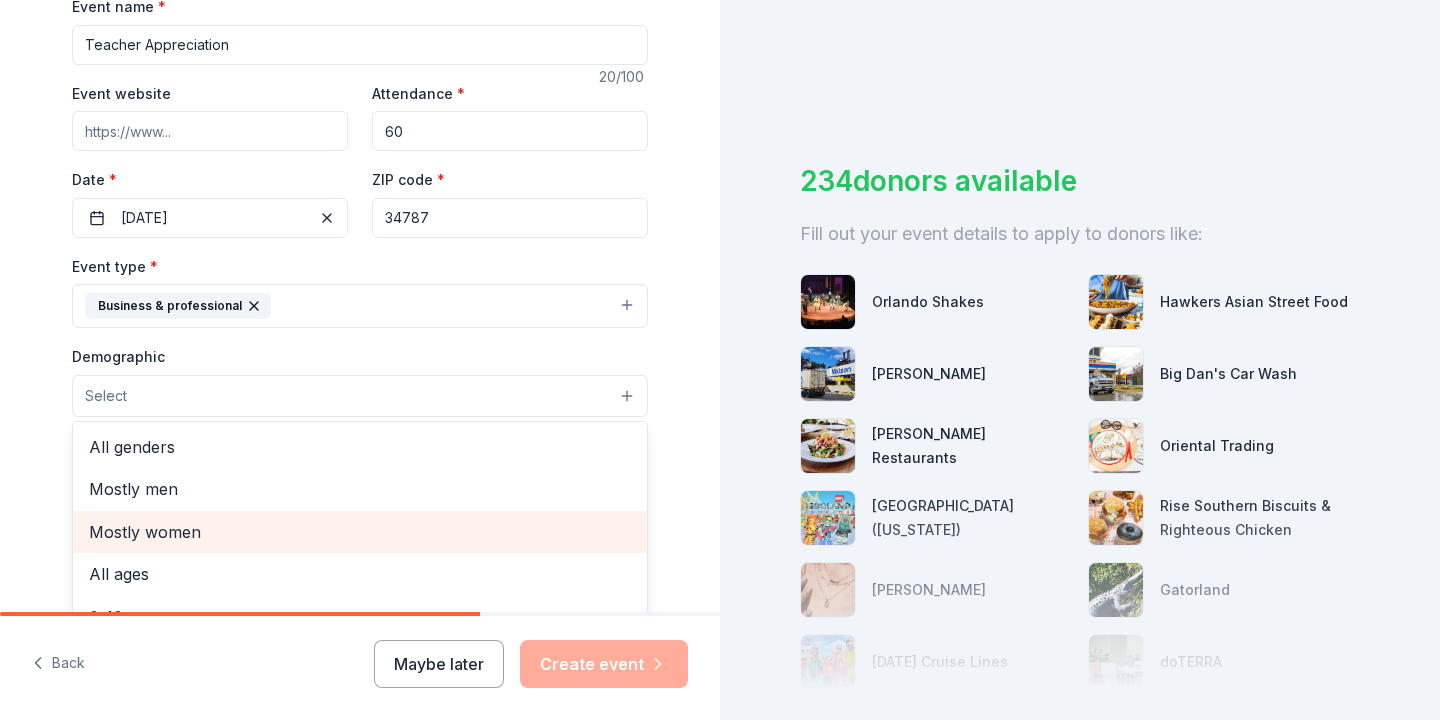 click on "Mostly women" at bounding box center (360, 532) 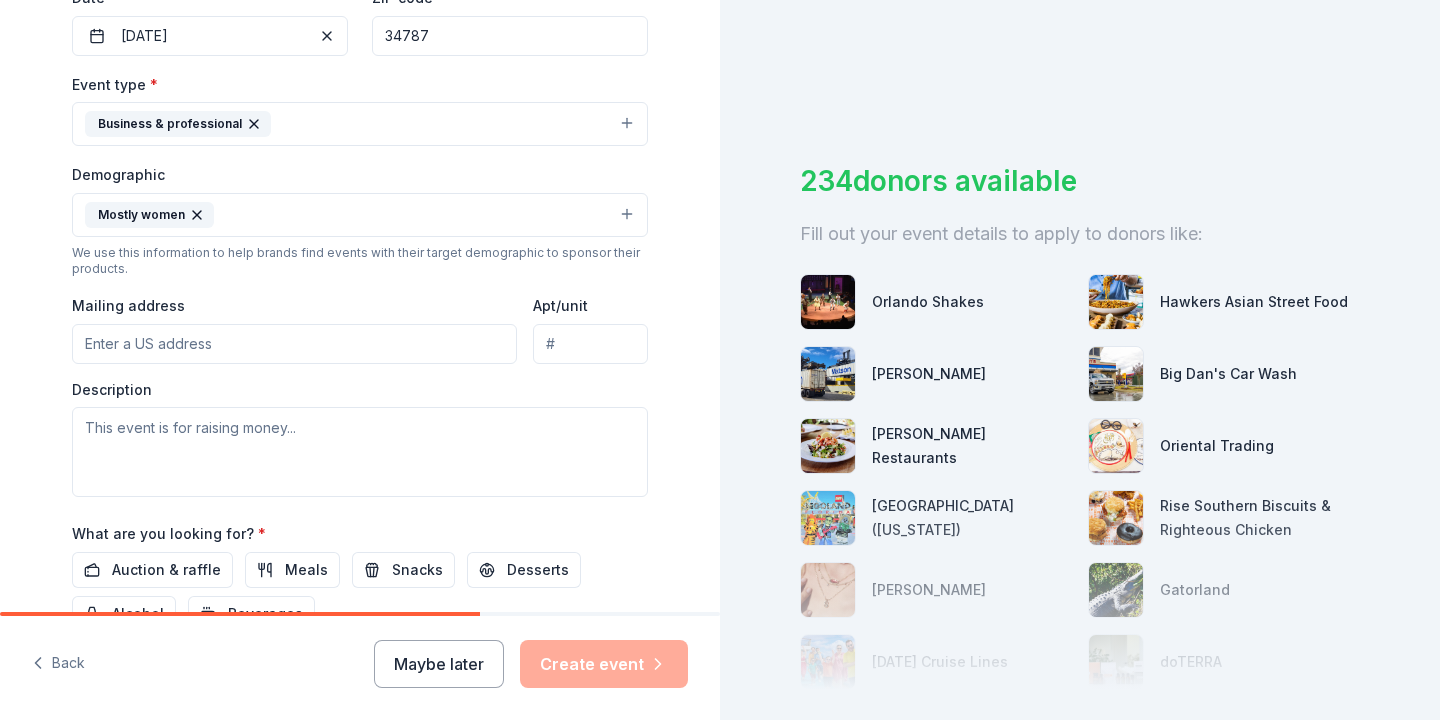 scroll, scrollTop: 500, scrollLeft: 0, axis: vertical 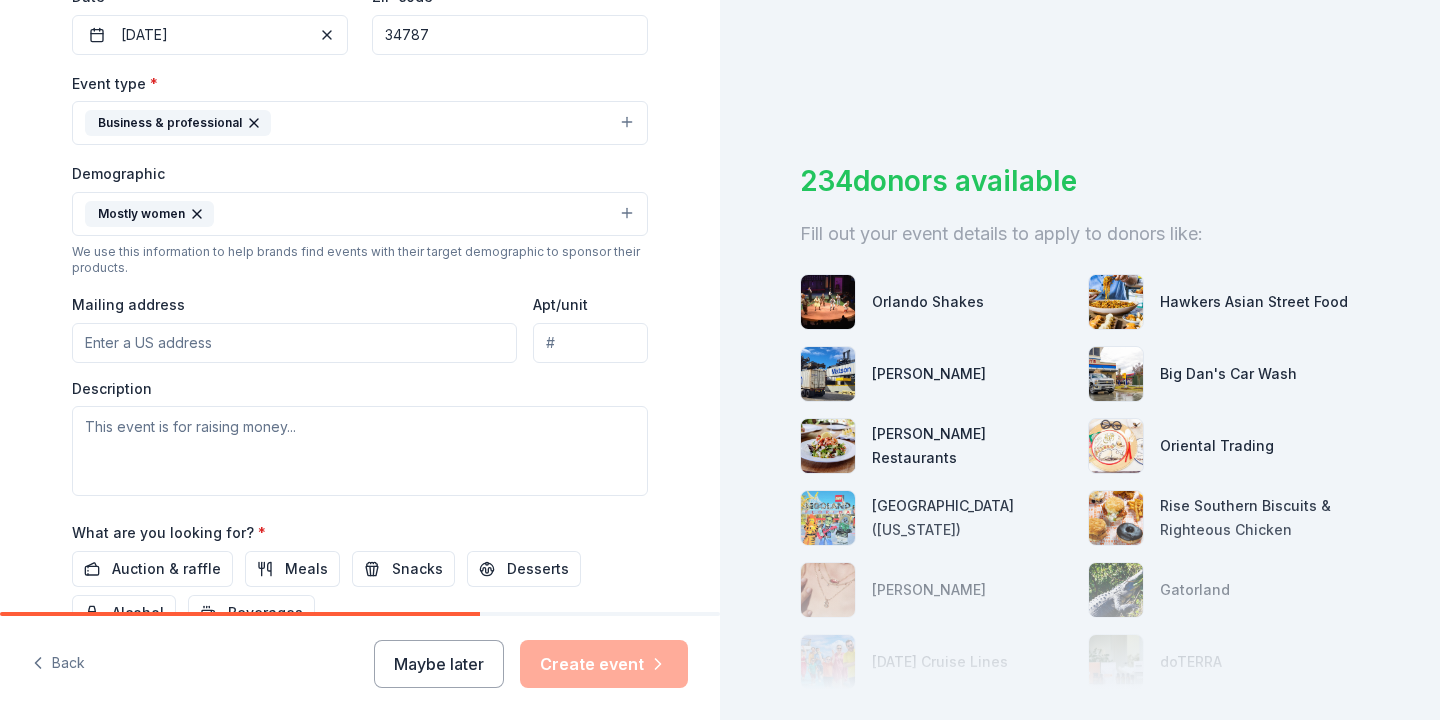 click on "Mailing address" at bounding box center [294, 343] 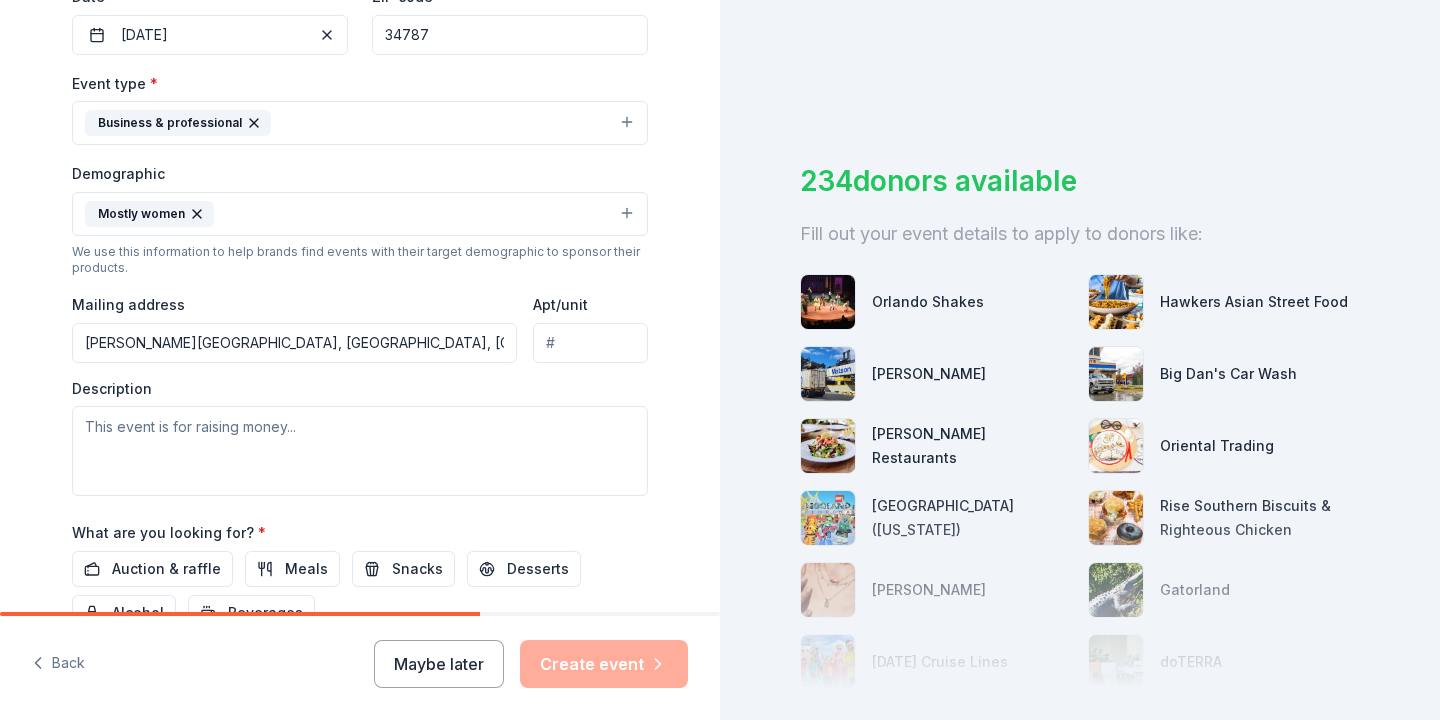 type on "[STREET_ADDRESS]" 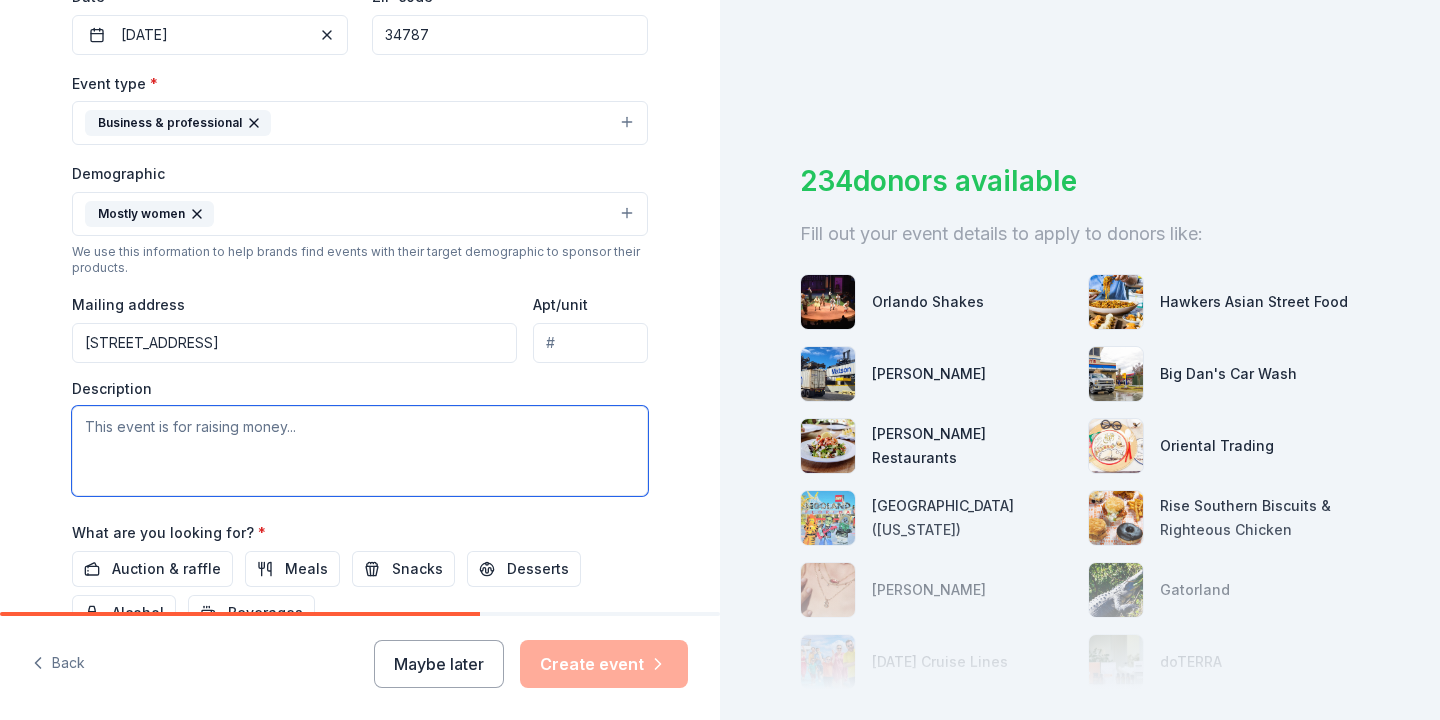 click at bounding box center [360, 451] 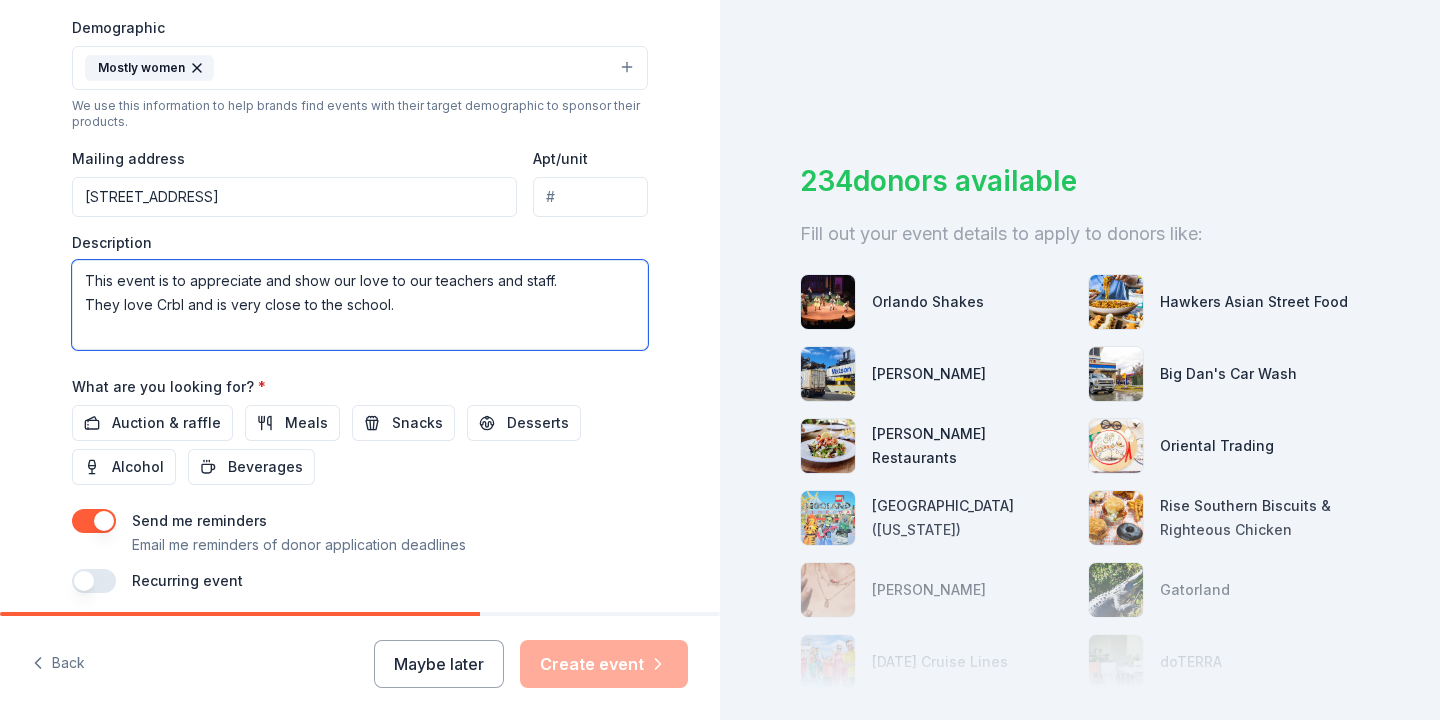 scroll, scrollTop: 723, scrollLeft: 0, axis: vertical 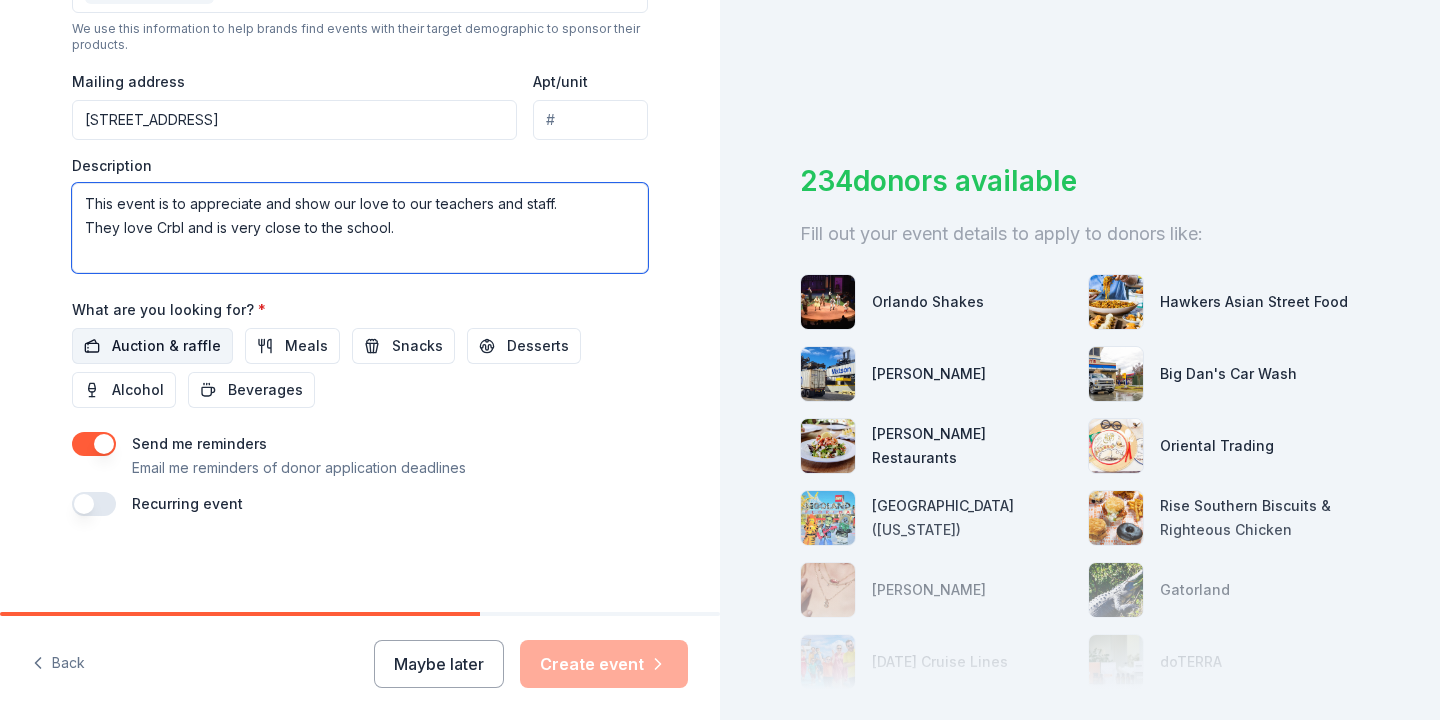 type on "This event is to appreciate and show our love to our teachers and staff.
They love Crbl and is very close to the school." 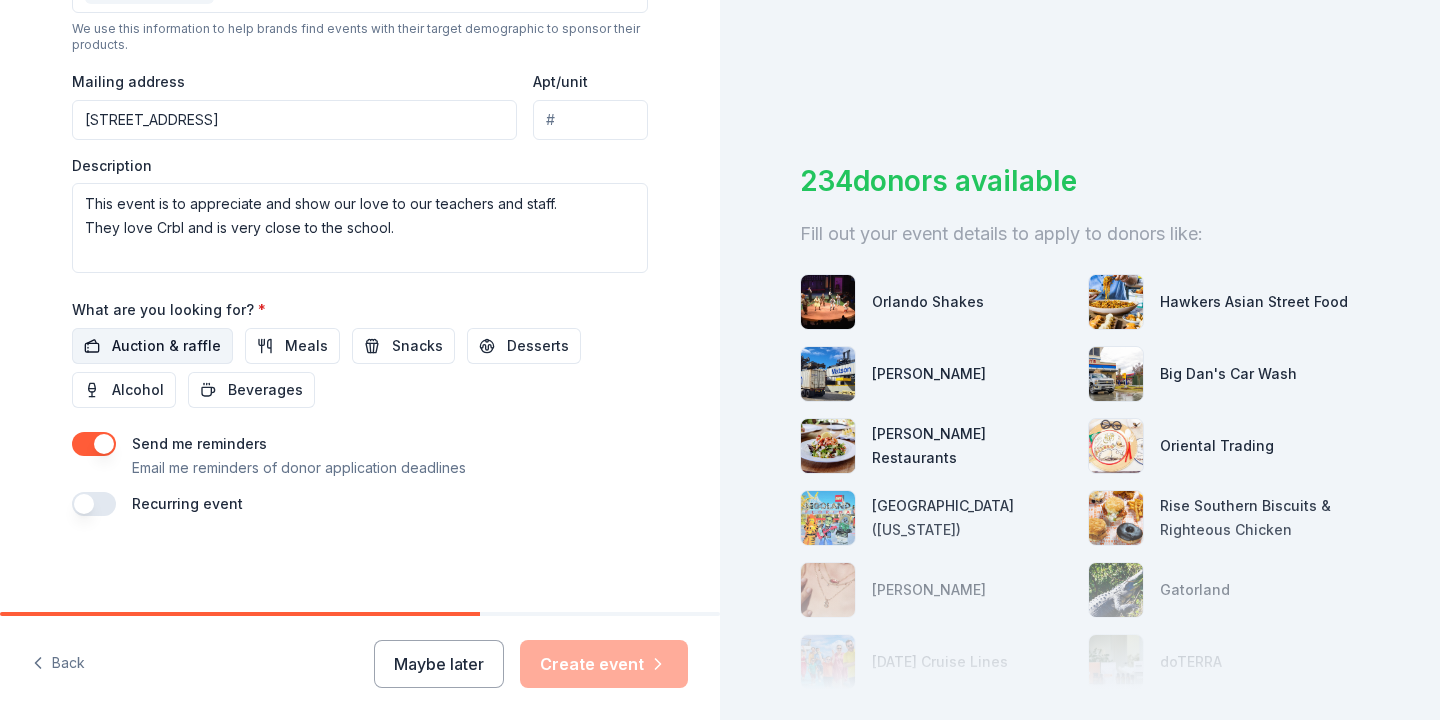 click on "Auction & raffle" at bounding box center (166, 346) 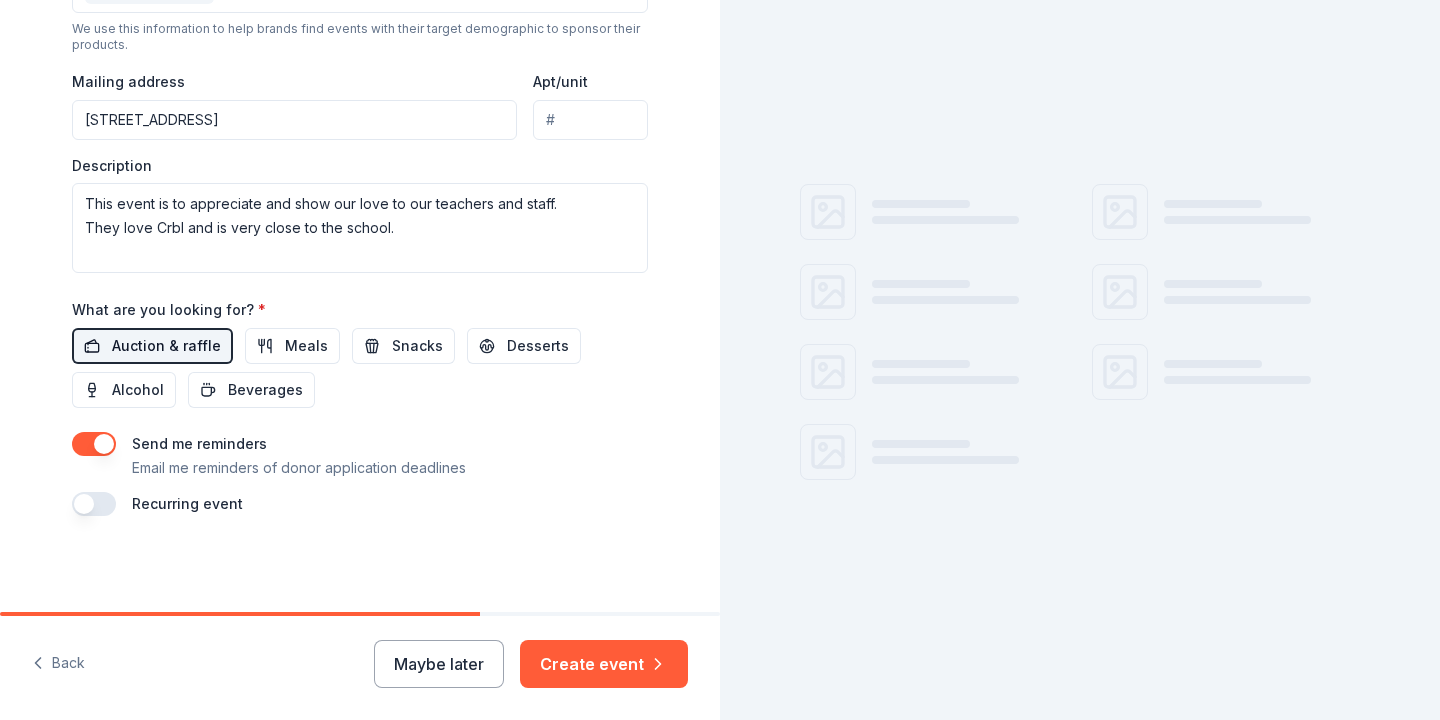 click on "Auction & raffle" at bounding box center [166, 346] 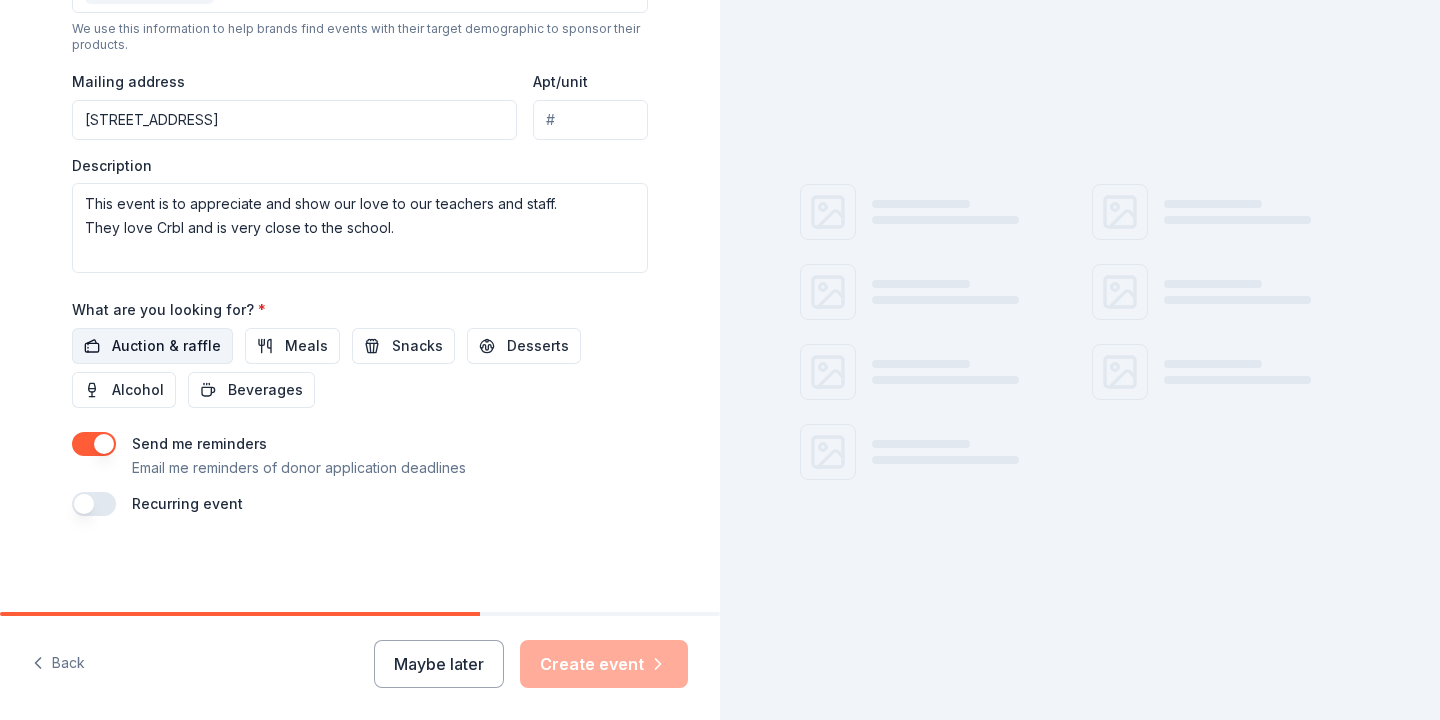 click on "Auction & raffle" at bounding box center (166, 346) 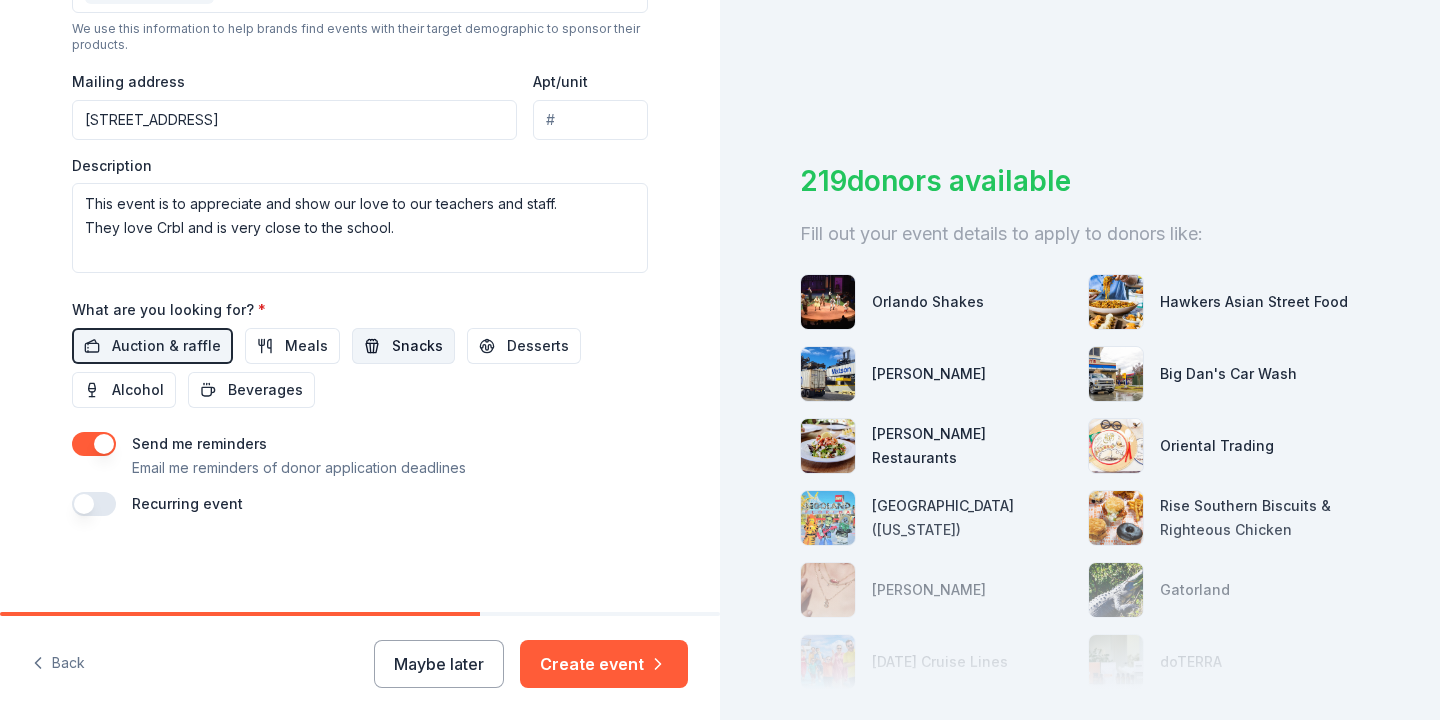 click on "Snacks" at bounding box center (417, 346) 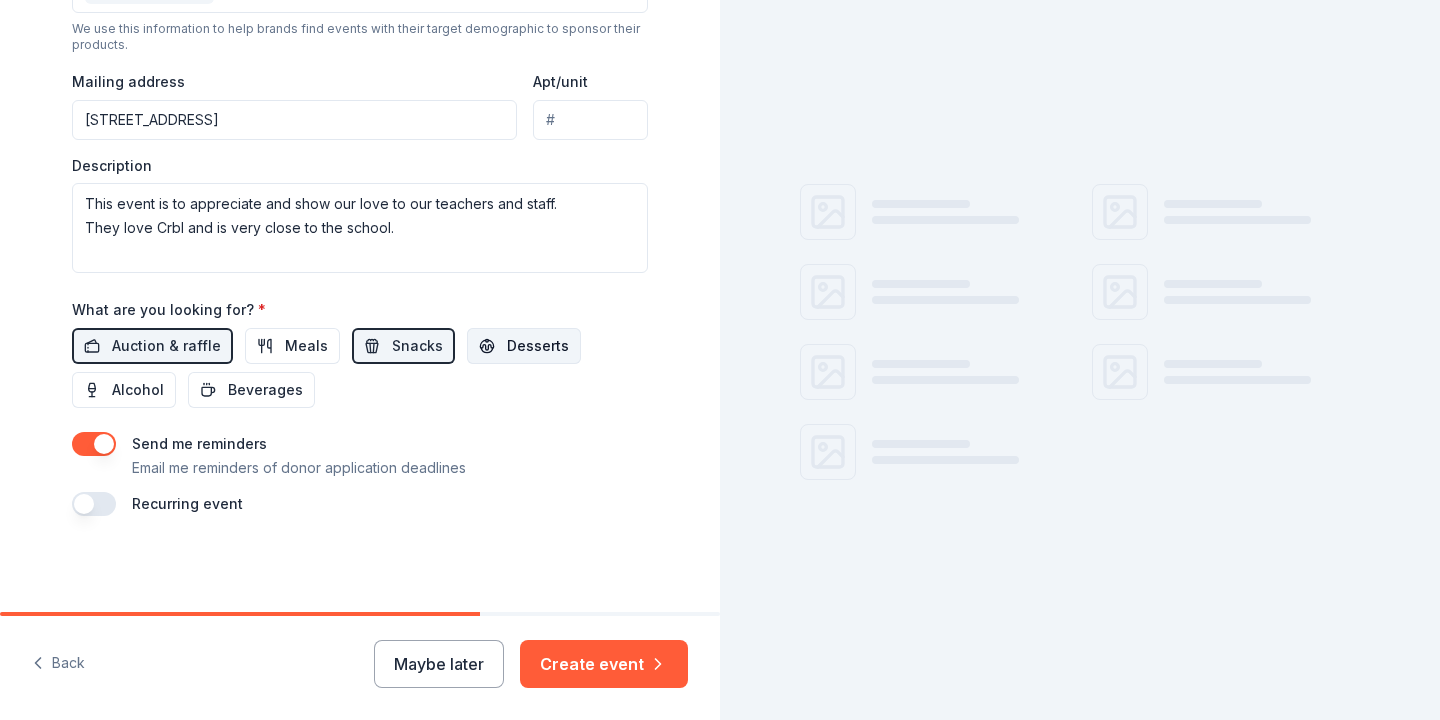 click on "Desserts" at bounding box center (538, 346) 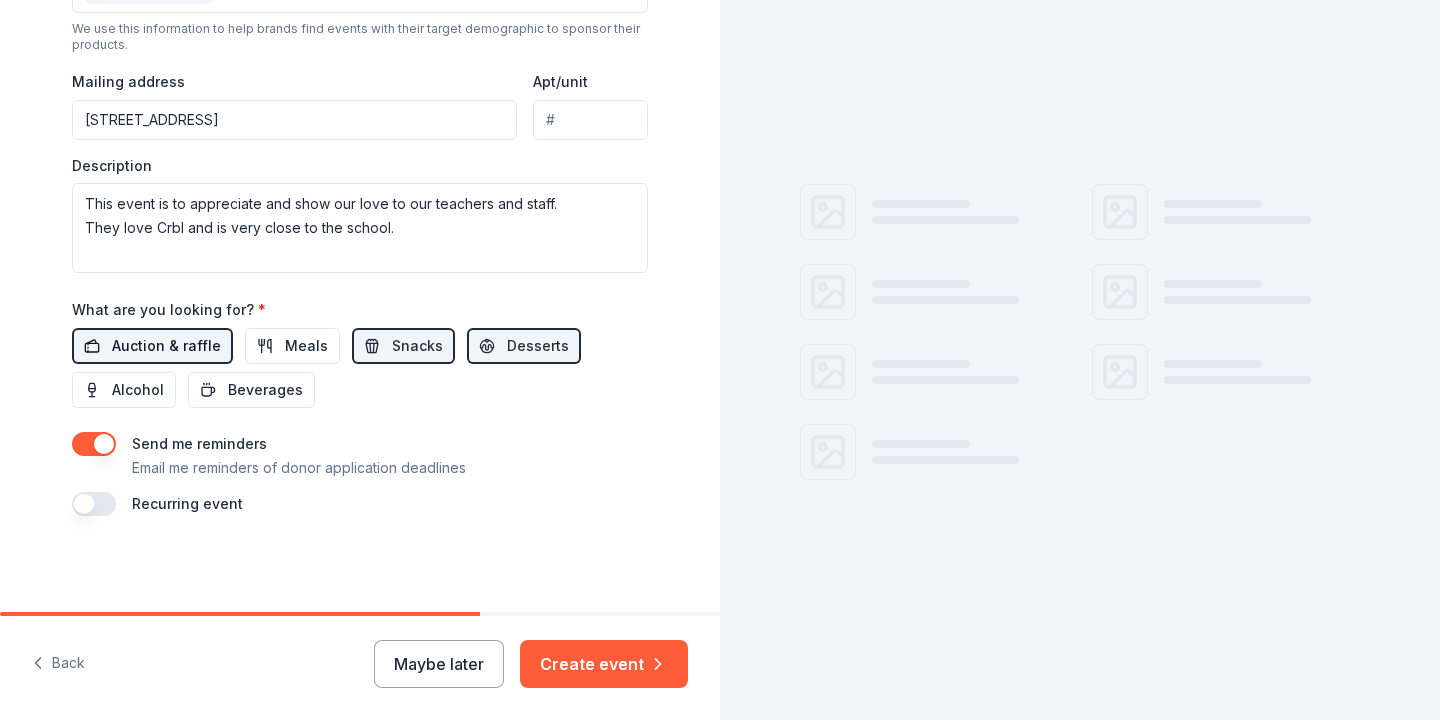 click on "Auction & raffle" at bounding box center (166, 346) 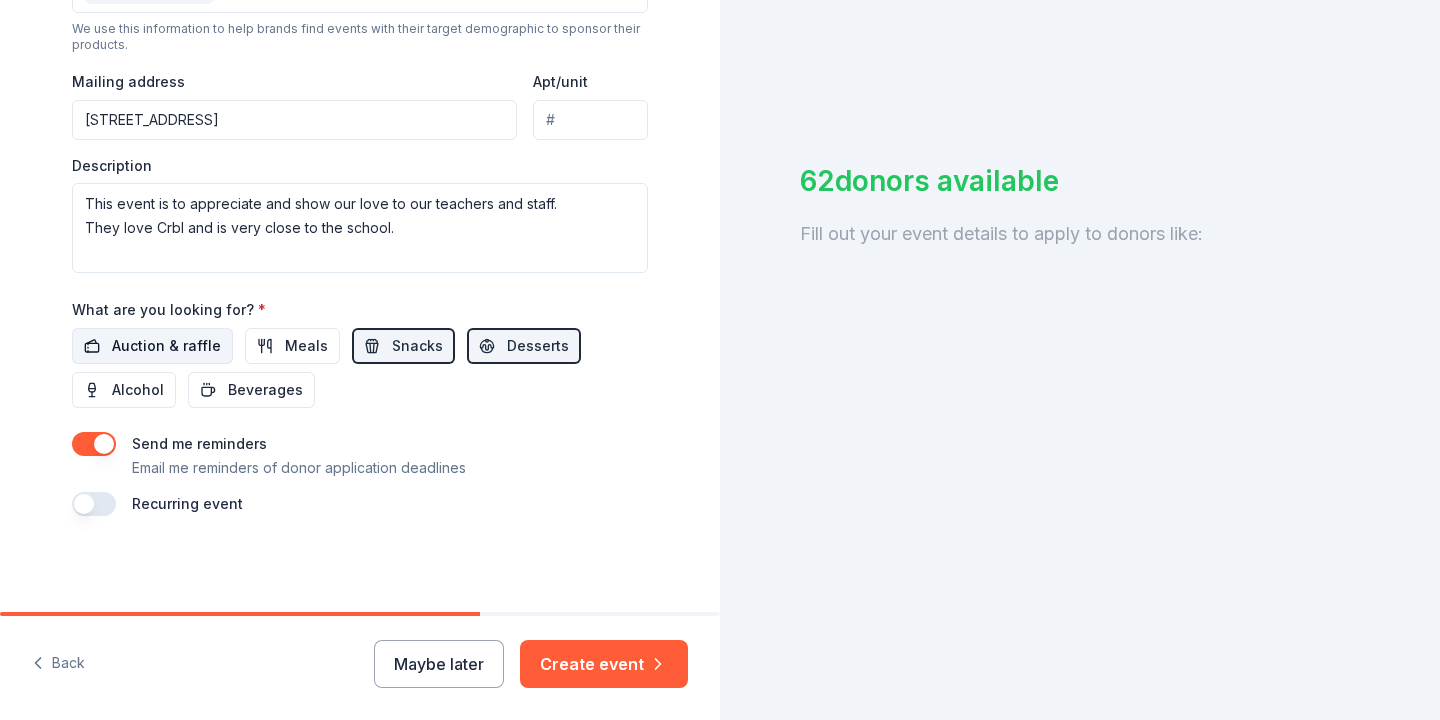 click on "Auction & raffle" at bounding box center (166, 346) 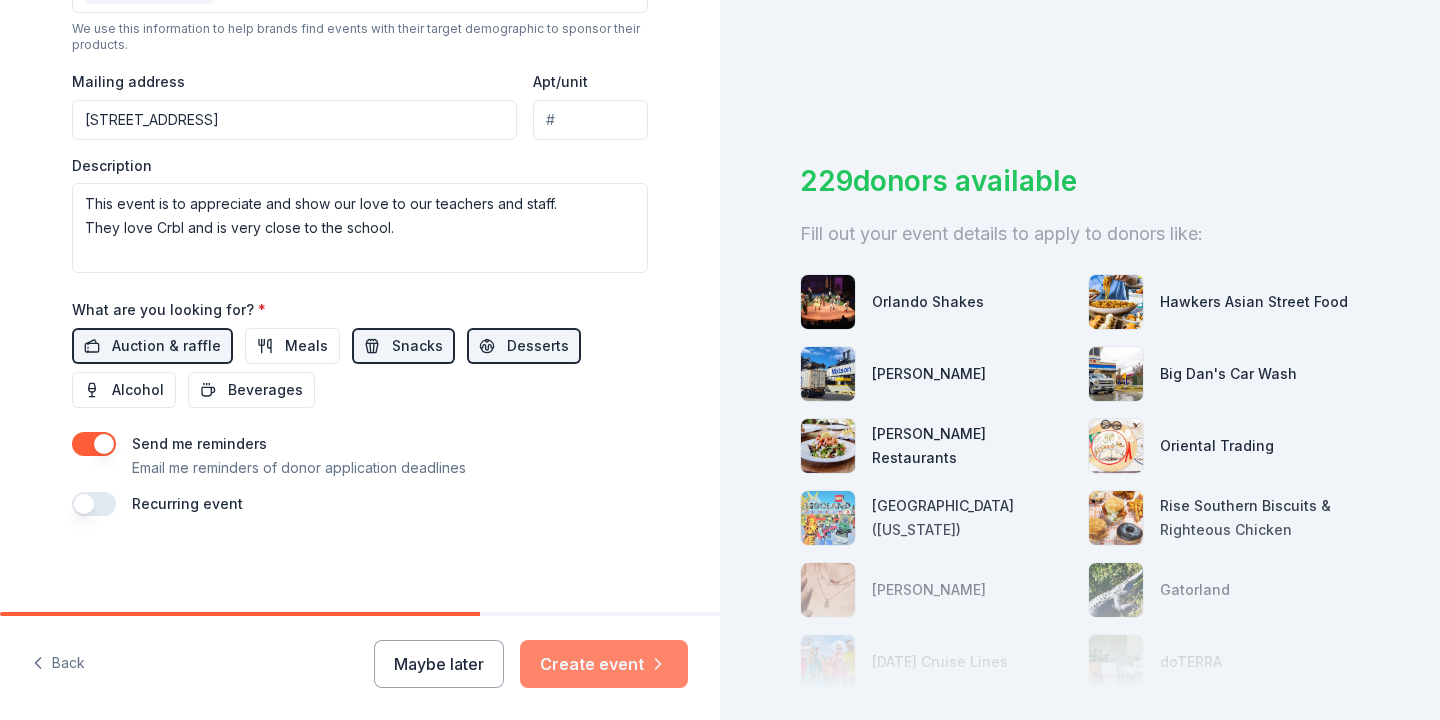 click on "Create event" at bounding box center (604, 664) 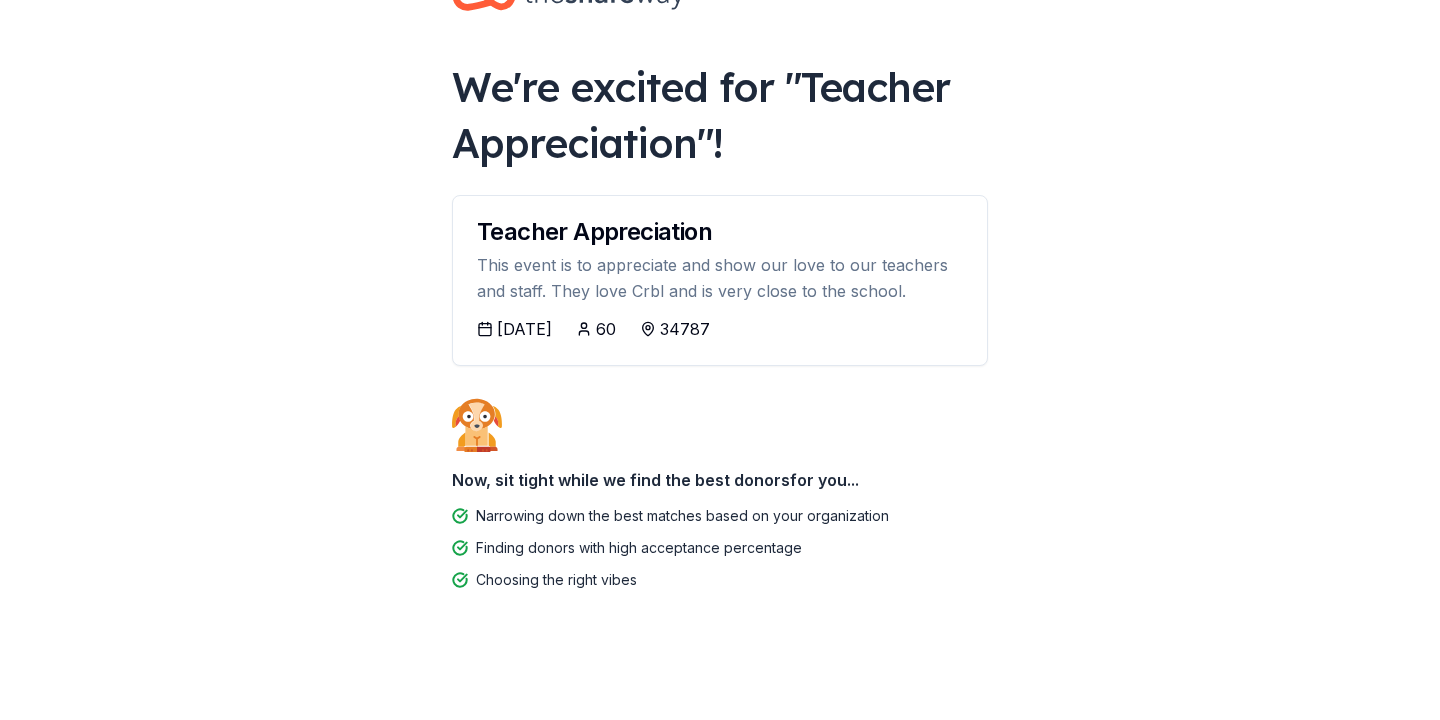 scroll, scrollTop: 72, scrollLeft: 0, axis: vertical 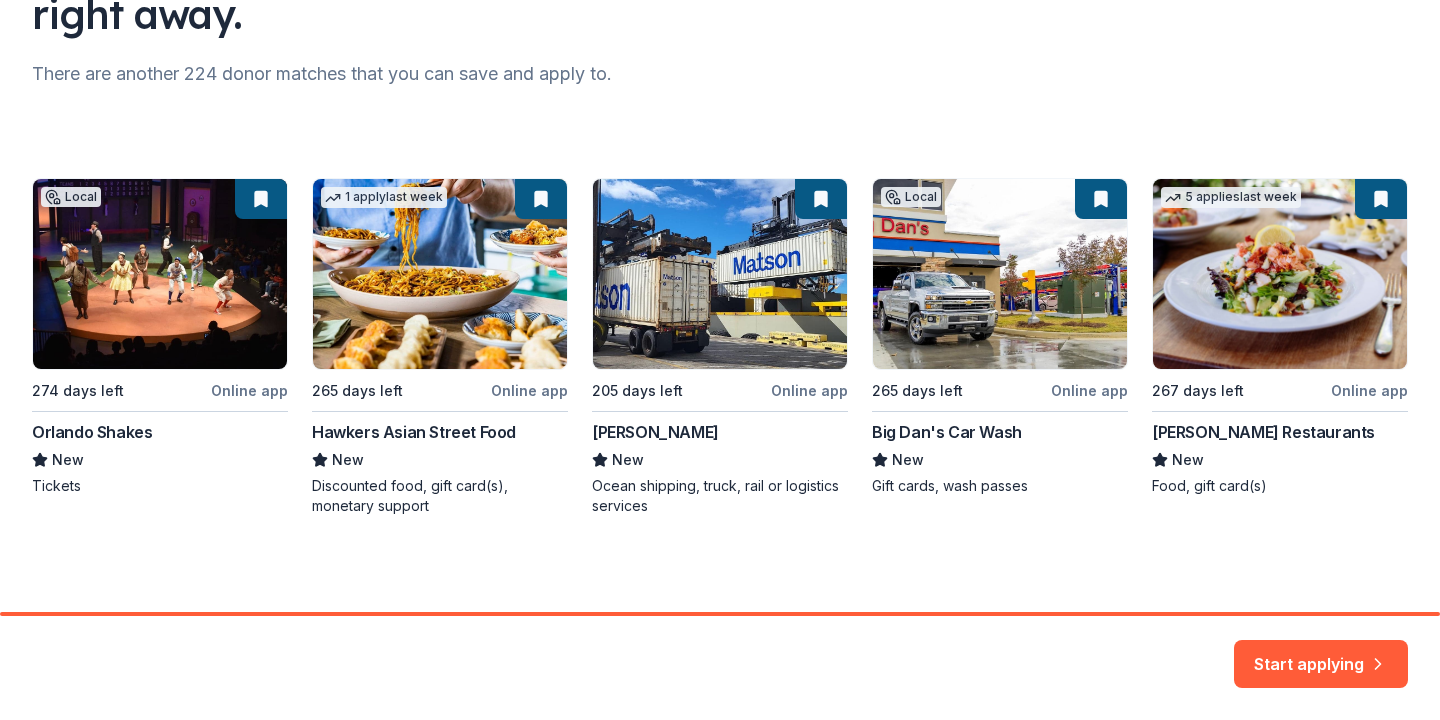 click on "Start applying" at bounding box center (1321, 652) 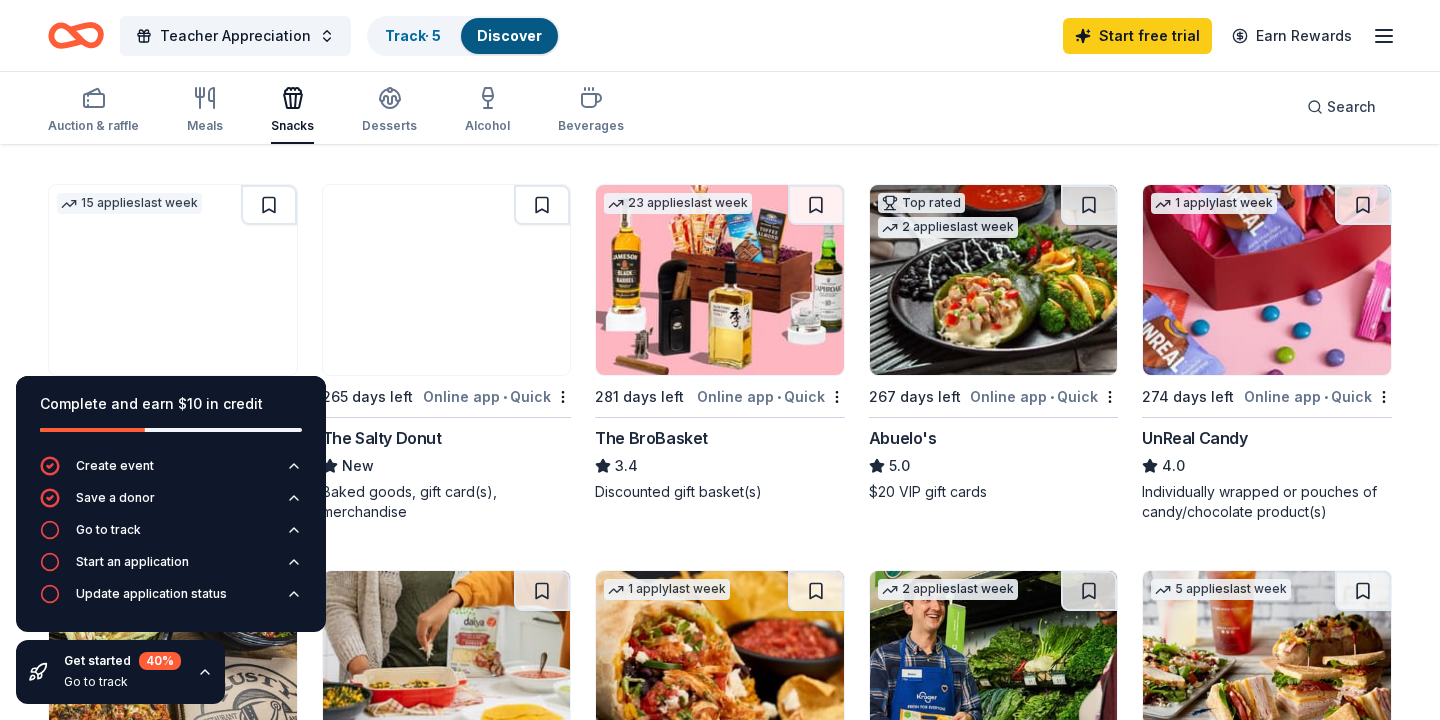 scroll, scrollTop: 949, scrollLeft: 0, axis: vertical 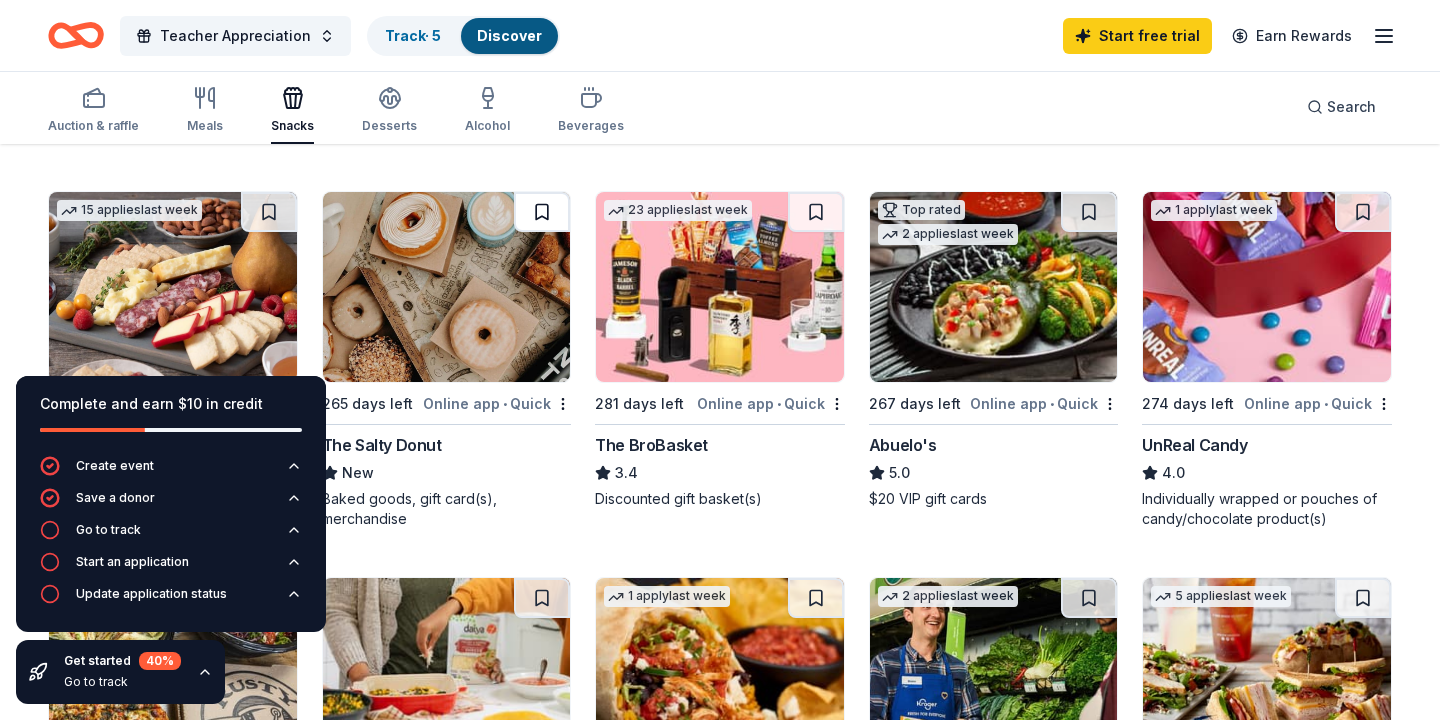 click at bounding box center (542, 212) 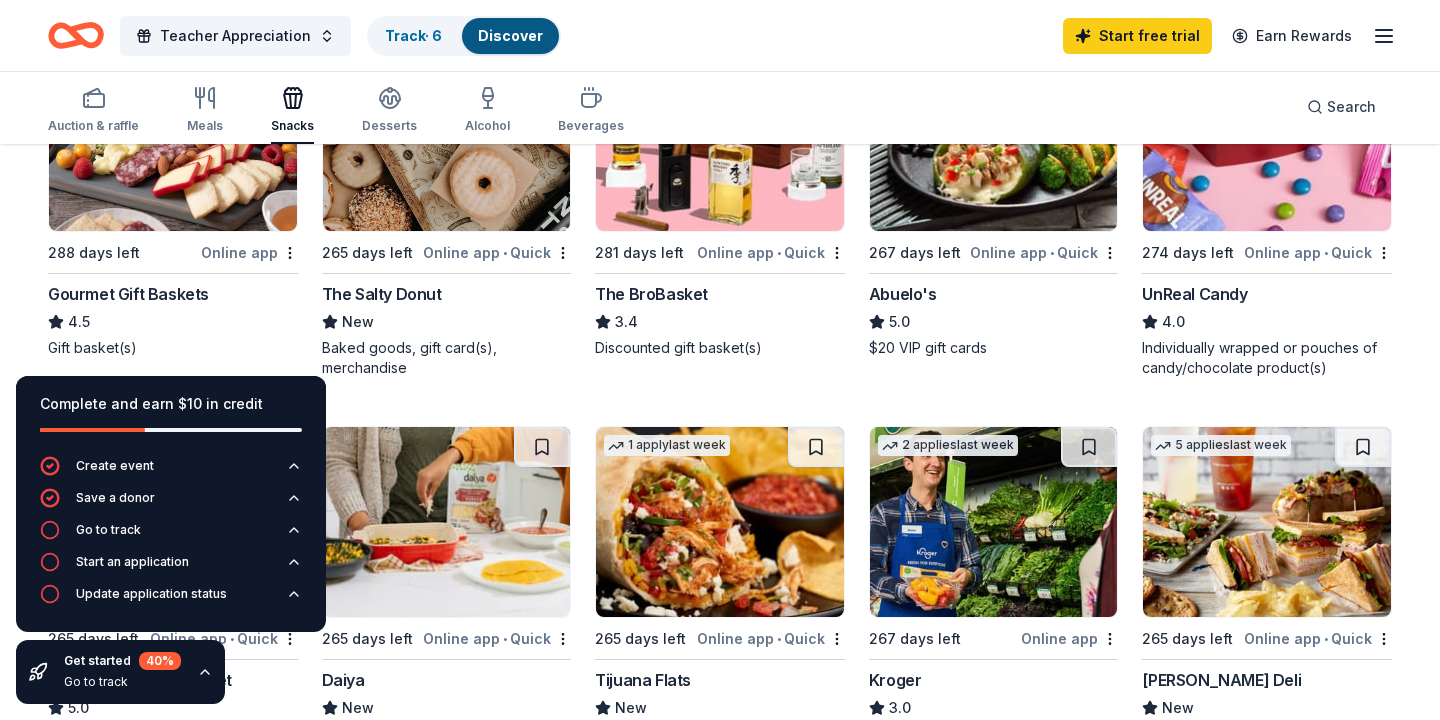 scroll, scrollTop: 1038, scrollLeft: 0, axis: vertical 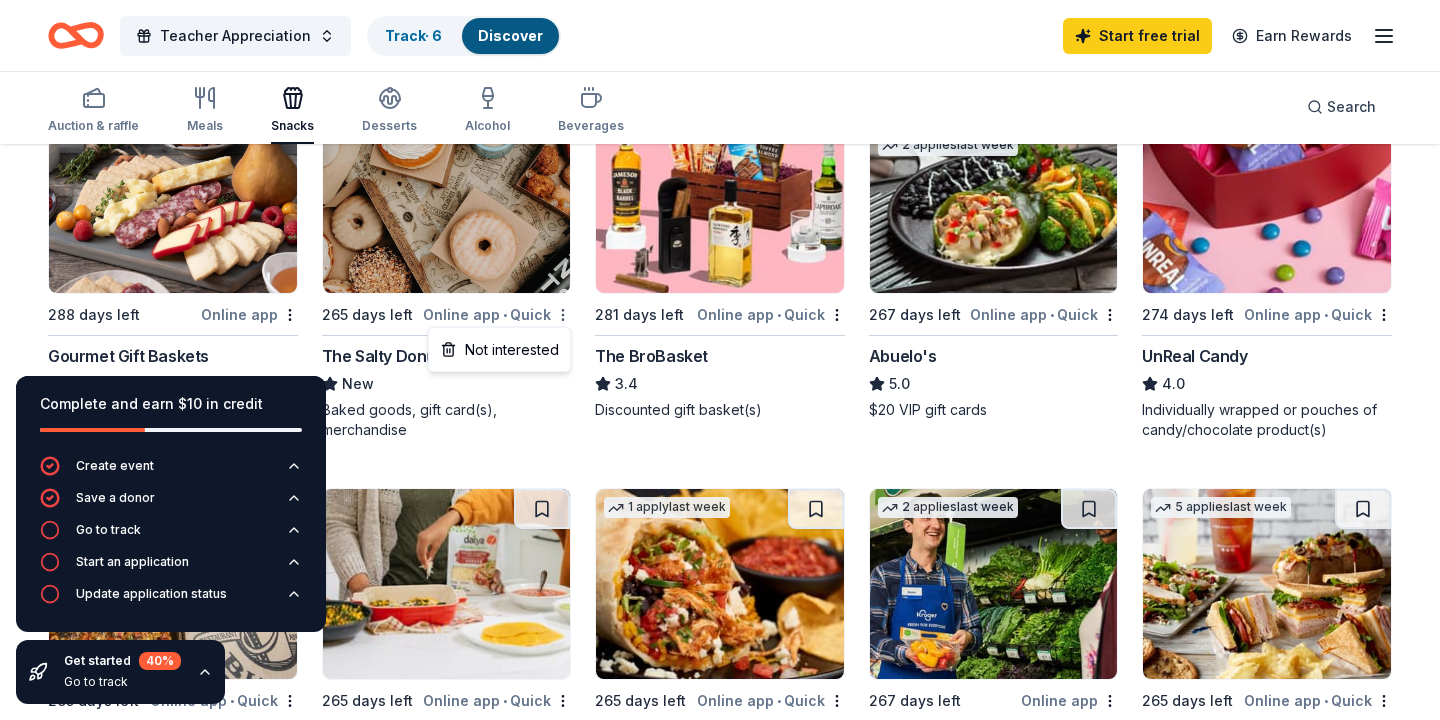 click on "Teacher Appreciation Track  · 6 Discover Start free  trial Earn Rewards Auction & raffle Meals Snacks Desserts Alcohol Beverages Search Filter 2 Application methods Causes Eligibility Just added Sort Complete and earn $10 in credit Create event Save a donor Go to track Start an application Update application status Get started 40 % Go to track 74 results  in  [GEOGRAPHIC_DATA], [GEOGRAPHIC_DATA] Application deadlines 0  this month 1  in [DATE]  in March 67  later on... 2   applies  last week Local 281 days left Online app • Quick 4 Rivers Smokehouse New Monetary, food, gift card(s) 1   apply  last week 265 days left Online app Hawkers Asian Street Food New Discounted food, gift card(s), monetary support 10   applies  last week 265 days left Online app • Quick [PERSON_NAME]'s Frozen Custard & Steakburgers 4.6 Gift basket(s), gift card(s), food Local 265 days left Online app [PERSON_NAME] Sports Grill New Gift cards 1   apply  last week 265 days left Online app • Quick Rise Southern Biscuits & Righteous Chicken New Food, merchandise 7" at bounding box center (720, -678) 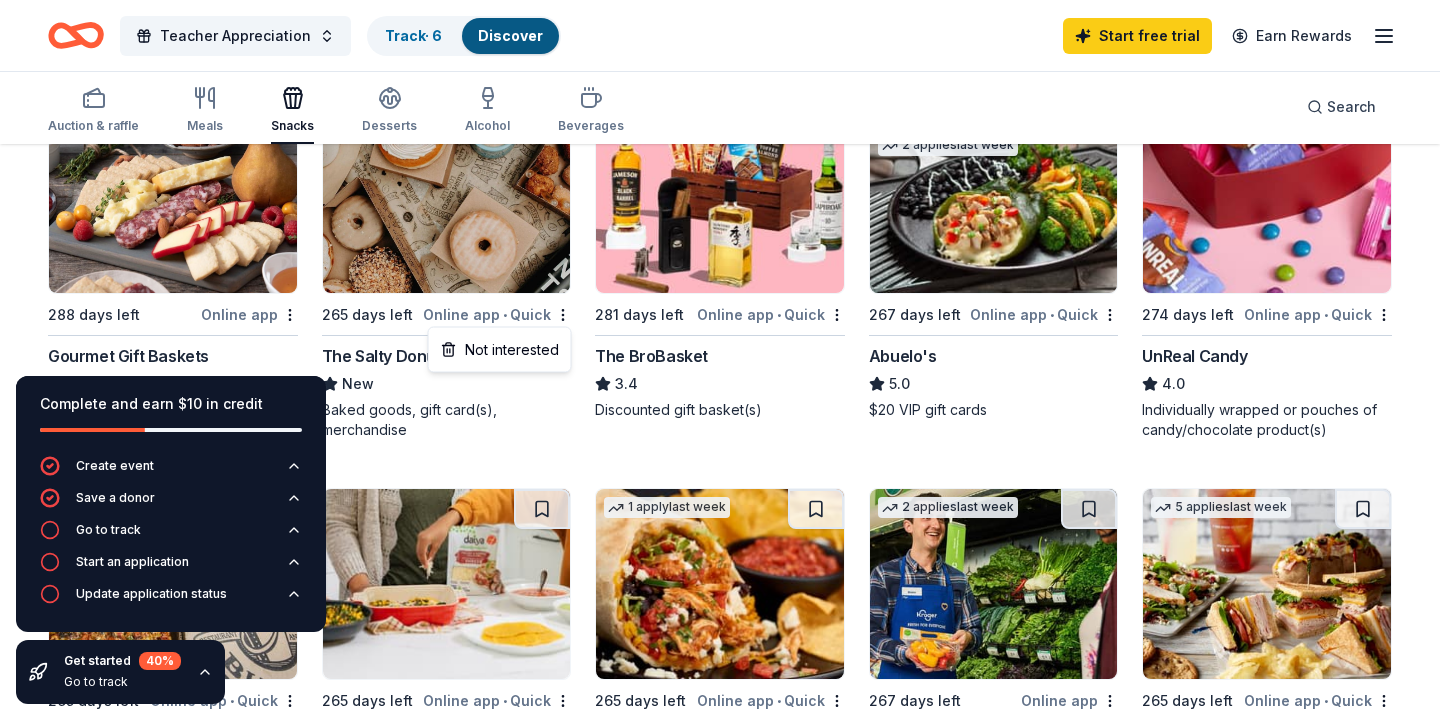 click on "Teacher Appreciation Track  · 6 Discover Start free  trial Earn Rewards Auction & raffle Meals Snacks Desserts Alcohol Beverages Search Filter 2 Application methods Causes Eligibility Just added Sort Complete and earn $10 in credit Create event Save a donor Go to track Start an application Update application status Get started 40 % Go to track 74 results  in  [GEOGRAPHIC_DATA], [GEOGRAPHIC_DATA] Application deadlines 0  this month 1  in [DATE]  in March 67  later on... 2   applies  last week Local 281 days left Online app • Quick 4 Rivers Smokehouse New Monetary, food, gift card(s) 1   apply  last week 265 days left Online app Hawkers Asian Street Food New Discounted food, gift card(s), monetary support 10   applies  last week 265 days left Online app • Quick [PERSON_NAME]'s Frozen Custard & Steakburgers 4.6 Gift basket(s), gift card(s), food Local 265 days left Online app [PERSON_NAME] Sports Grill New Gift cards 1   apply  last week 265 days left Online app • Quick Rise Southern Biscuits & Righteous Chicken New Food, merchandise 7" at bounding box center (720, -678) 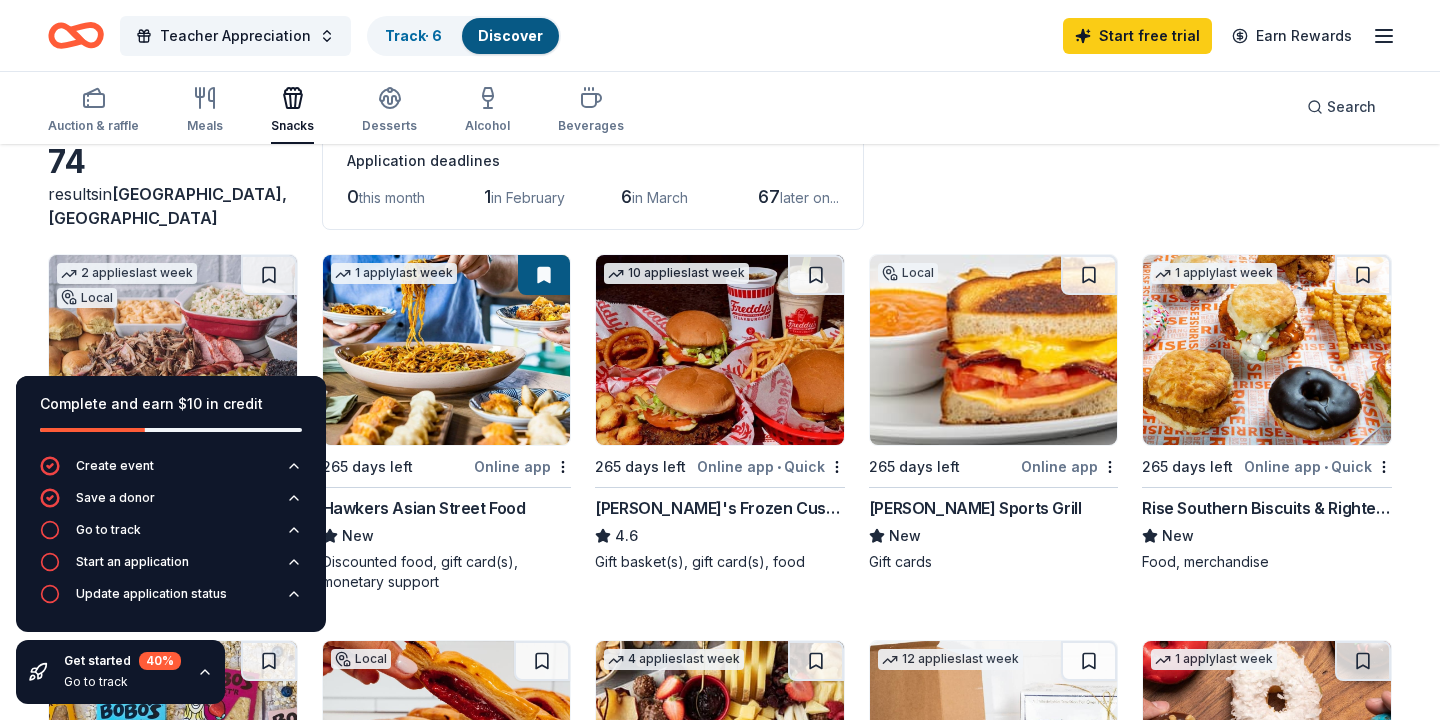 scroll, scrollTop: 0, scrollLeft: 0, axis: both 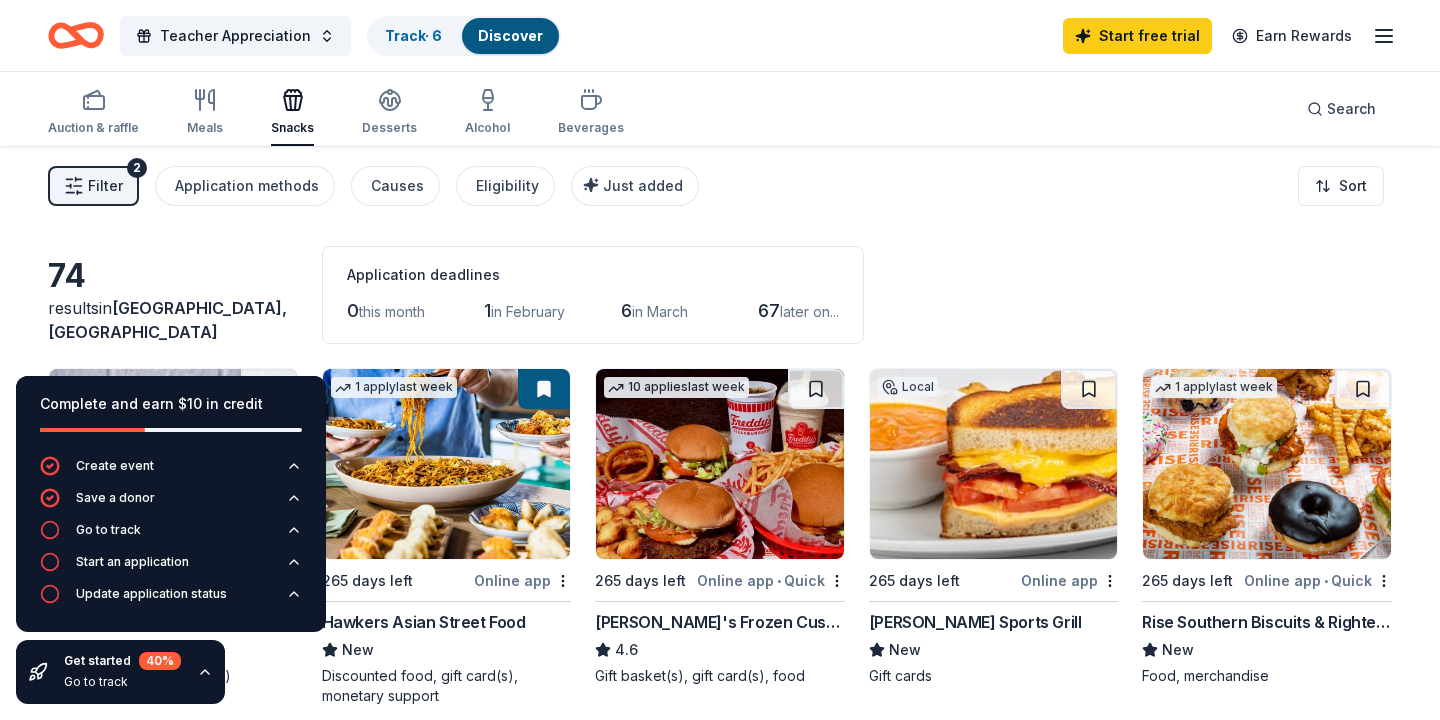 click at bounding box center [720, 464] 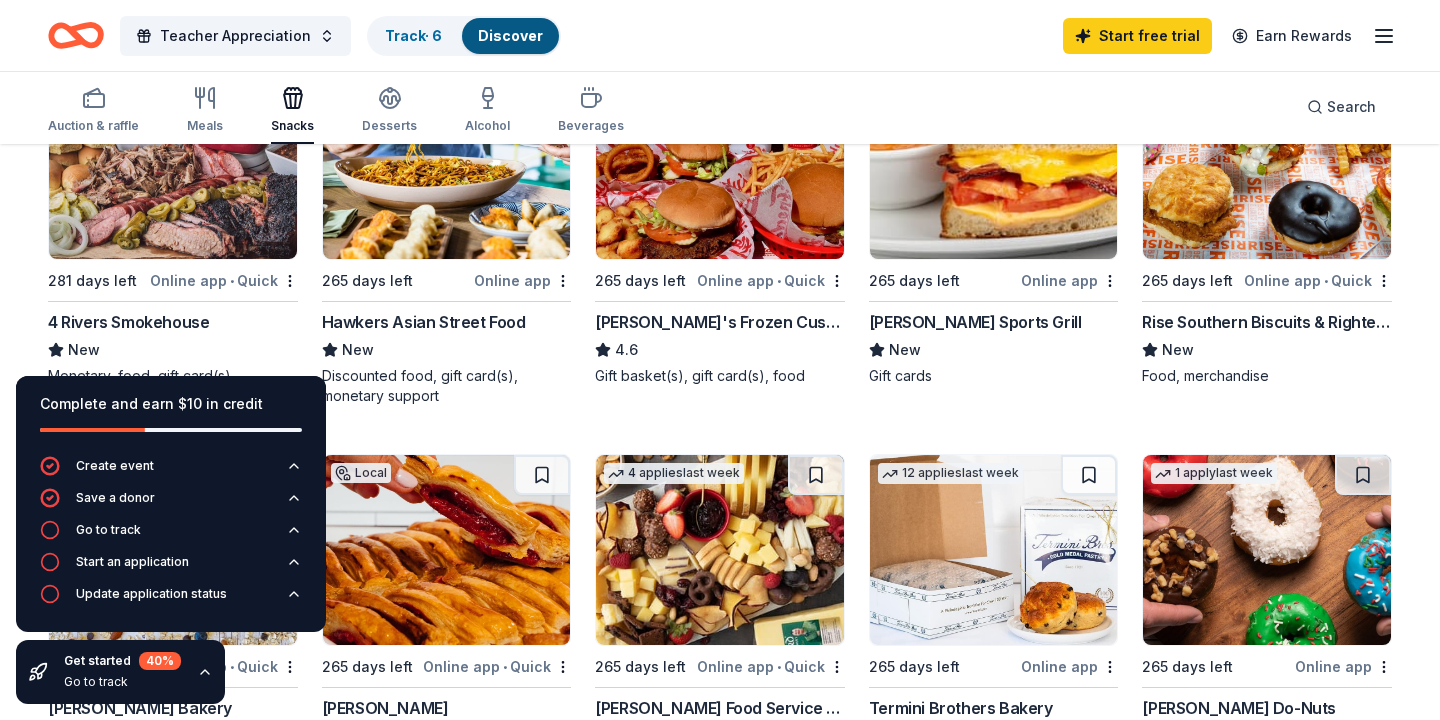 scroll, scrollTop: 317, scrollLeft: 0, axis: vertical 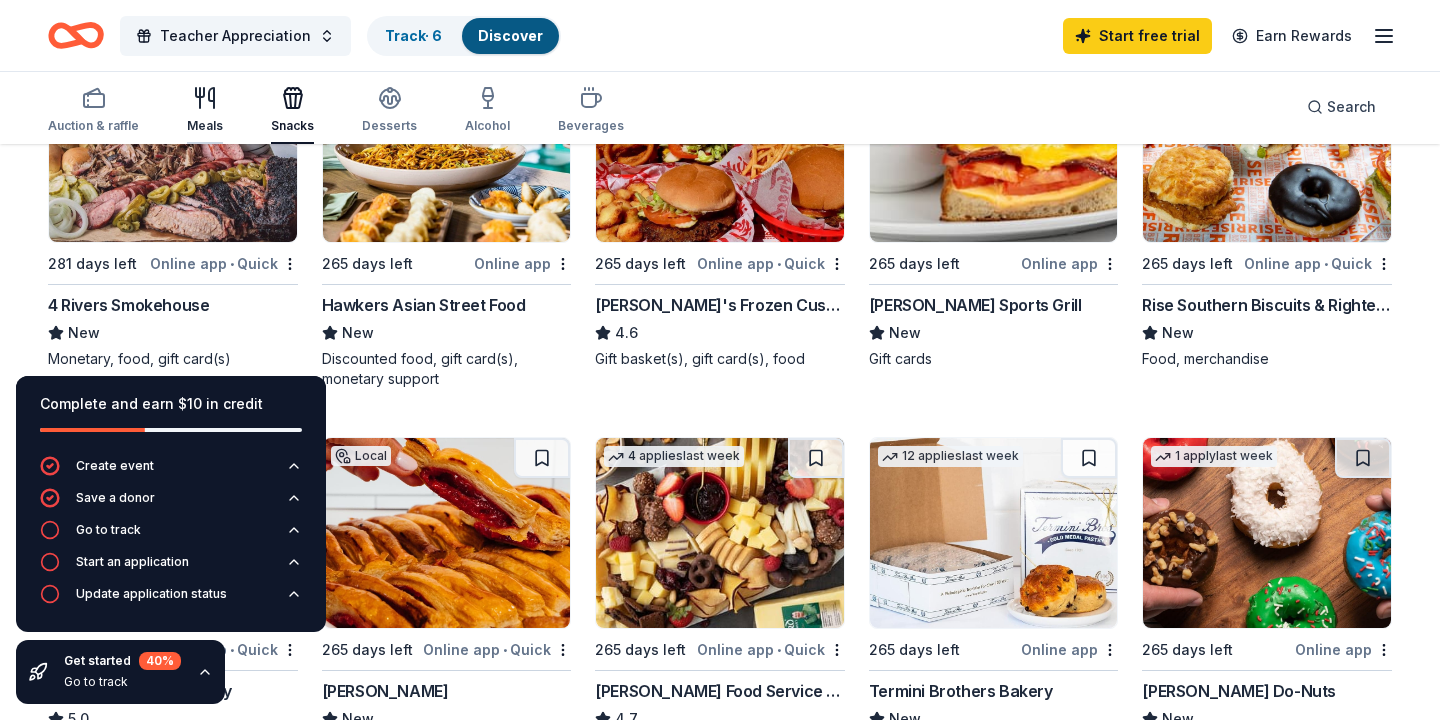 click 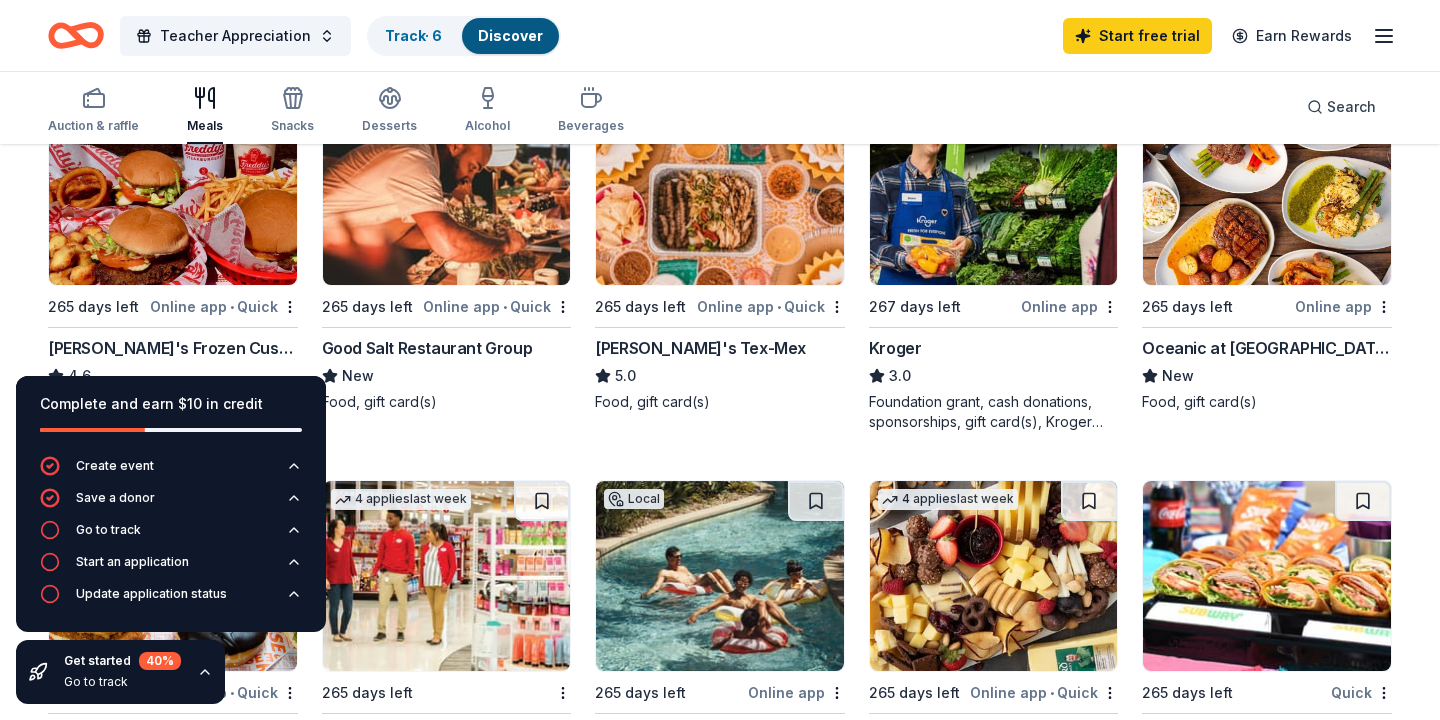 scroll, scrollTop: 666, scrollLeft: 0, axis: vertical 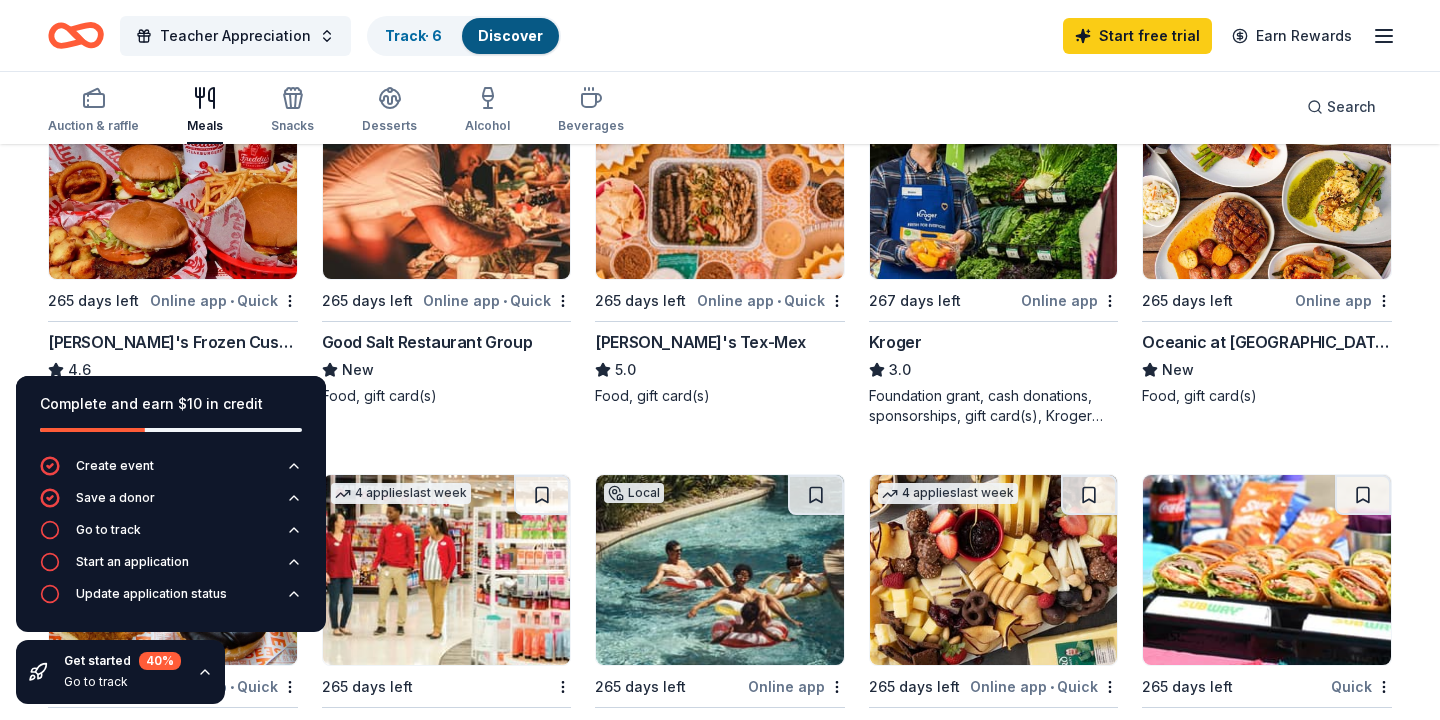 click on "Kroger" at bounding box center (895, 342) 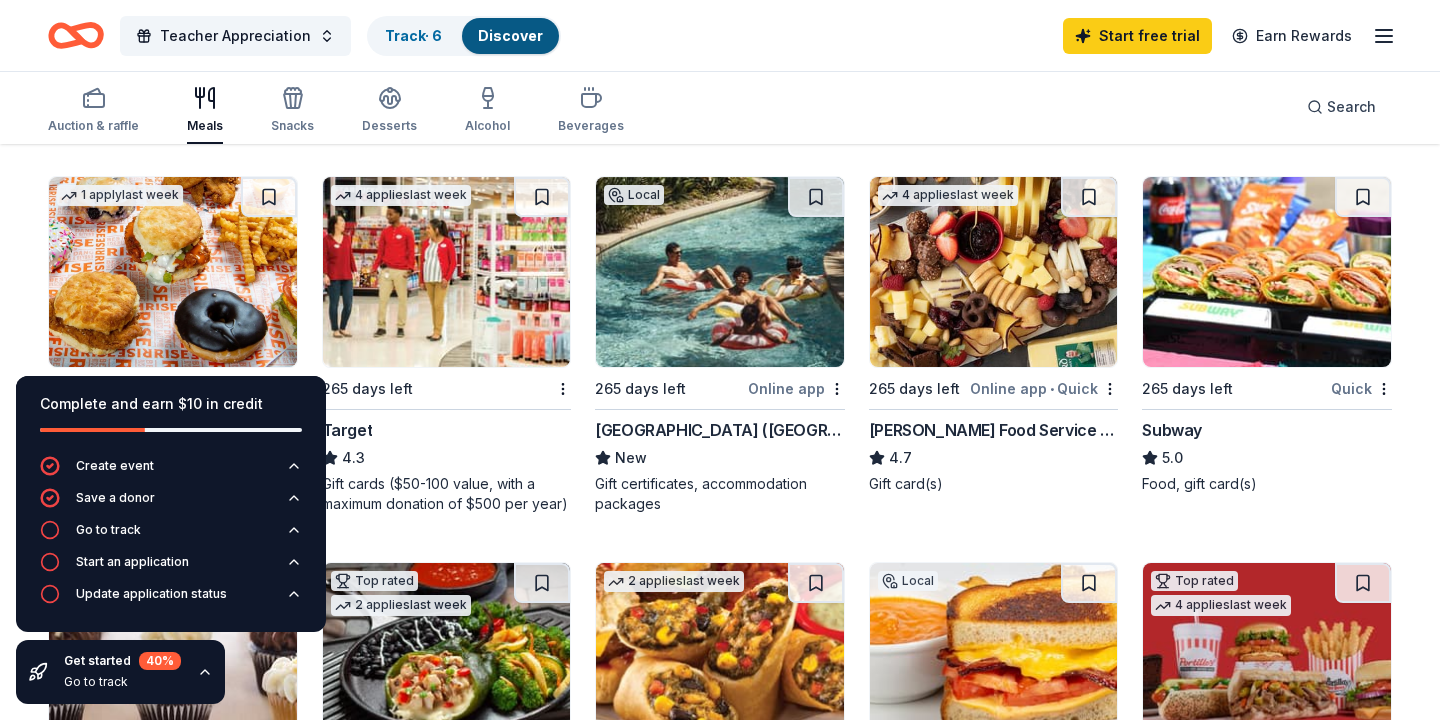 scroll, scrollTop: 922, scrollLeft: 0, axis: vertical 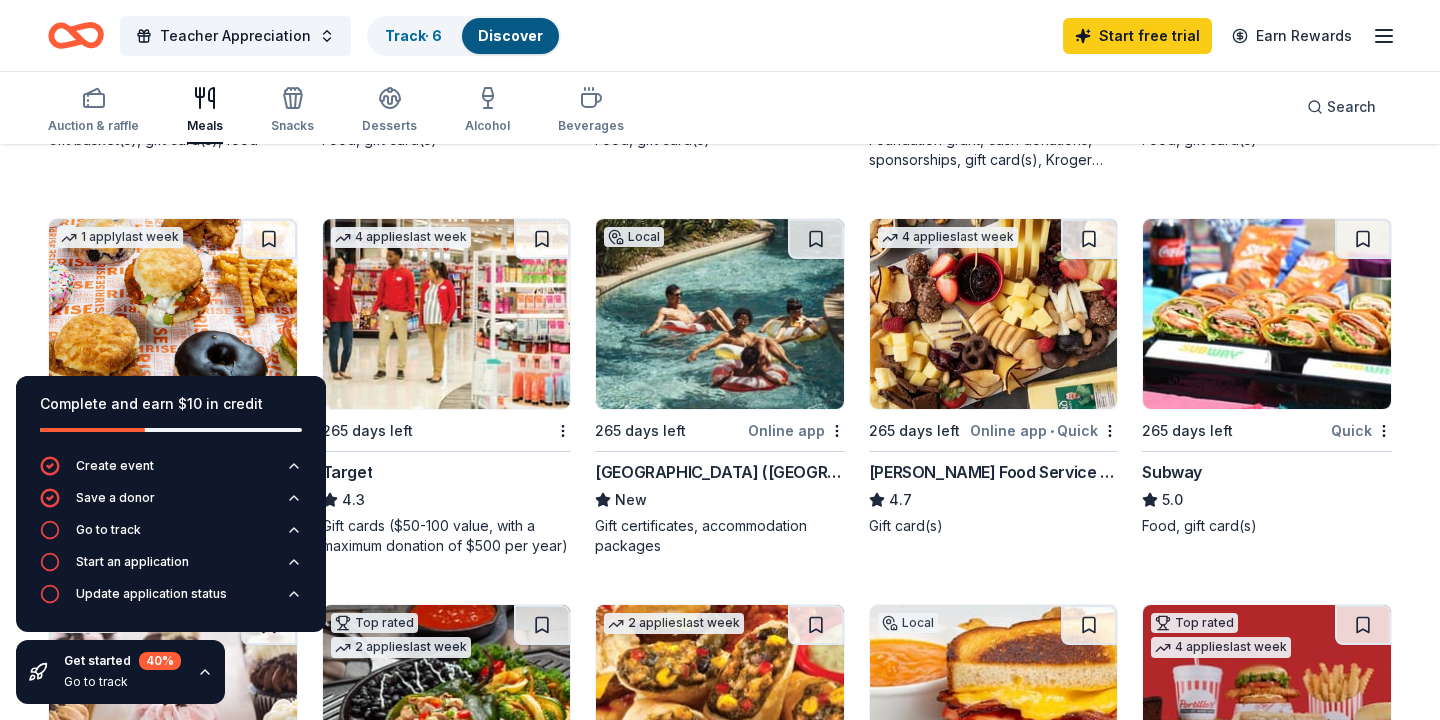 click on "265 days left" at bounding box center (435, 430) 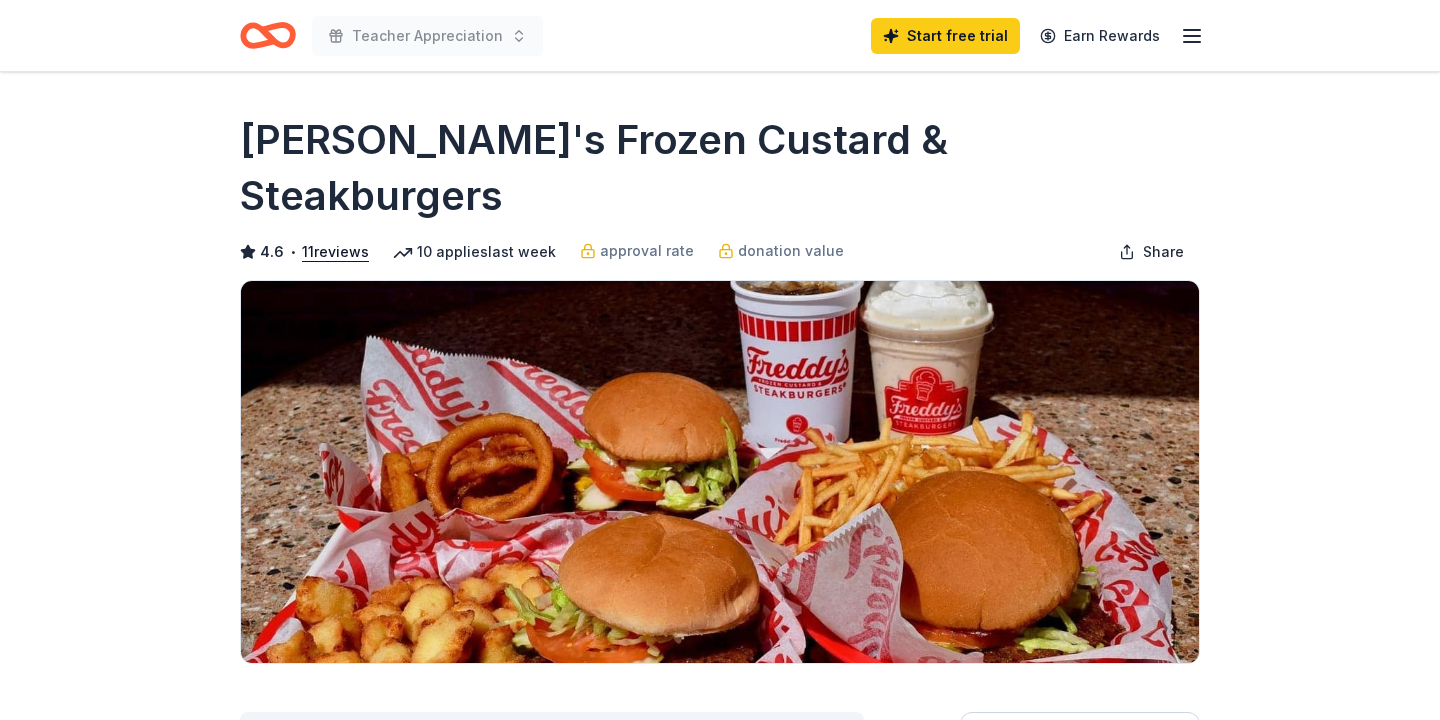 scroll, scrollTop: 0, scrollLeft: 0, axis: both 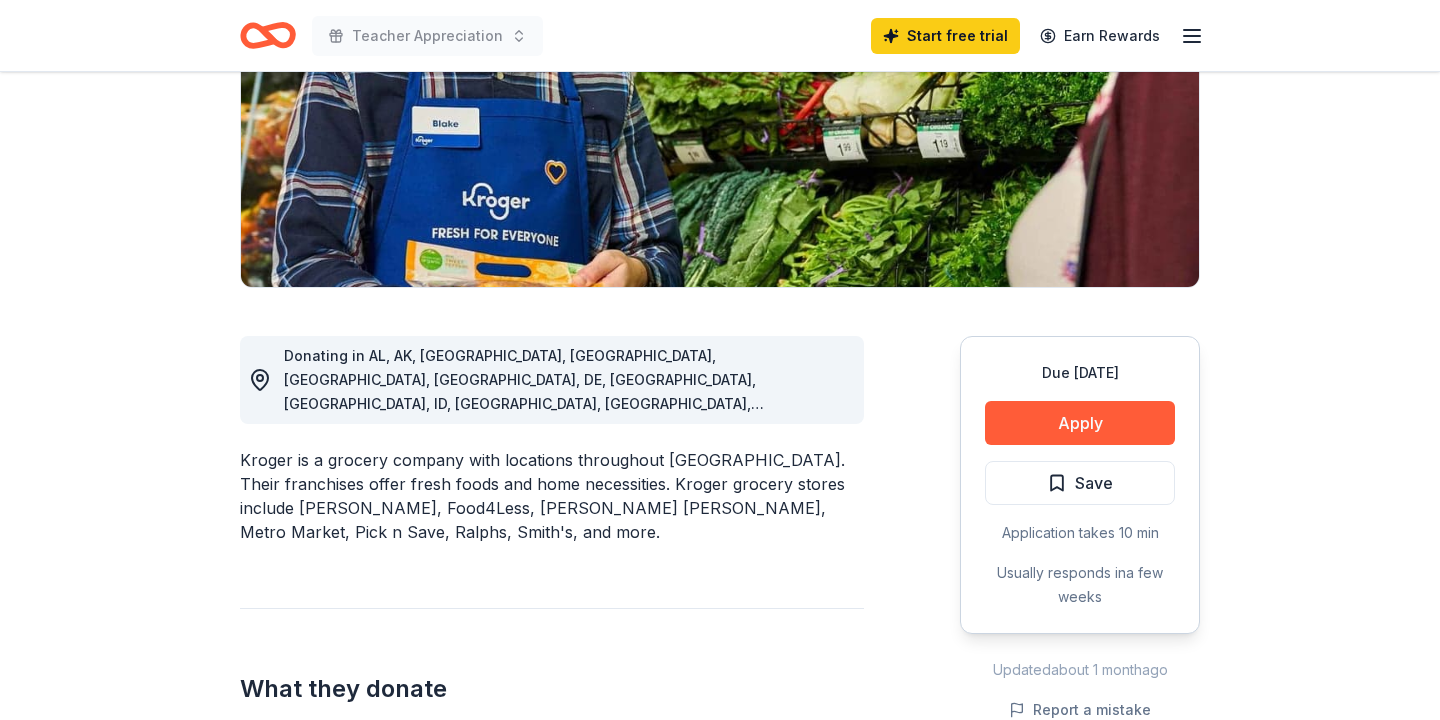 click on "Due in 267 days Apply Save Application takes 10 min Usually responds in  a few weeks" at bounding box center [1080, 485] 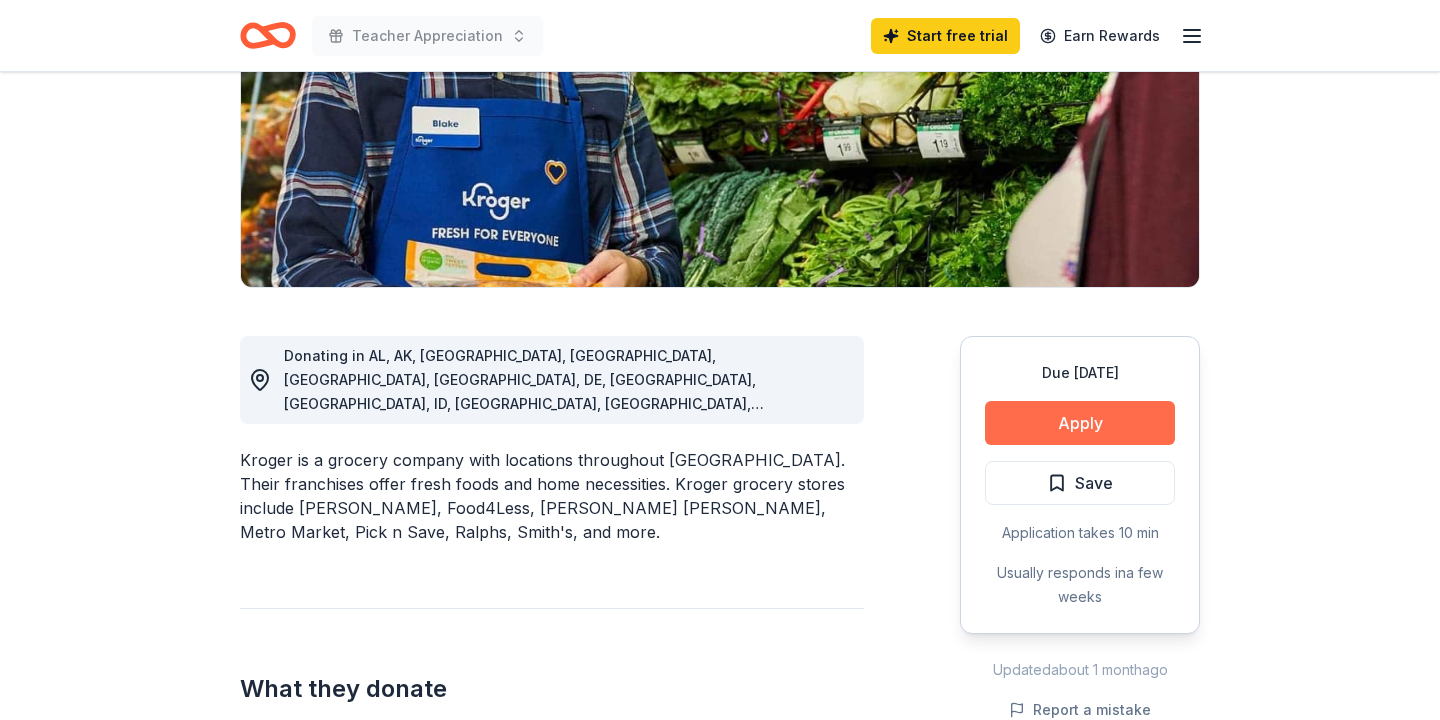 click on "Apply" at bounding box center [1080, 423] 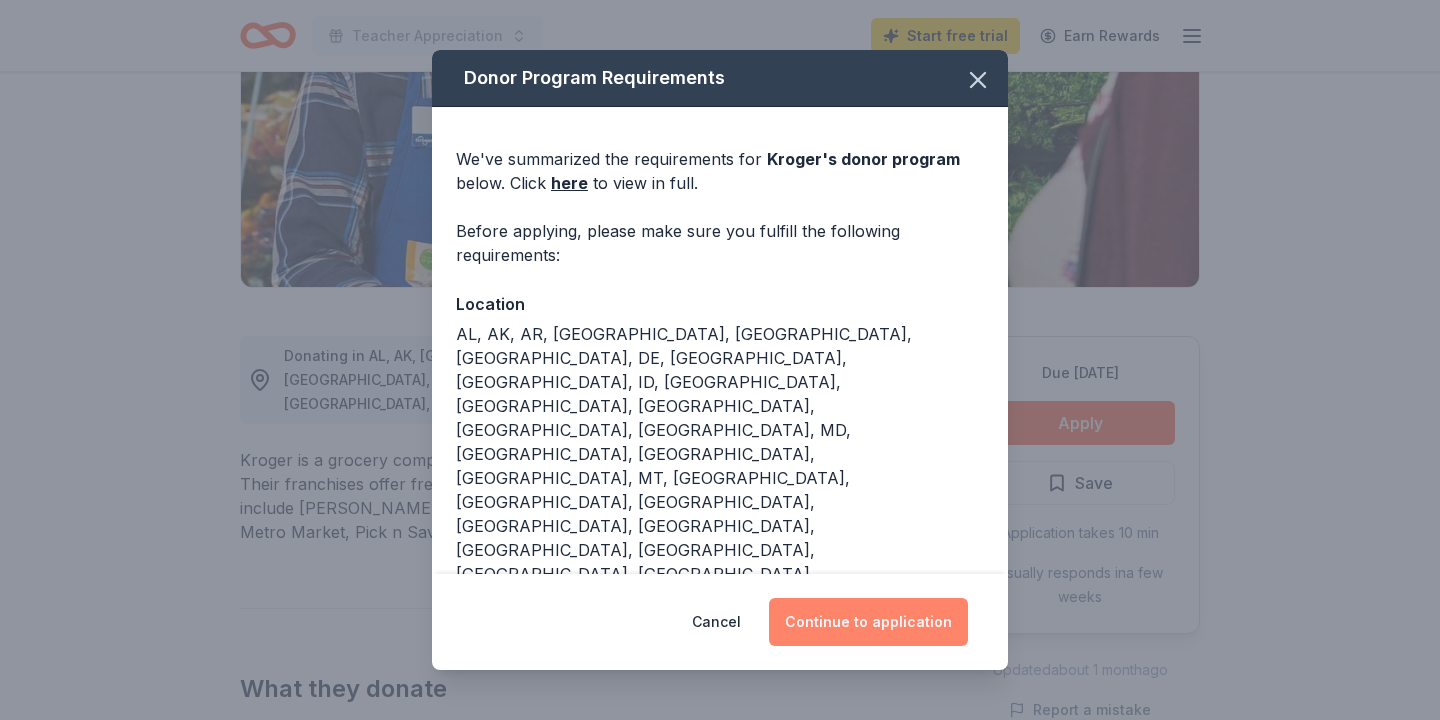 click on "Continue to application" at bounding box center [868, 622] 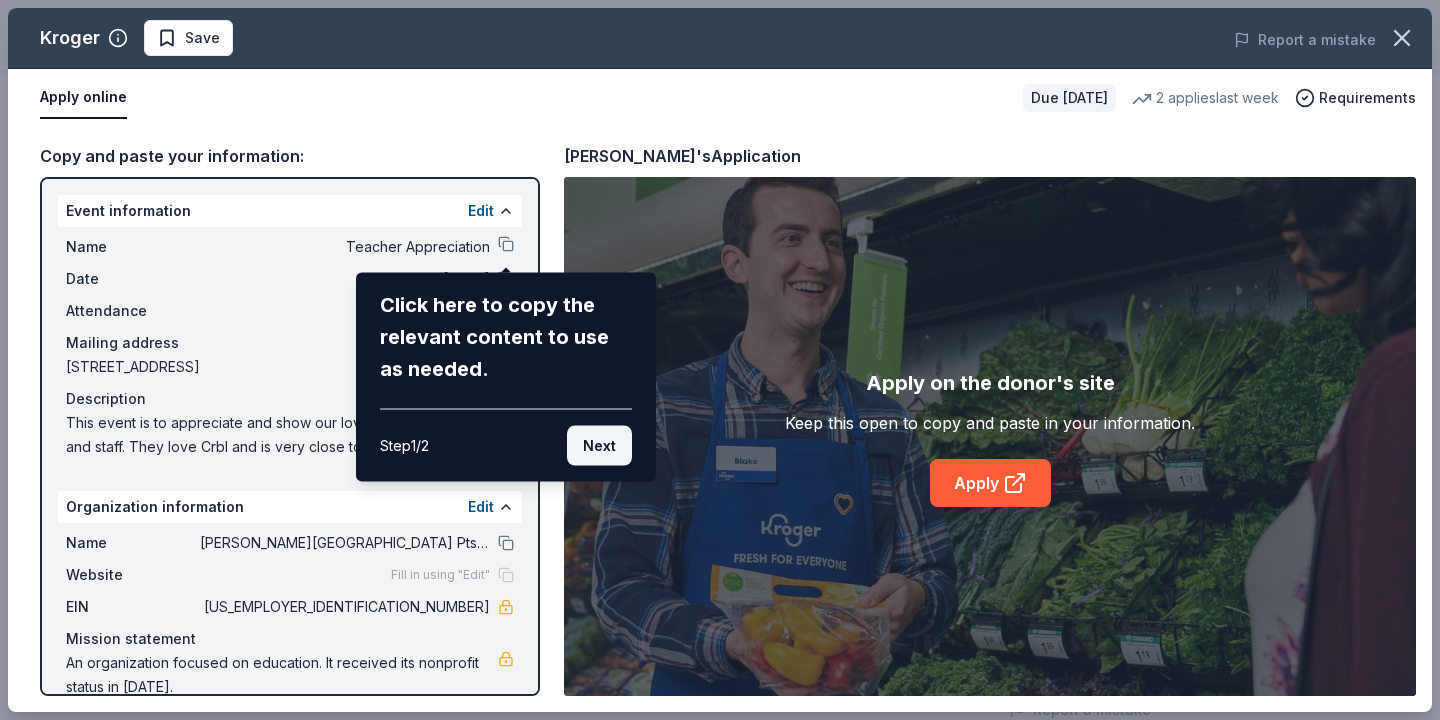 click on "Next" at bounding box center (599, 446) 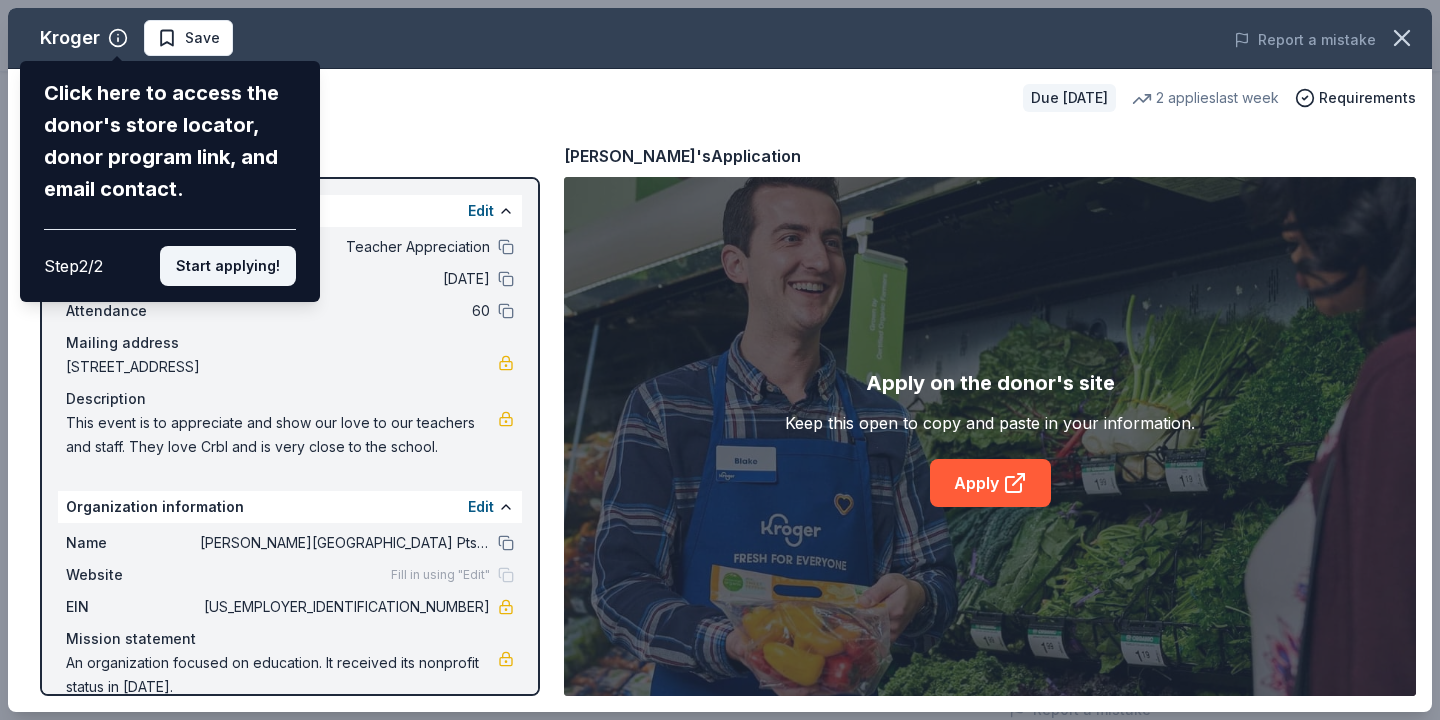 click on "Start applying!" at bounding box center [228, 266] 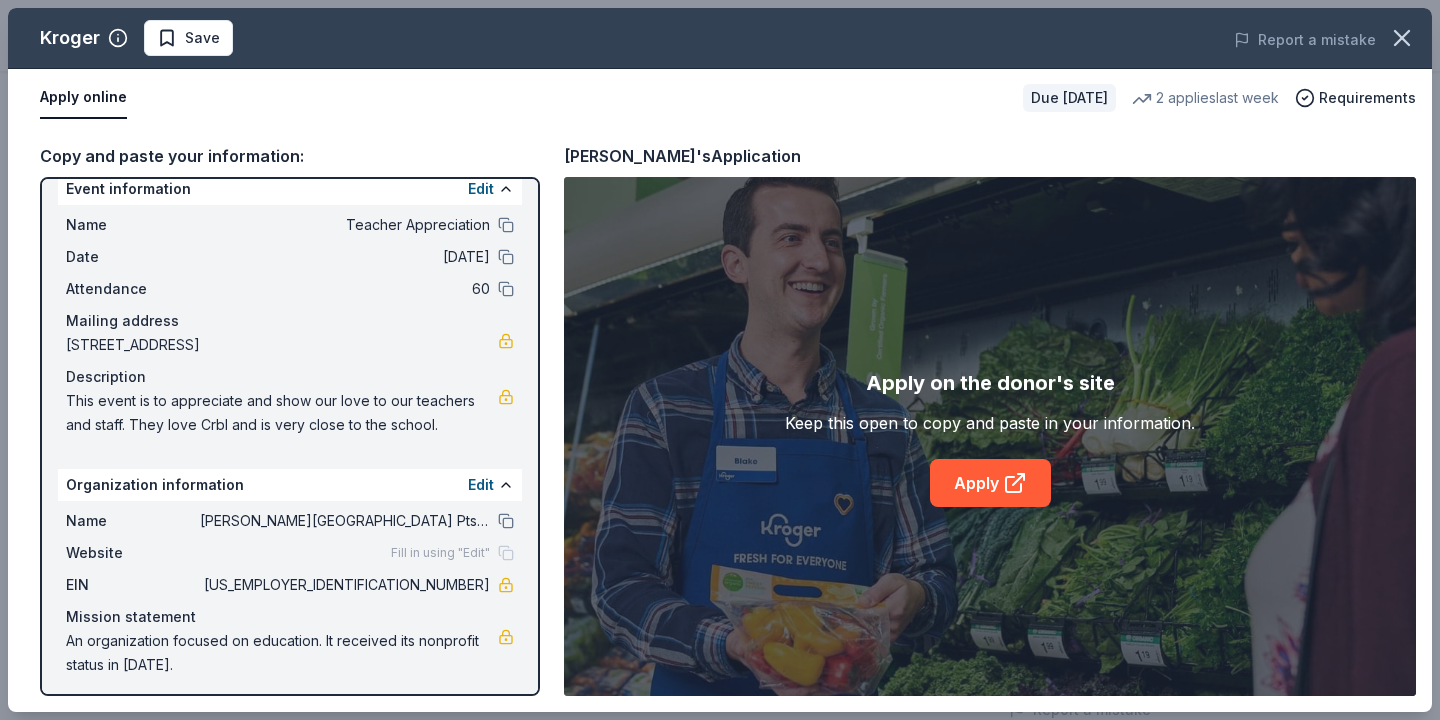 scroll, scrollTop: 29, scrollLeft: 0, axis: vertical 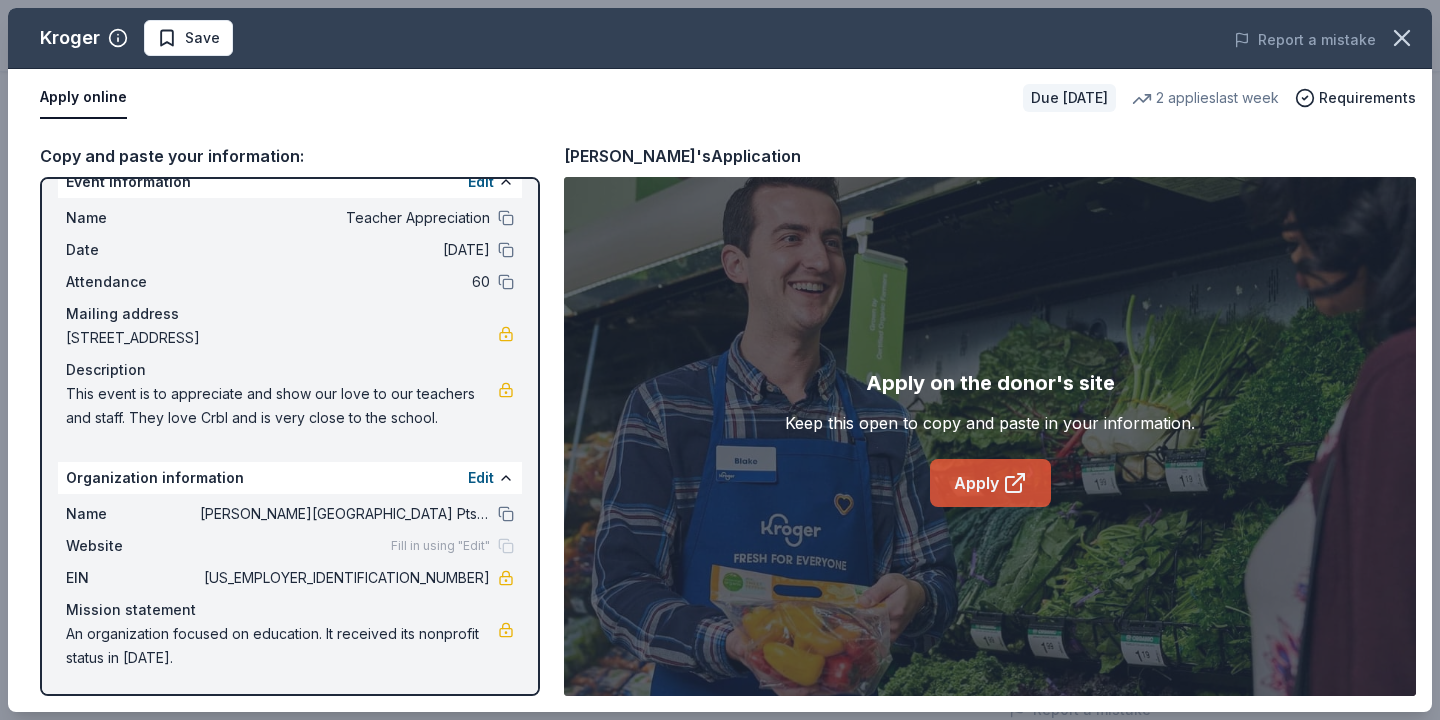 click on "Apply" at bounding box center [990, 483] 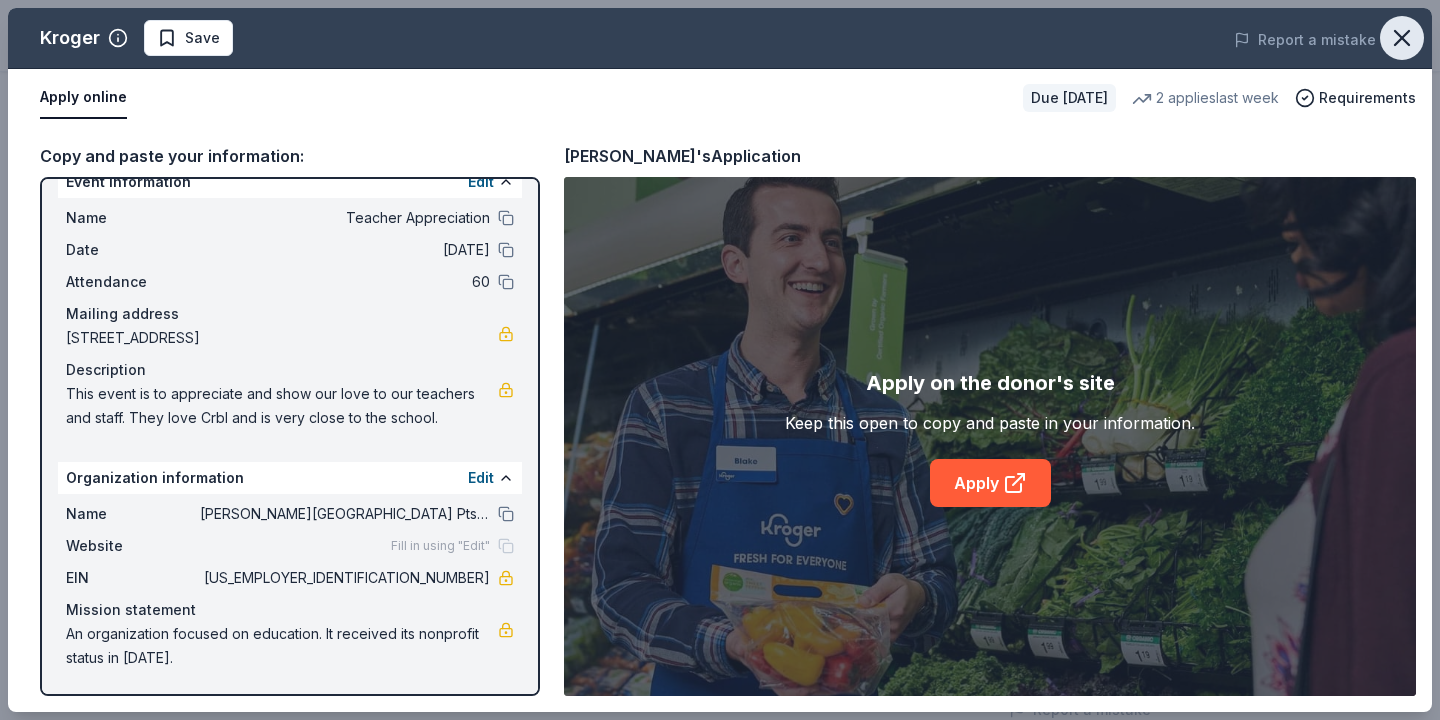 click 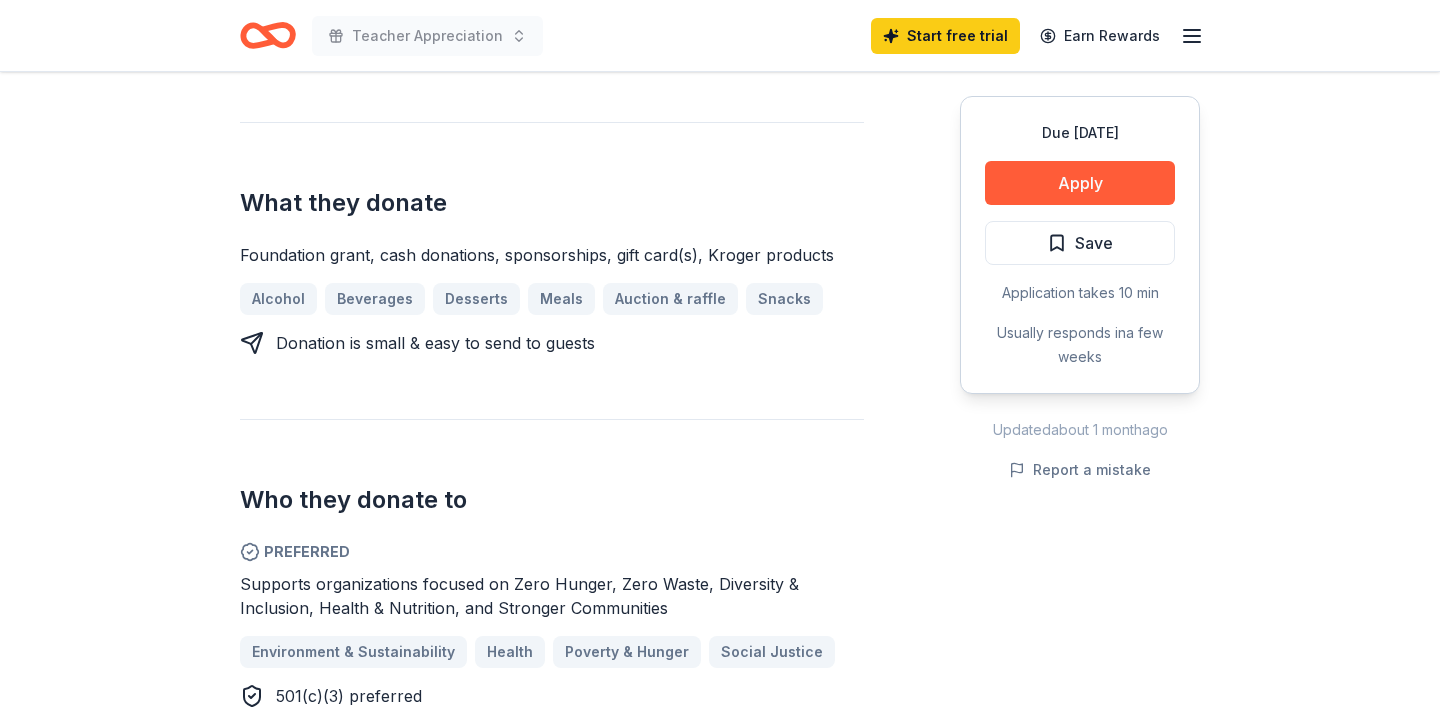 scroll, scrollTop: 803, scrollLeft: 0, axis: vertical 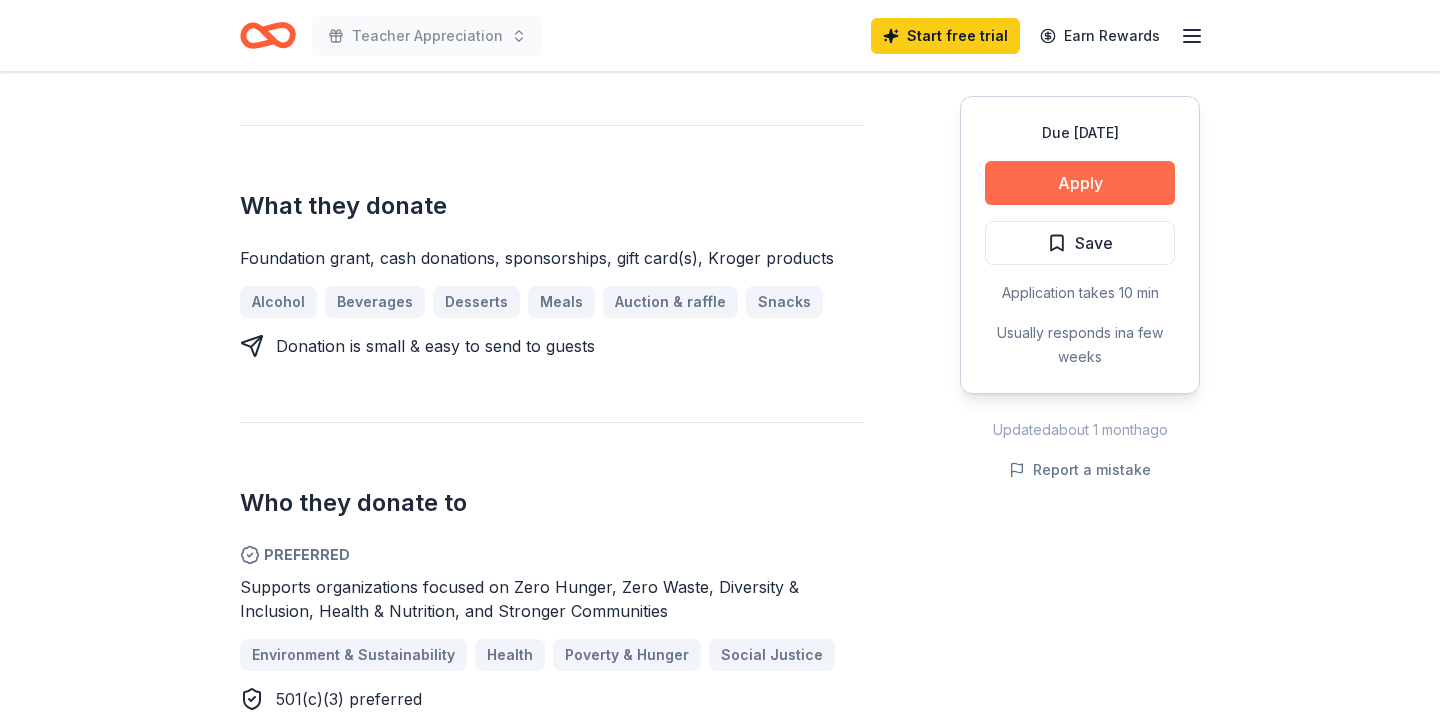 click on "Apply" at bounding box center (1080, 183) 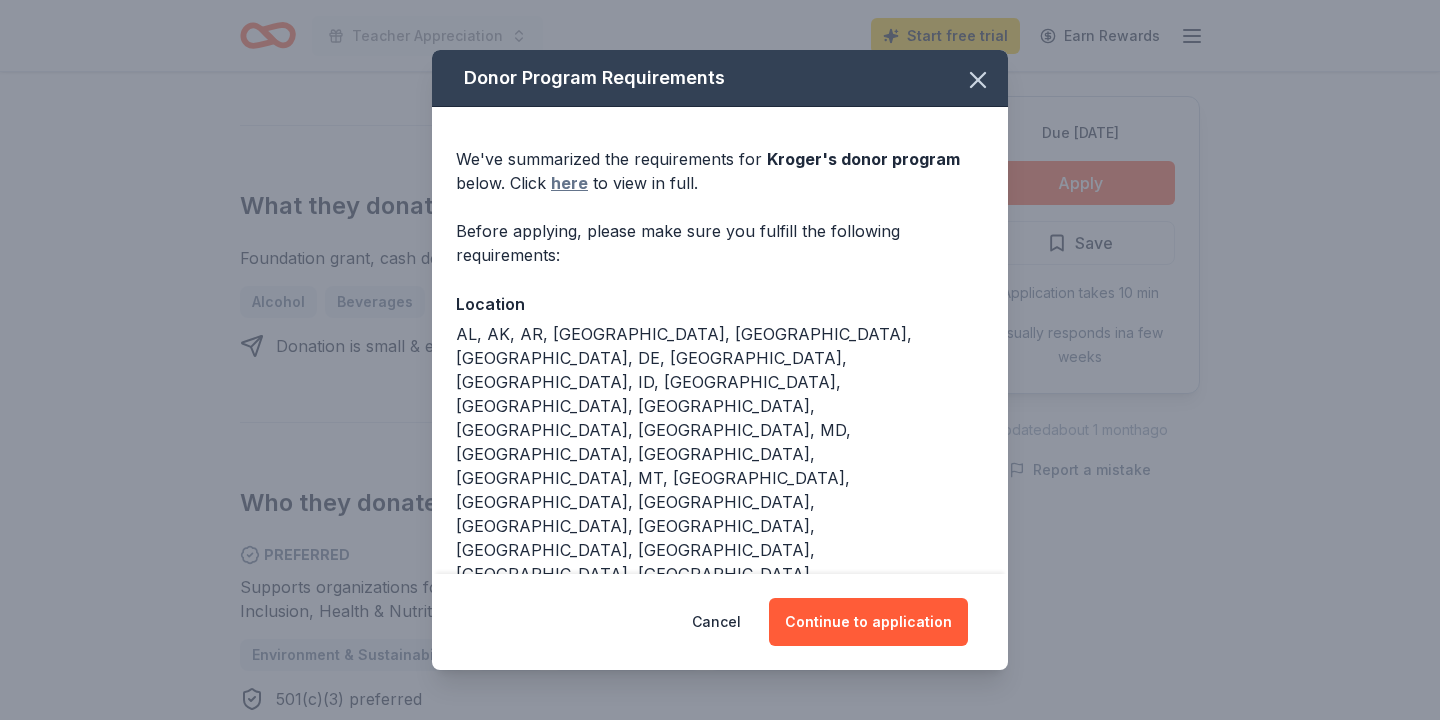 click on "here" at bounding box center [569, 183] 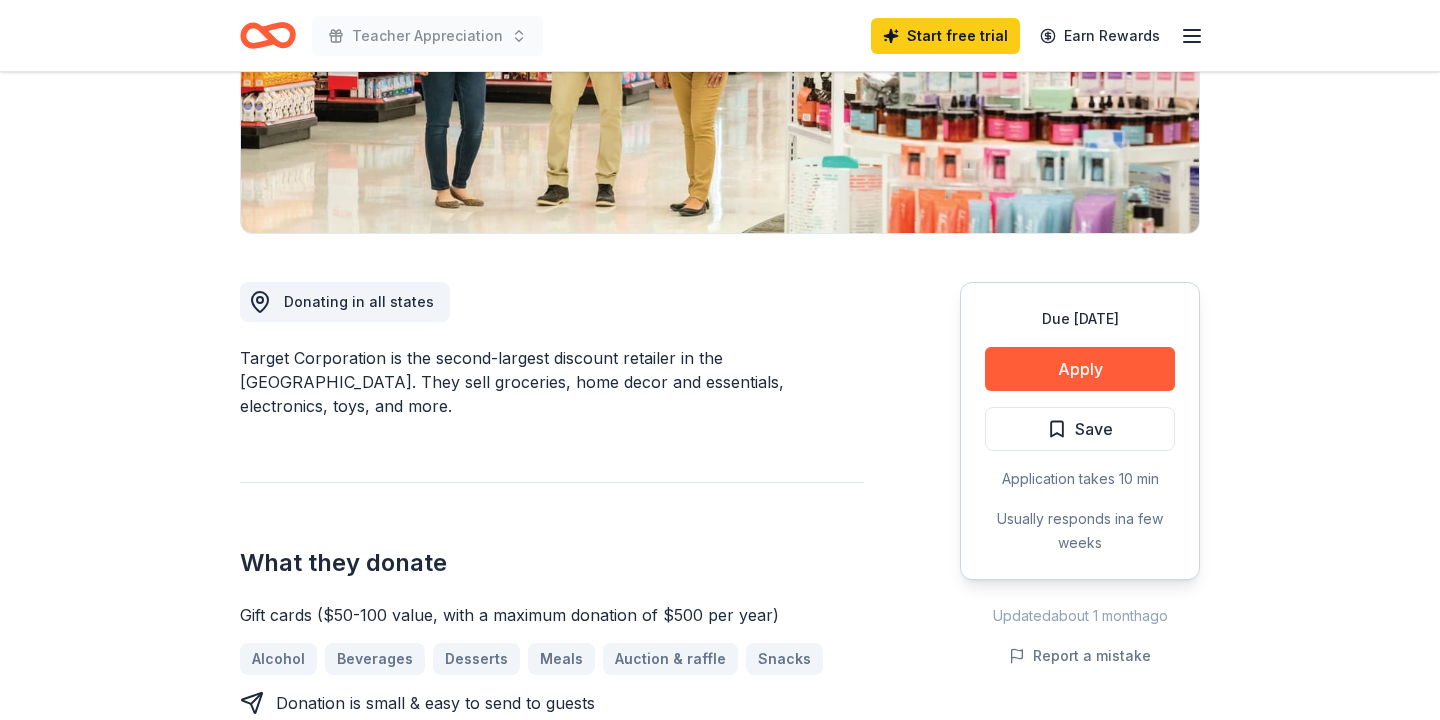 scroll, scrollTop: 383, scrollLeft: 0, axis: vertical 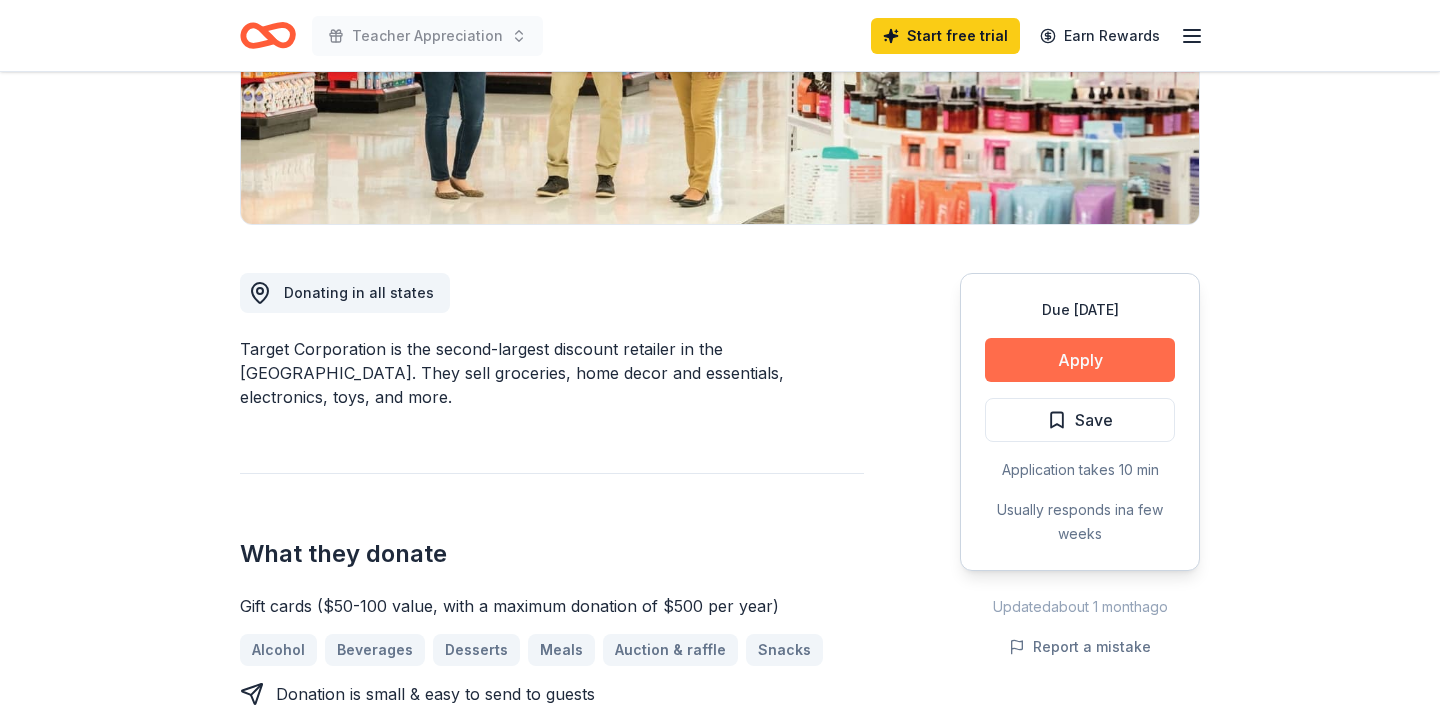 click on "Apply" at bounding box center [1080, 360] 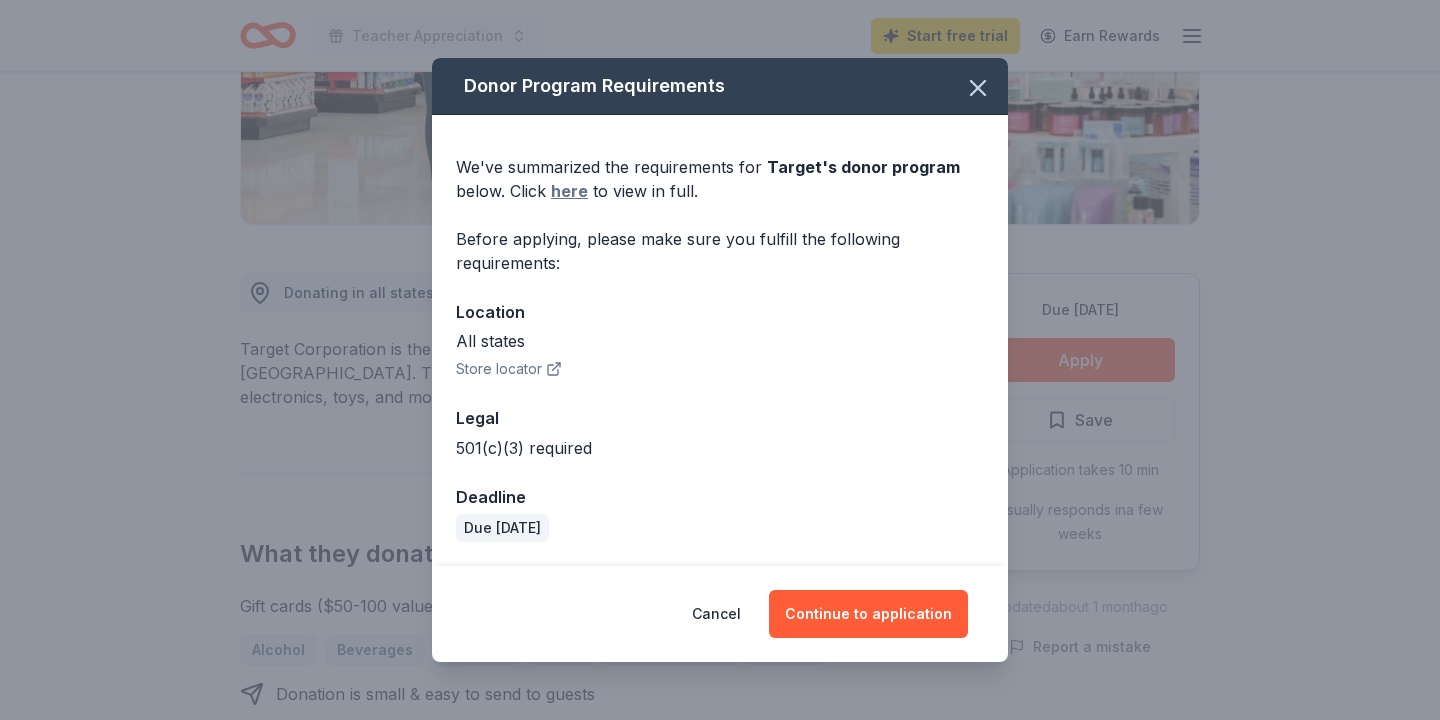 click on "here" at bounding box center [569, 191] 